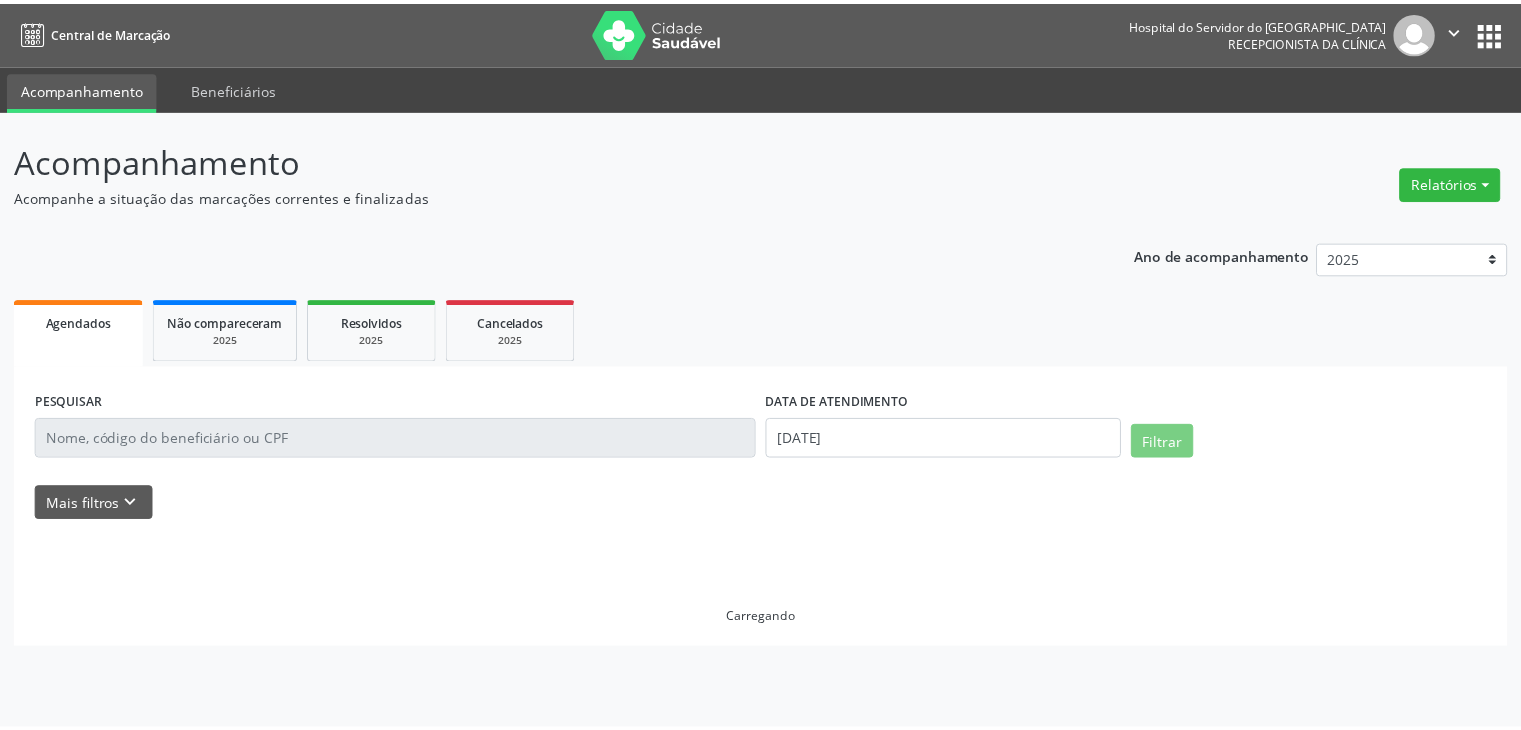 scroll, scrollTop: 0, scrollLeft: 0, axis: both 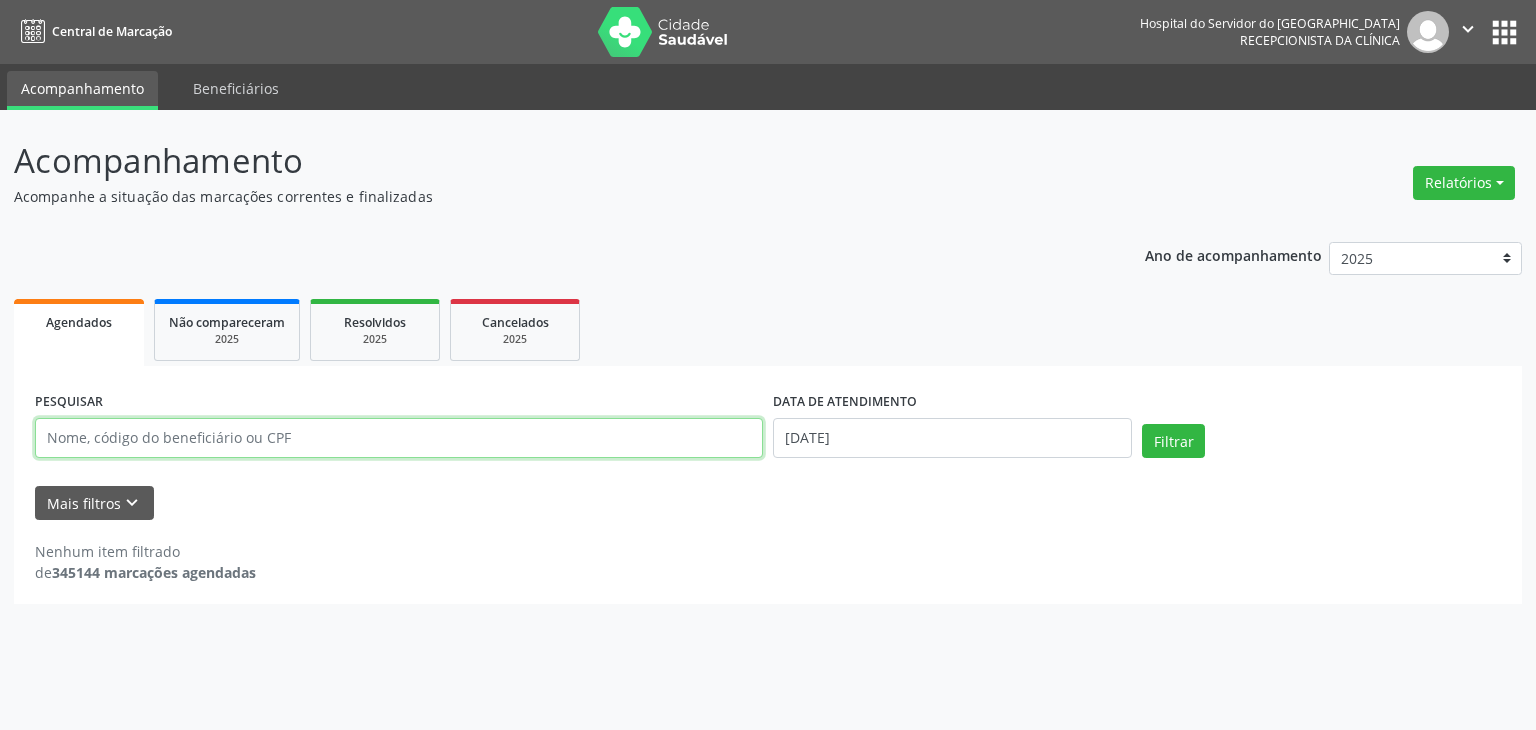 click at bounding box center (399, 438) 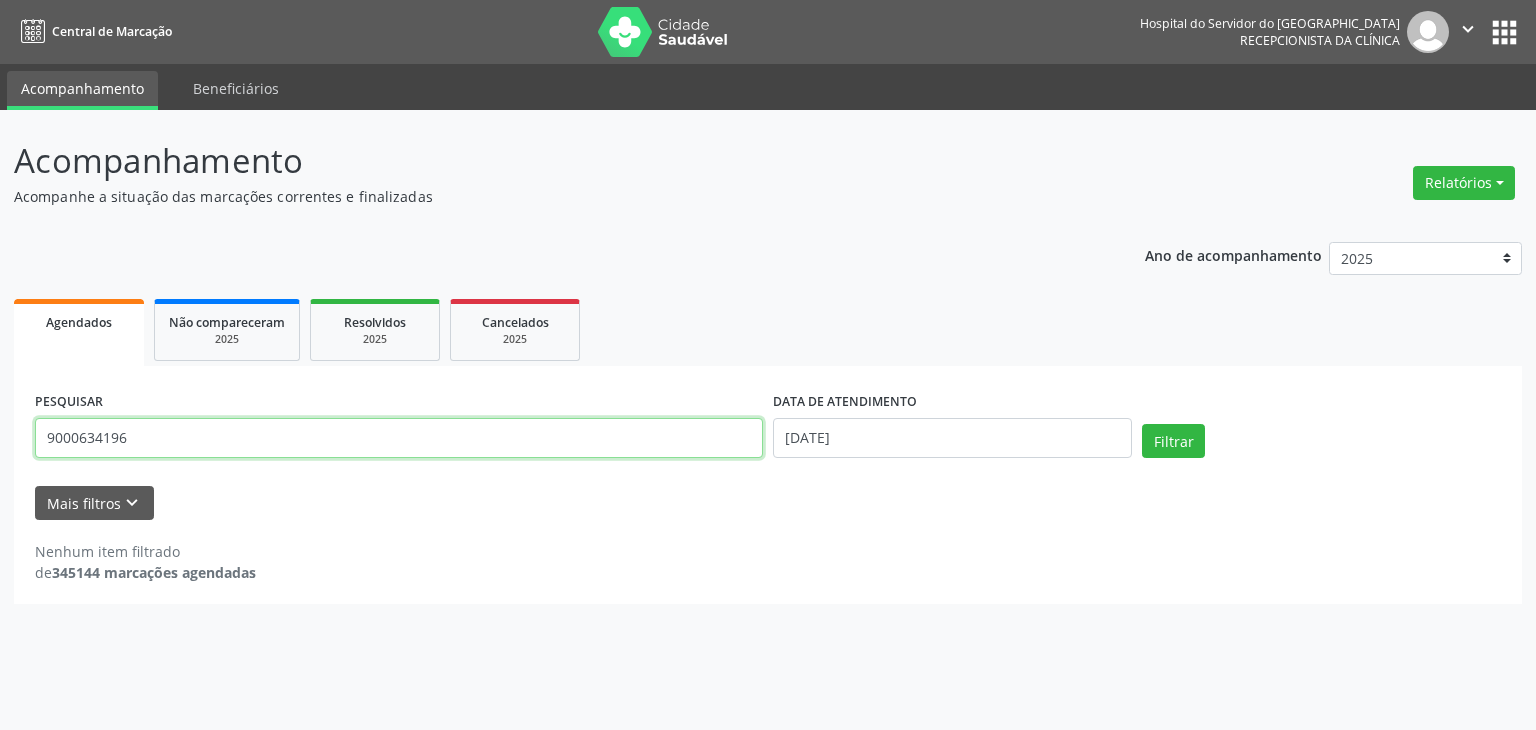 type on "9000634196" 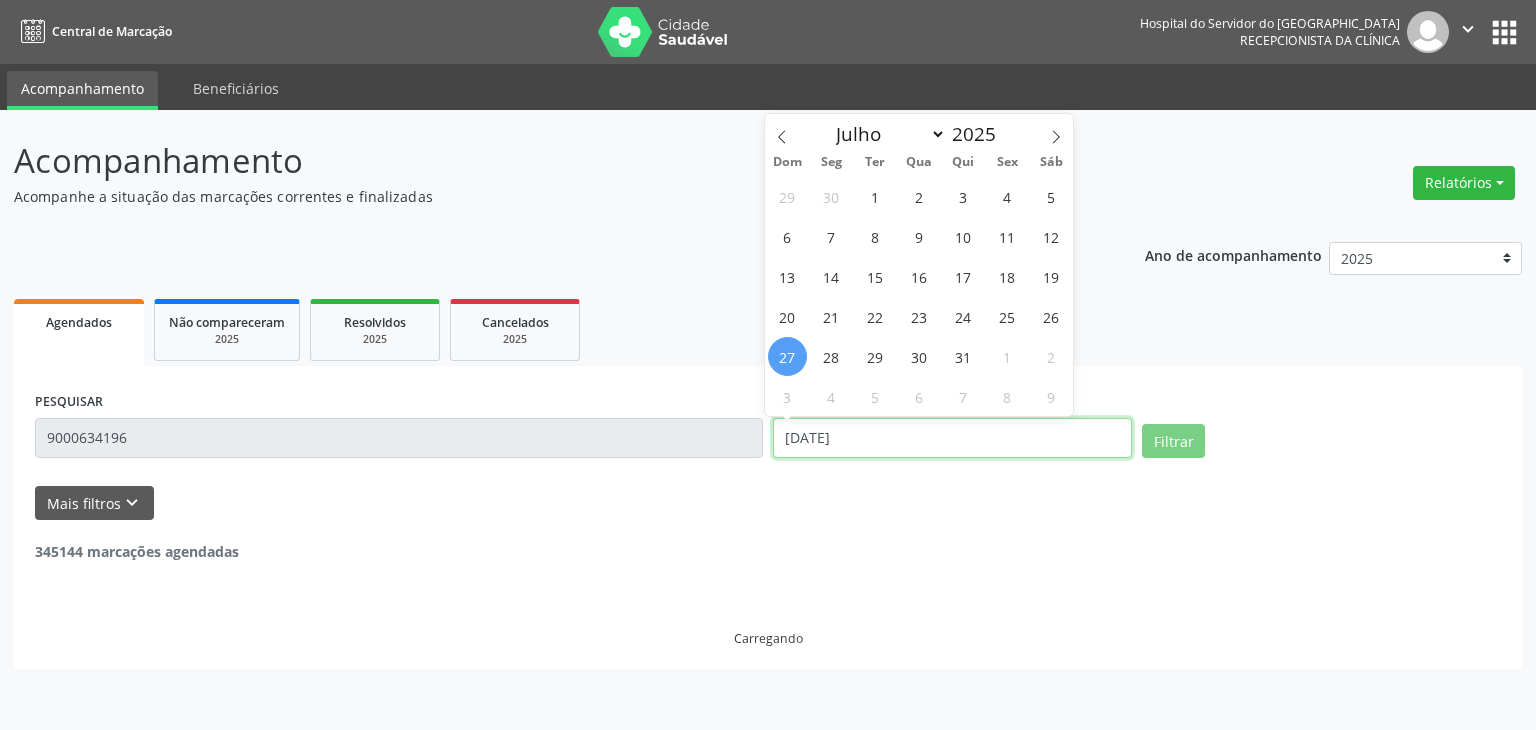 click on "[DATE]" at bounding box center (952, 438) 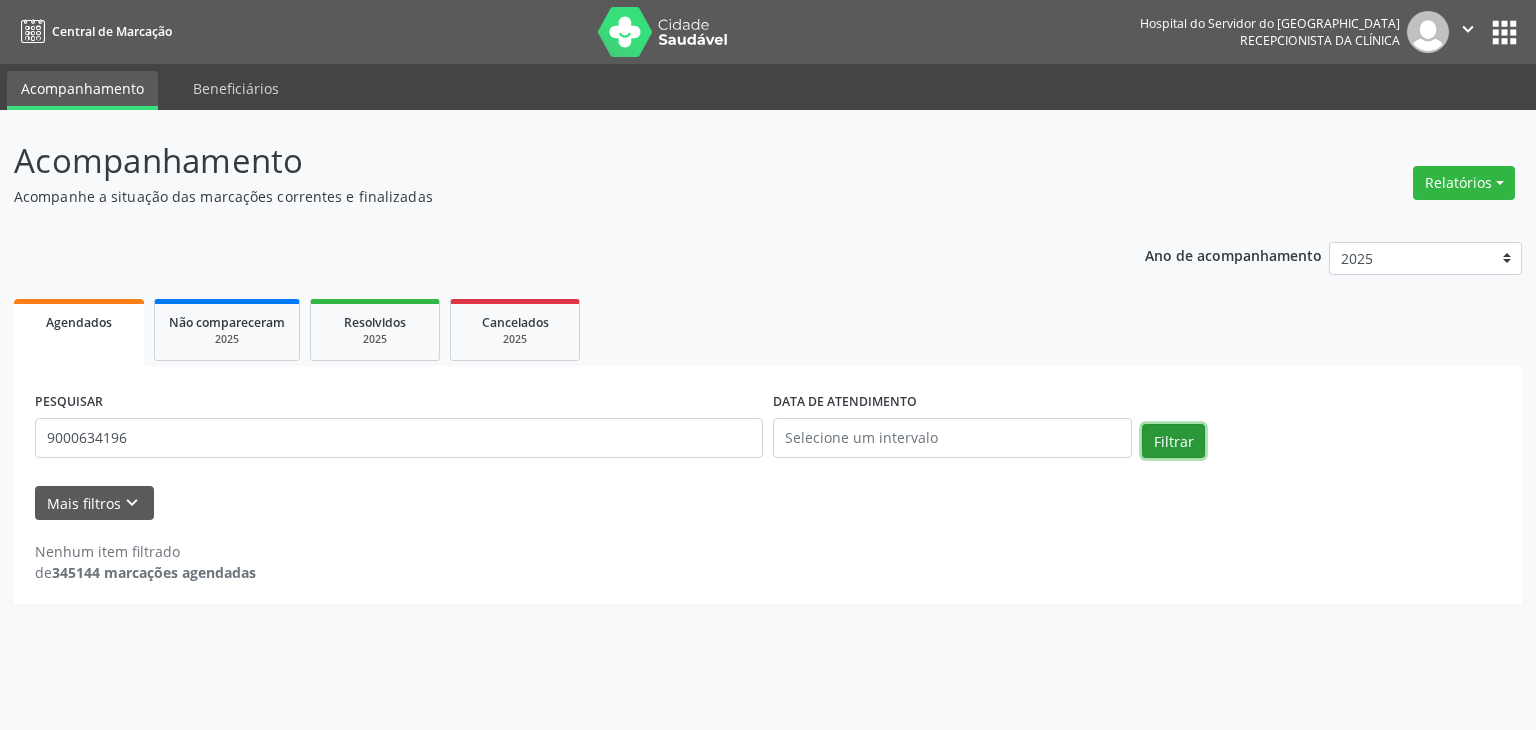 click on "Filtrar" at bounding box center [1173, 441] 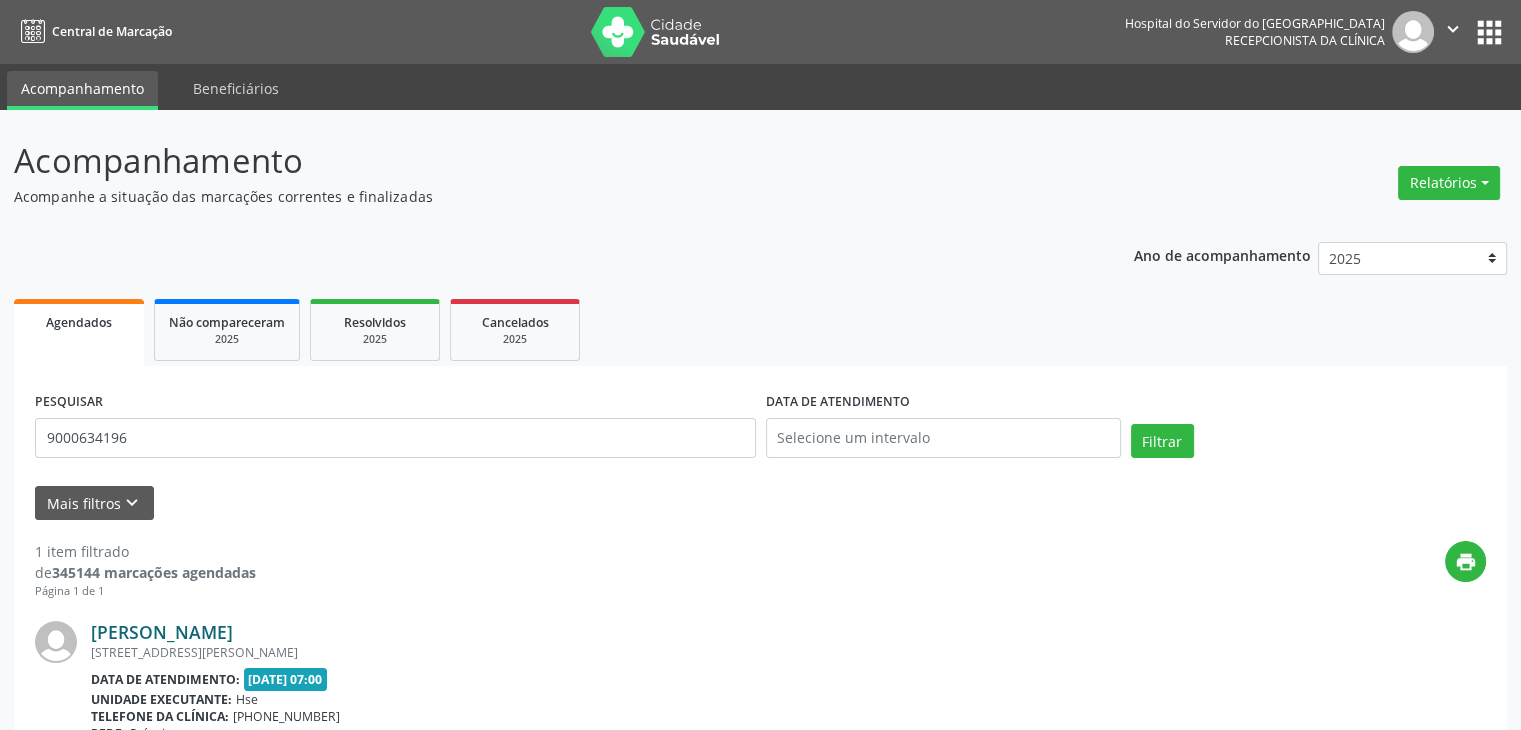 click on "[PERSON_NAME]" at bounding box center [162, 632] 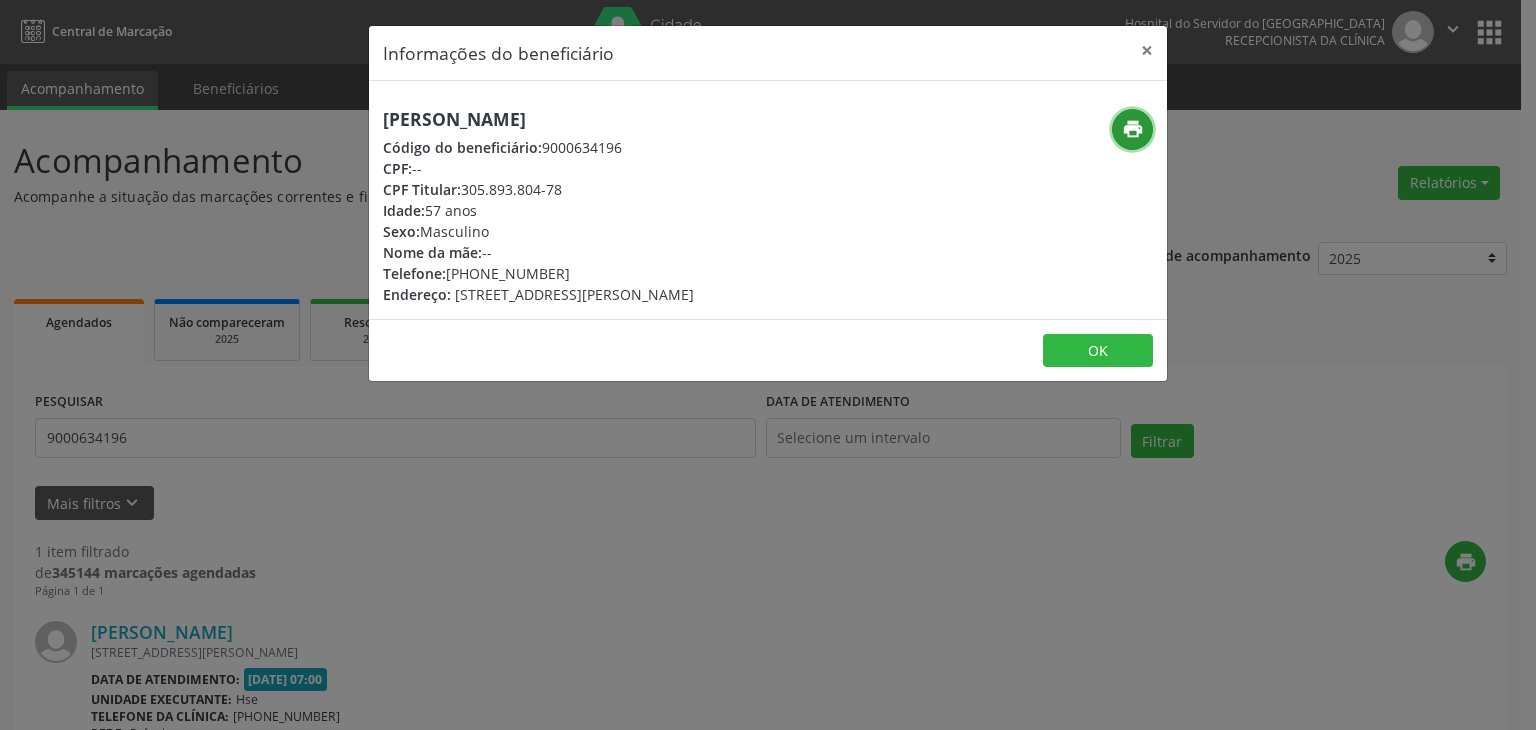 click on "print" at bounding box center (1133, 129) 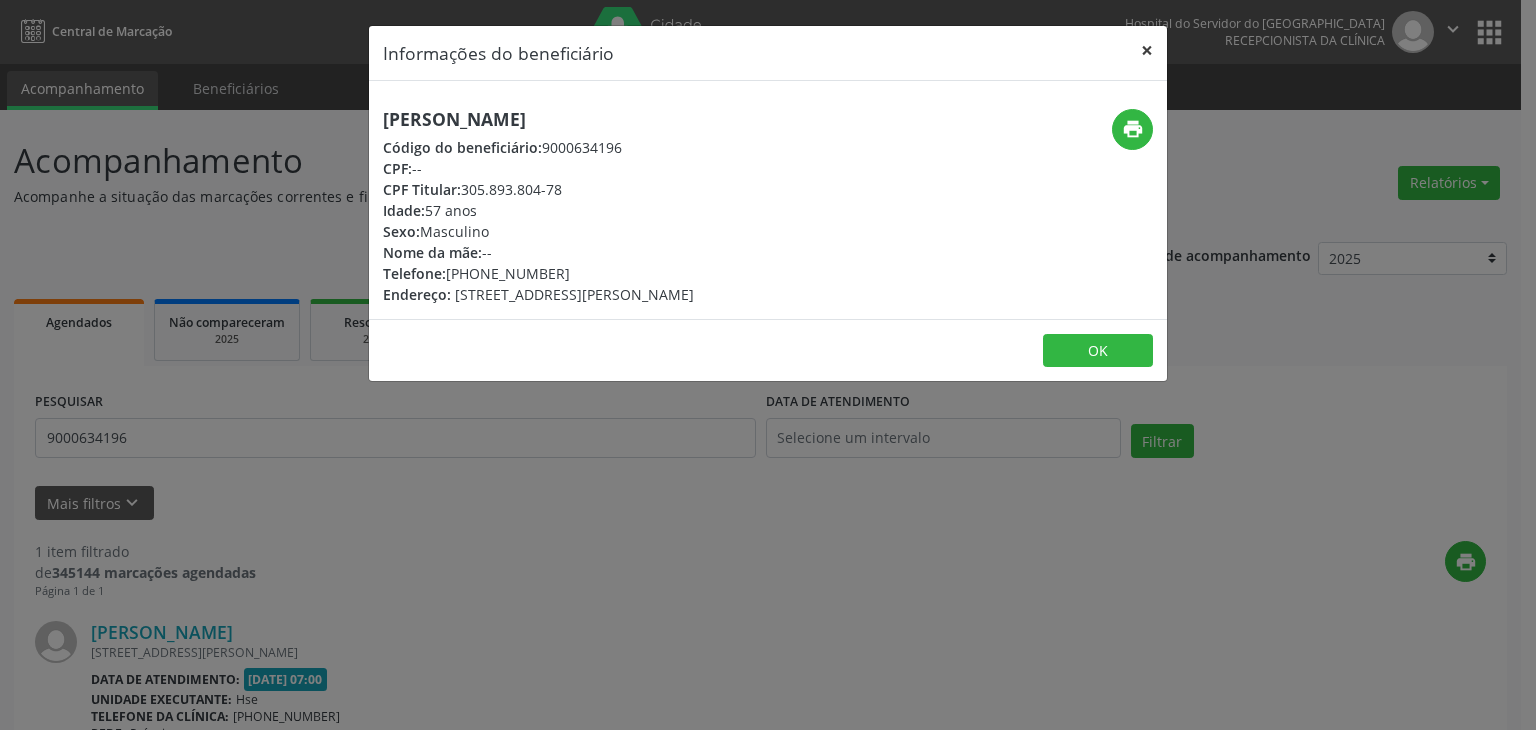 click on "×" at bounding box center [1147, 50] 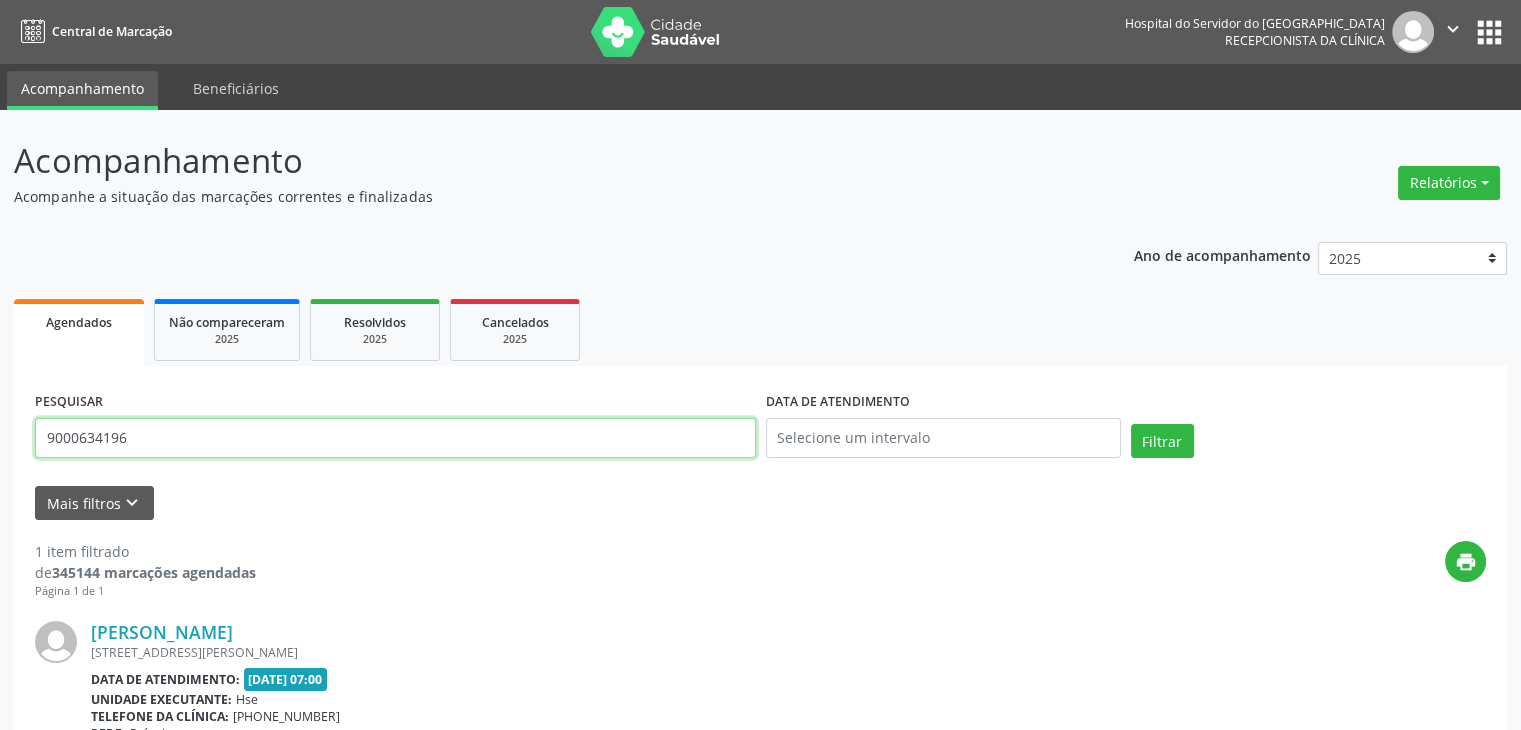 drag, startPoint x: 183, startPoint y: 449, endPoint x: 0, endPoint y: 449, distance: 183 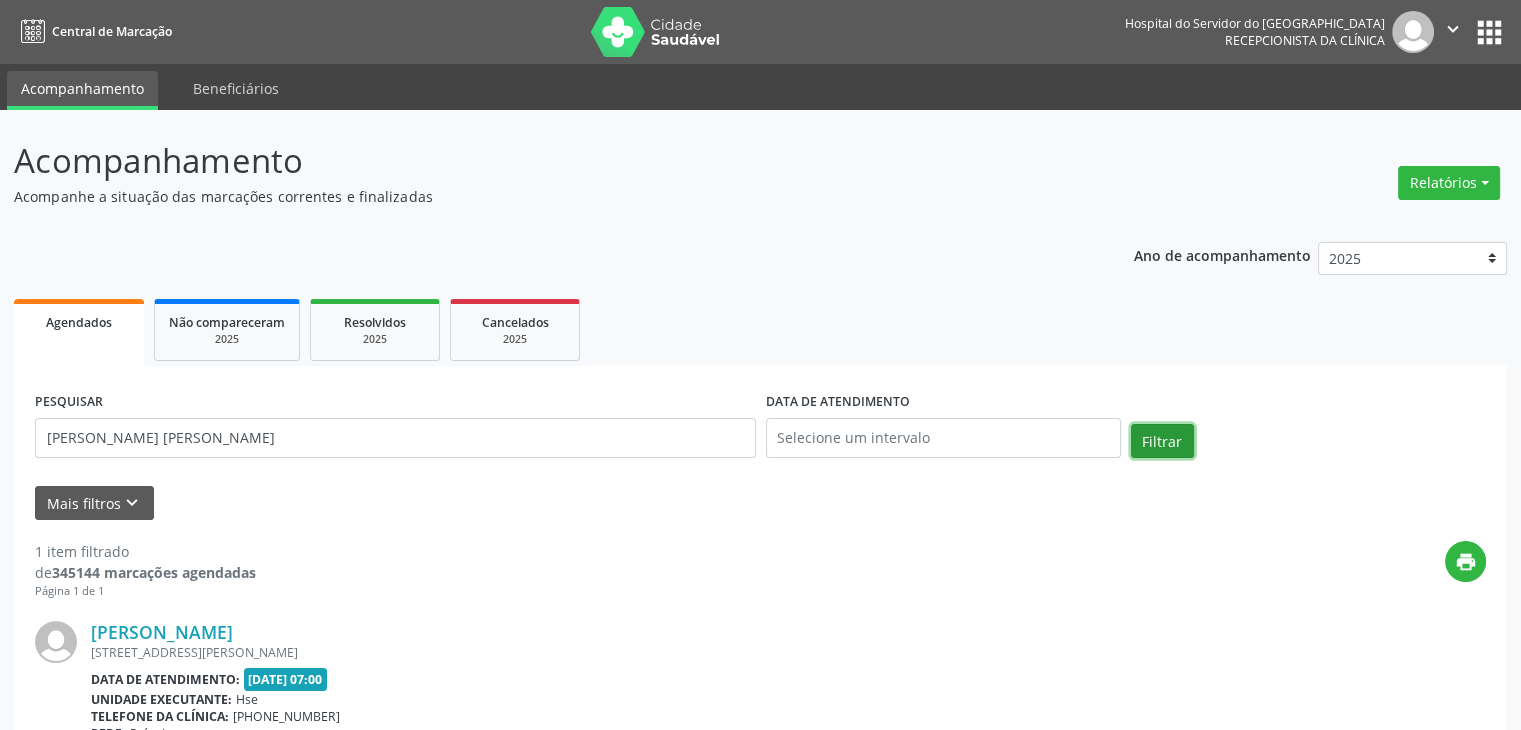click on "Filtrar" at bounding box center (1162, 441) 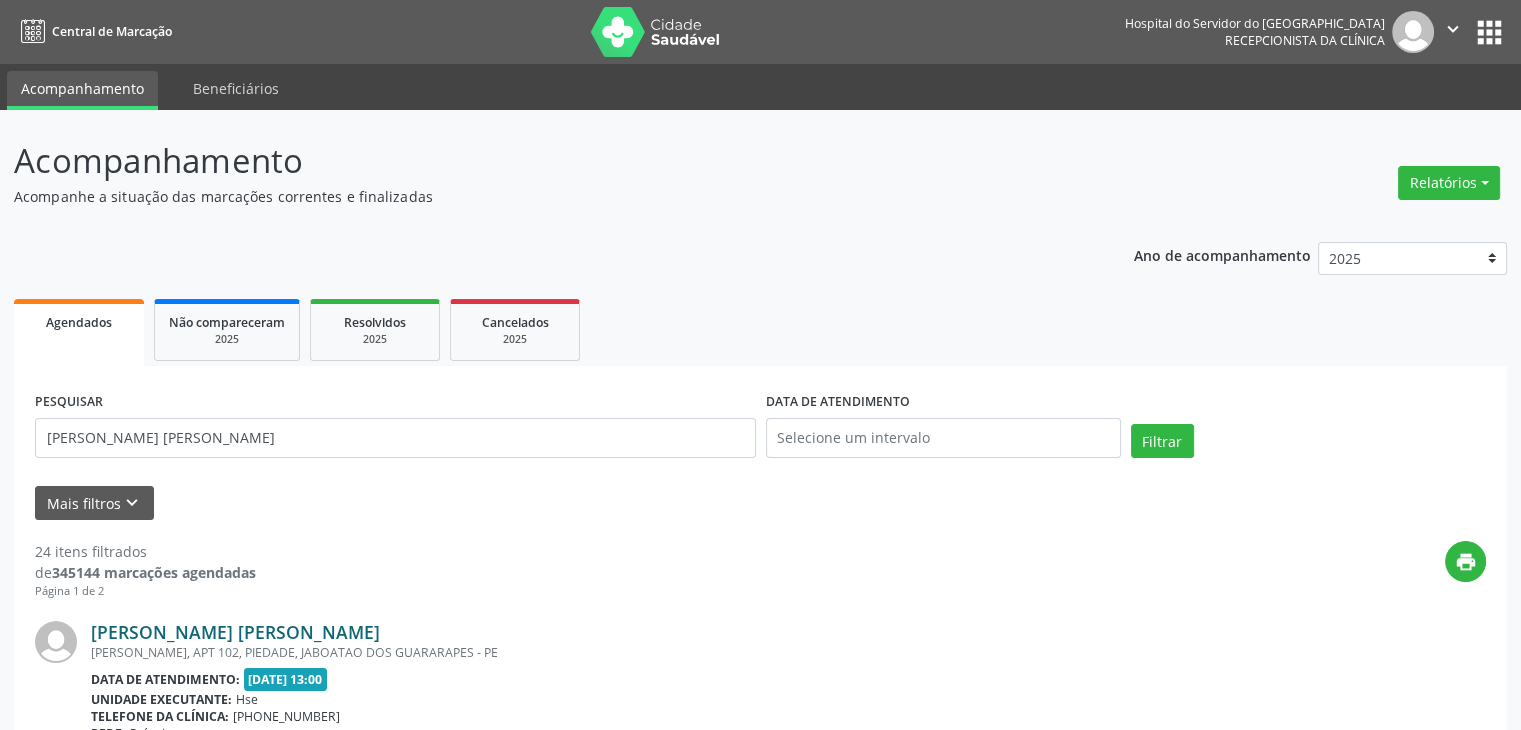 click on "[PERSON_NAME] [PERSON_NAME]" at bounding box center (235, 632) 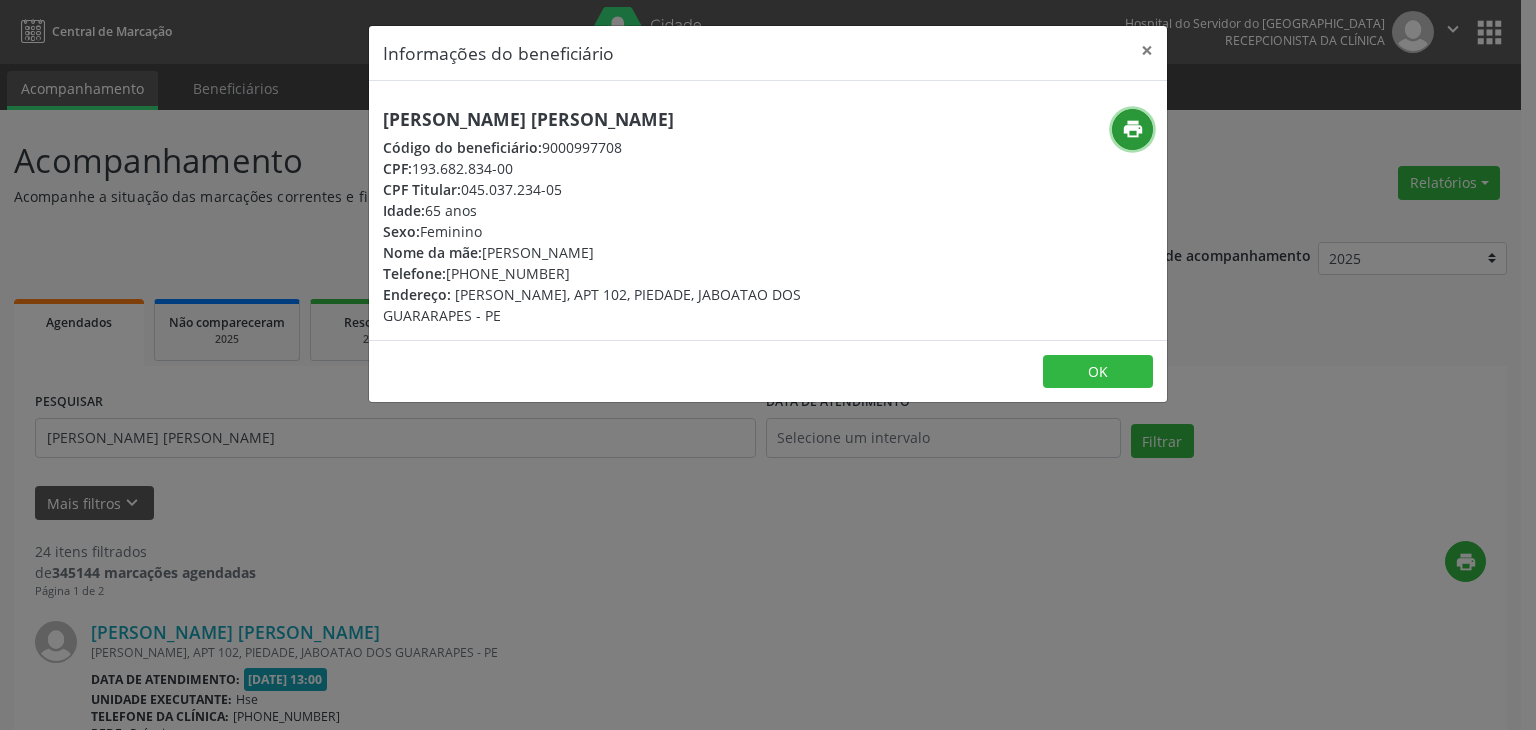 click on "print" at bounding box center [1133, 129] 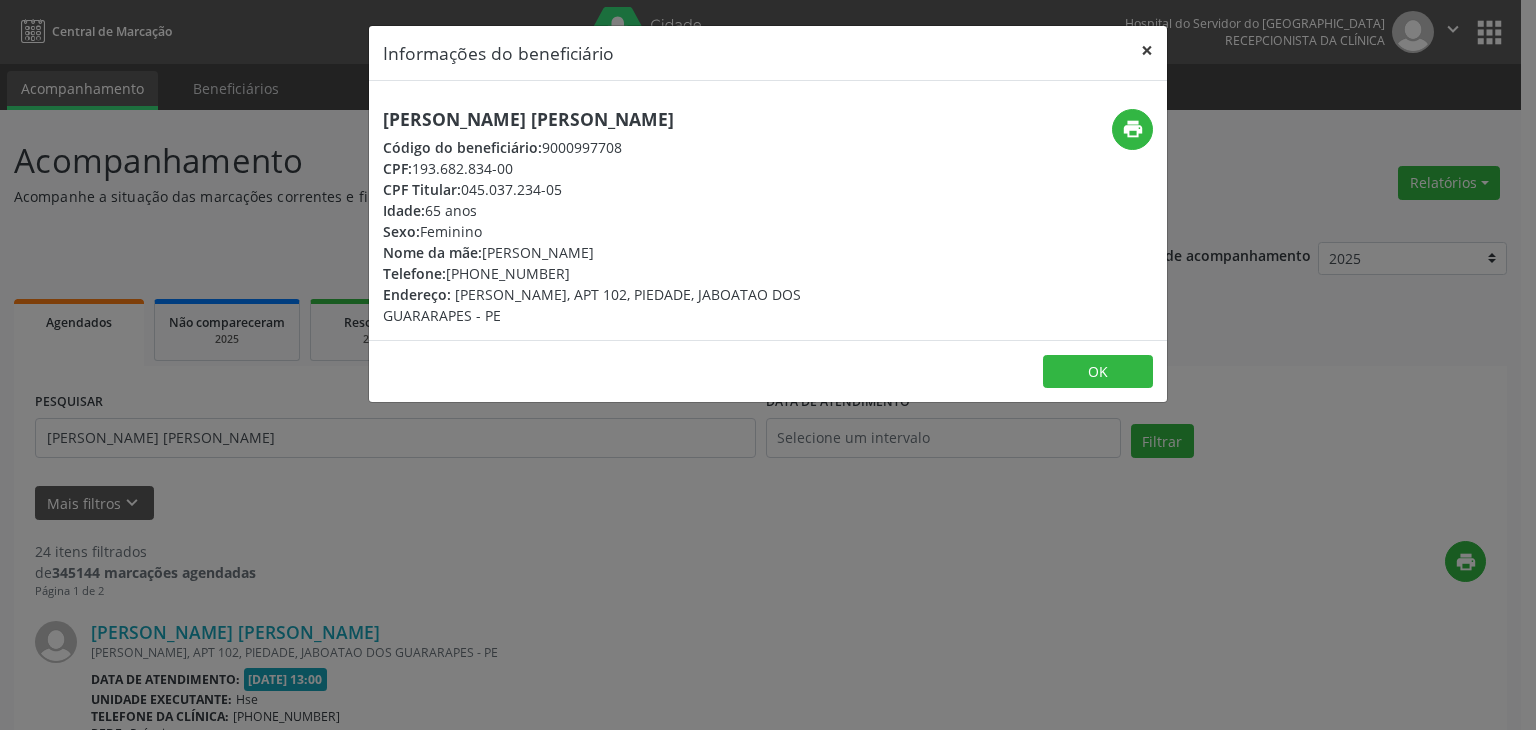 click on "×" at bounding box center [1147, 50] 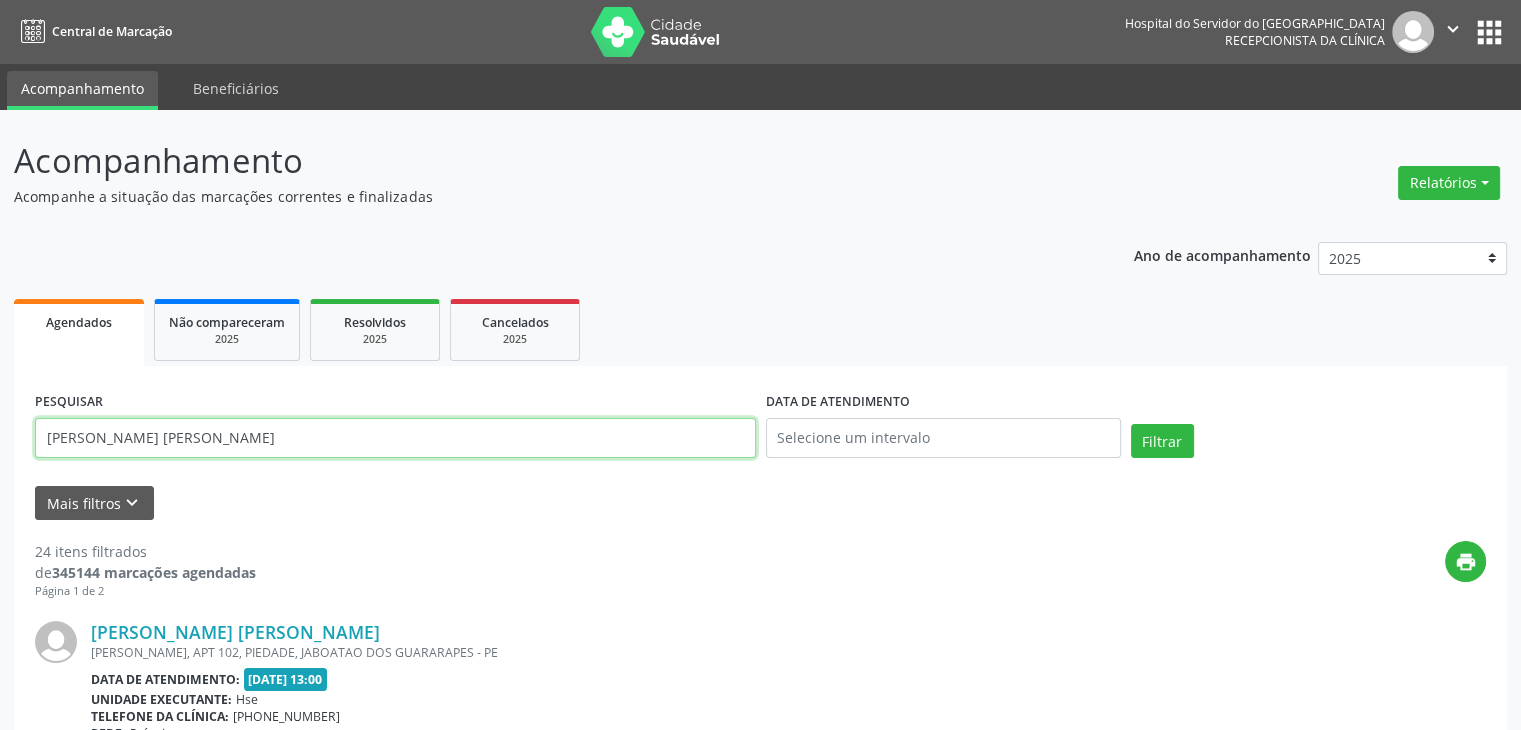 drag, startPoint x: 83, startPoint y: 450, endPoint x: 0, endPoint y: 450, distance: 83 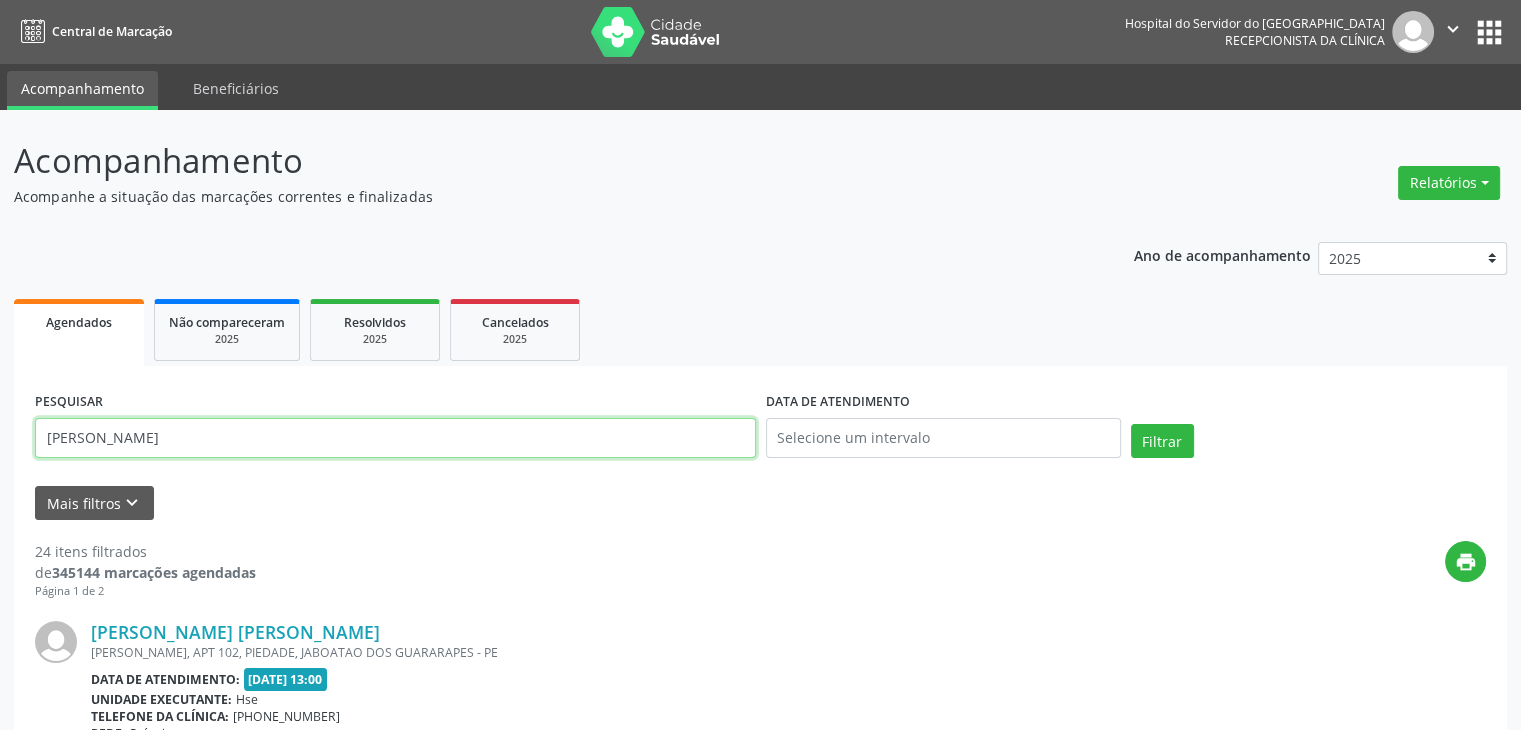 click on "Filtrar" at bounding box center [1162, 441] 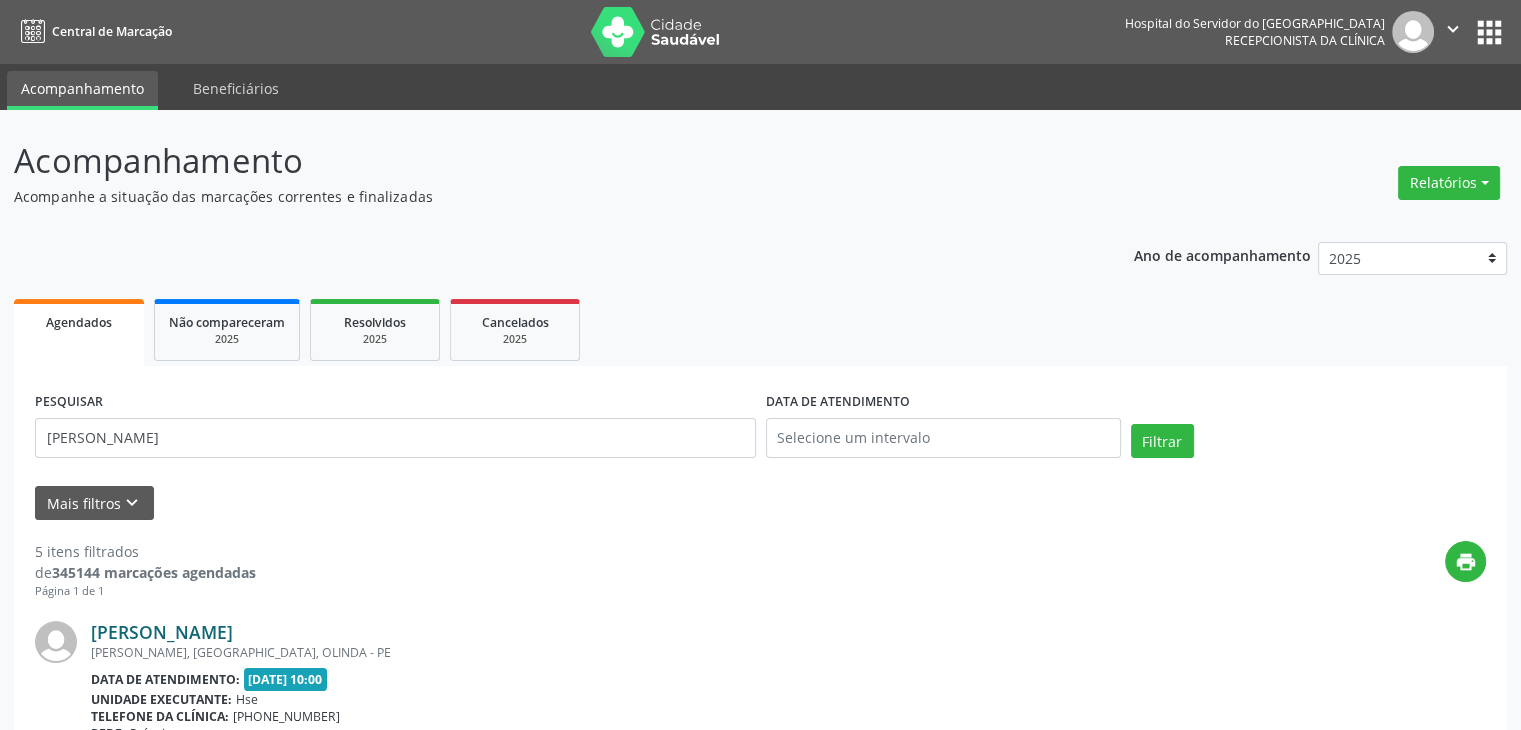 click on "[PERSON_NAME]" at bounding box center [162, 632] 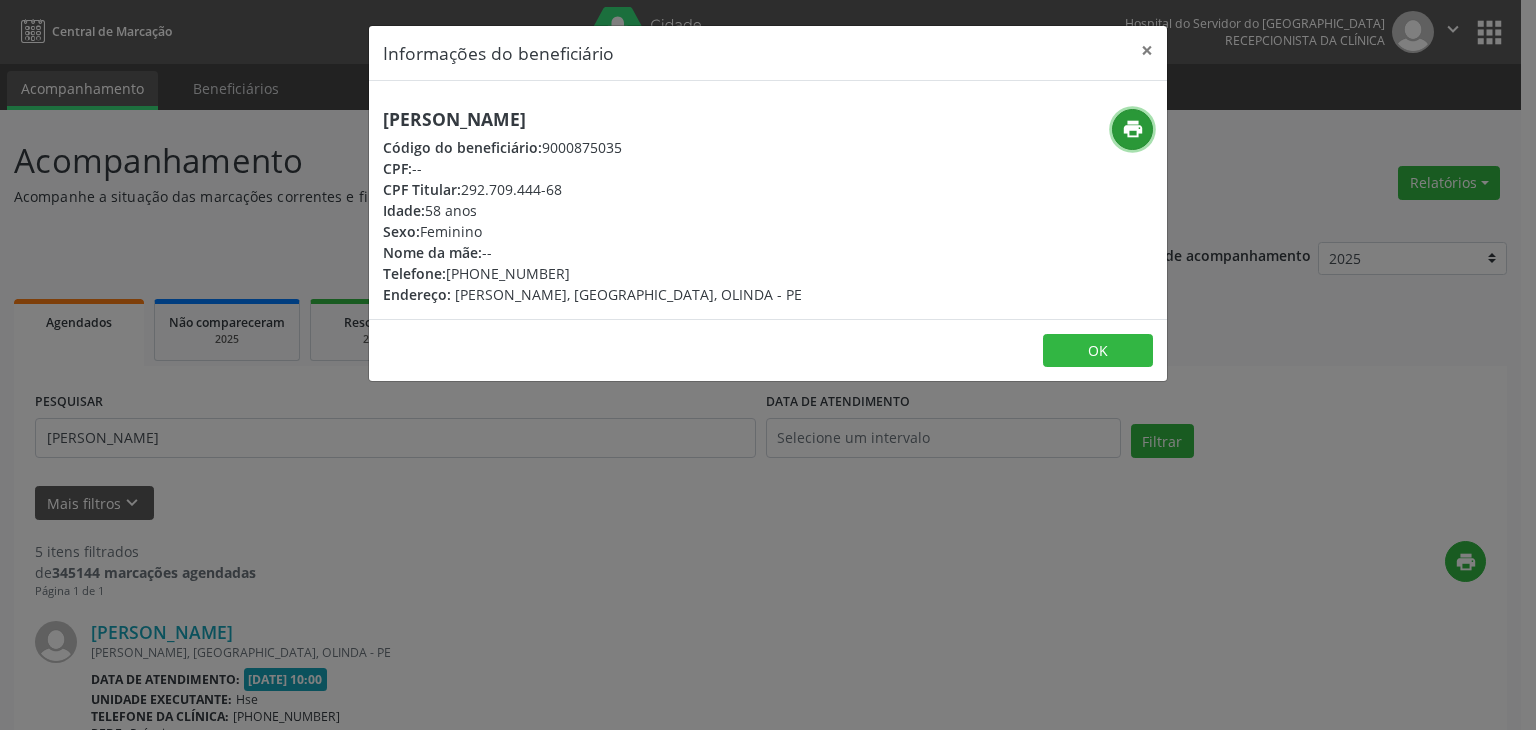 click on "print" at bounding box center [1133, 129] 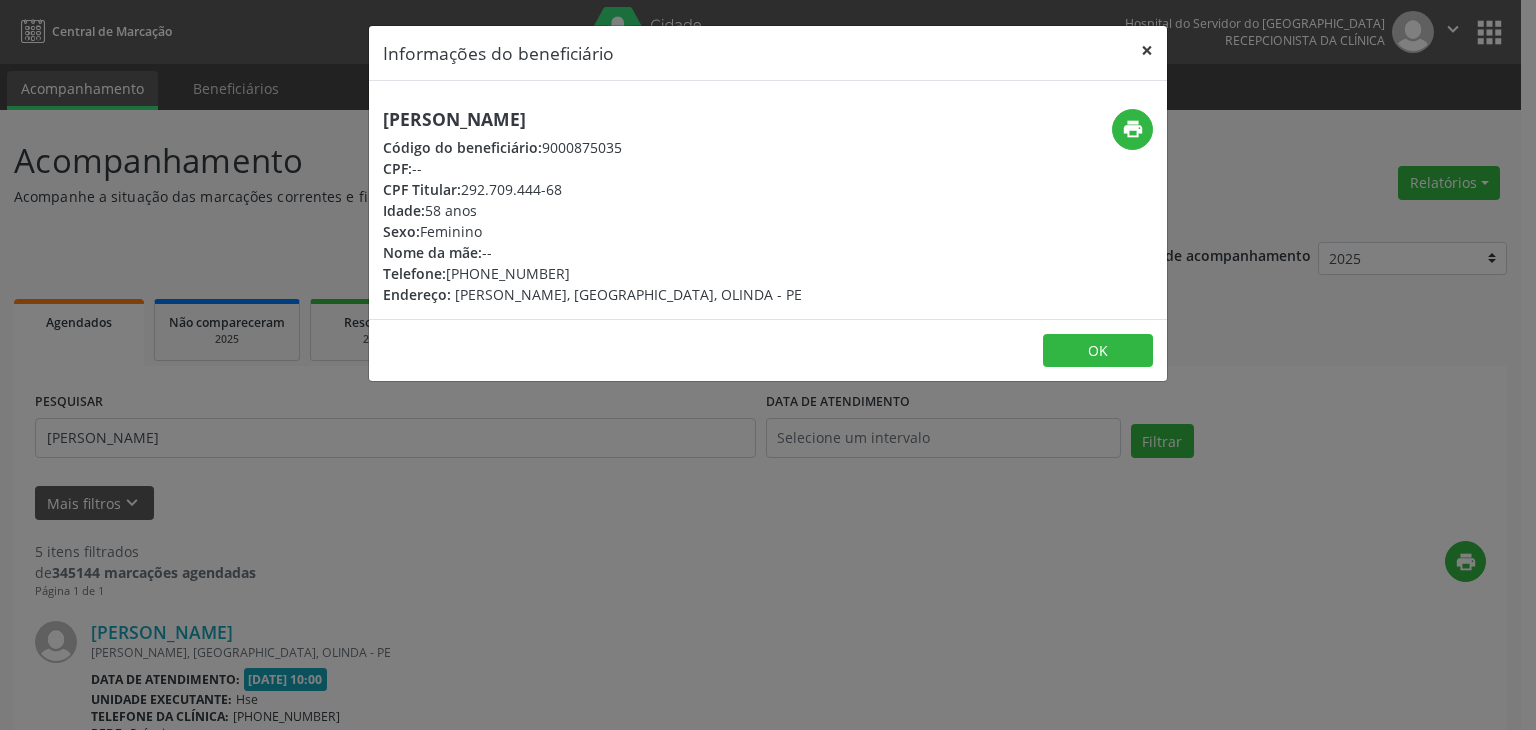 click on "×" at bounding box center [1147, 50] 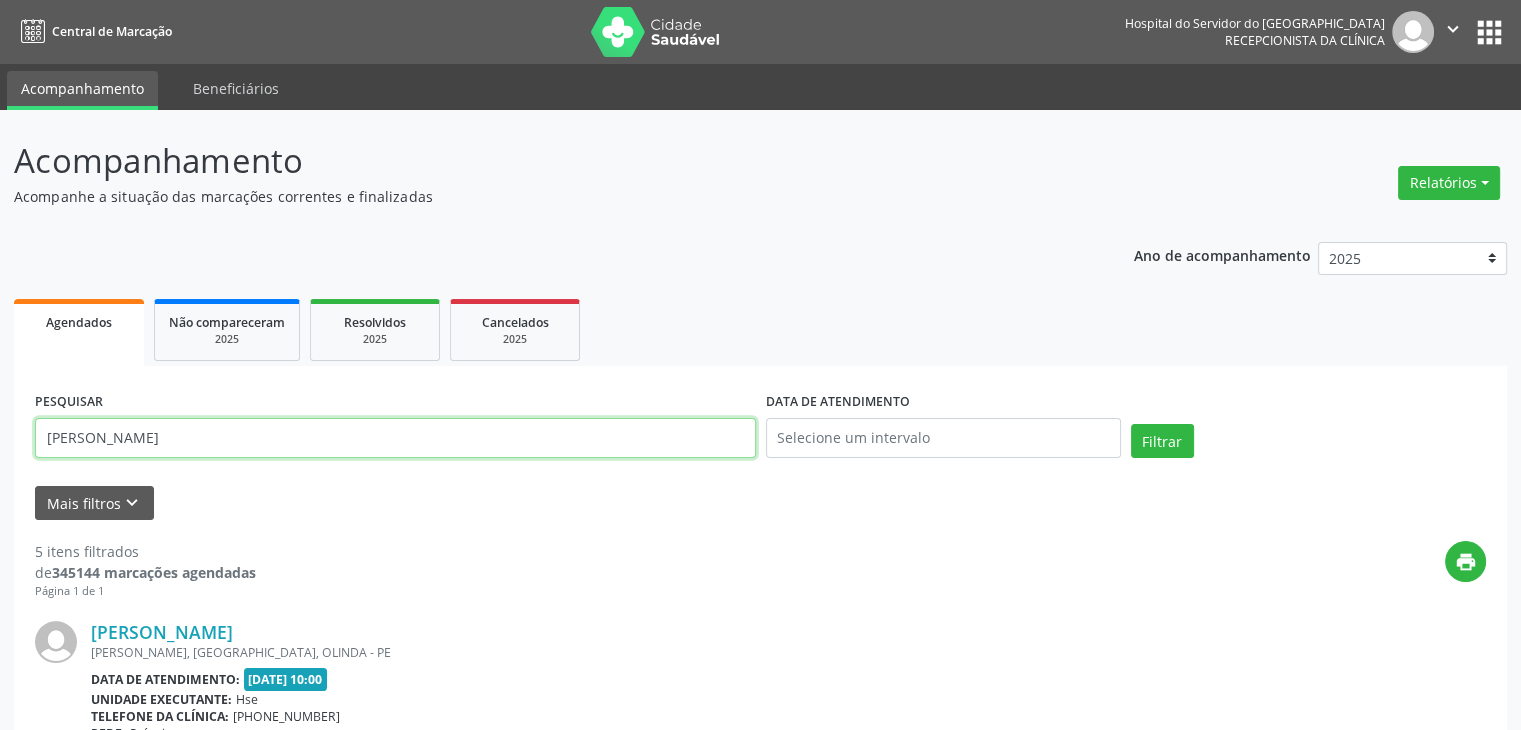 drag, startPoint x: 308, startPoint y: 421, endPoint x: 0, endPoint y: 421, distance: 308 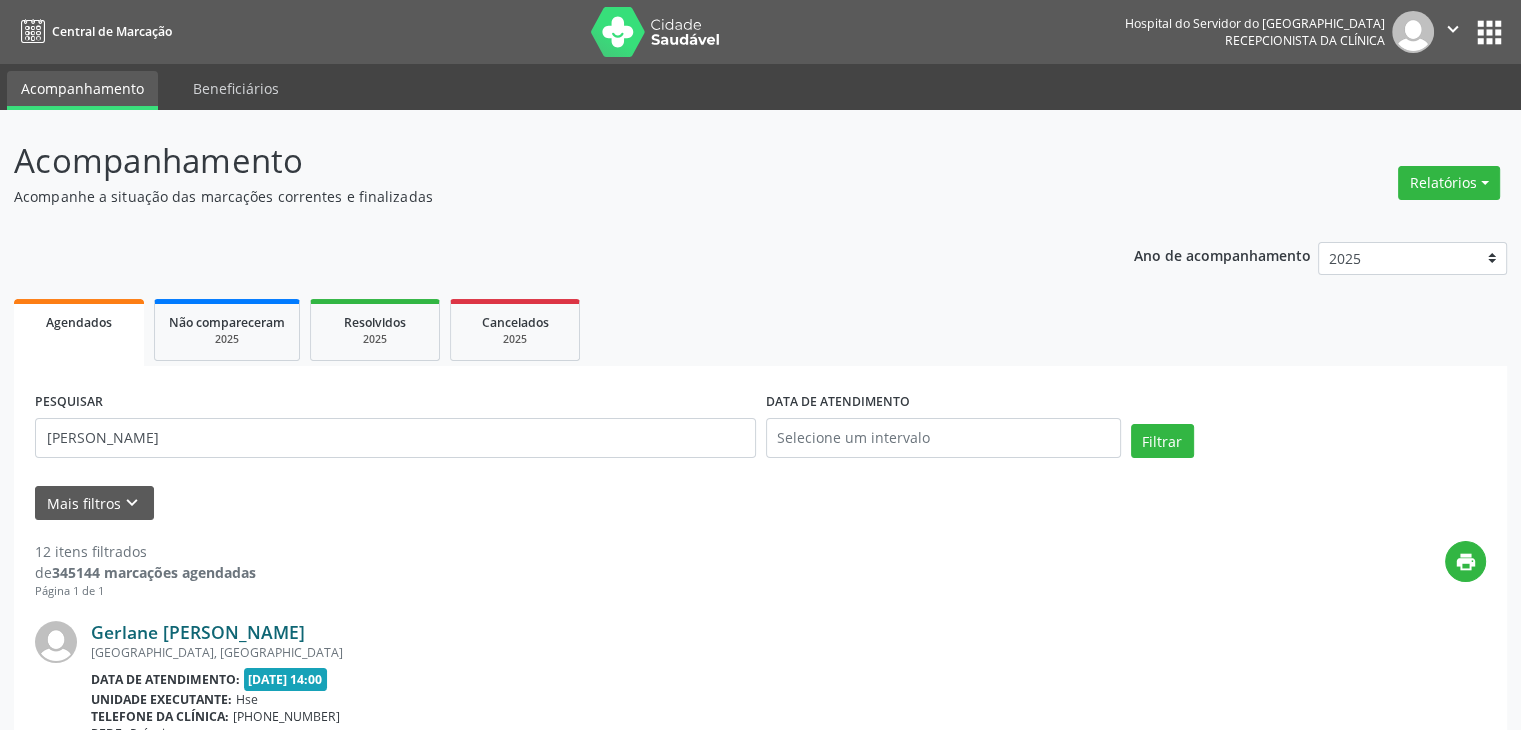 click on "Gerlane [PERSON_NAME]" at bounding box center (198, 632) 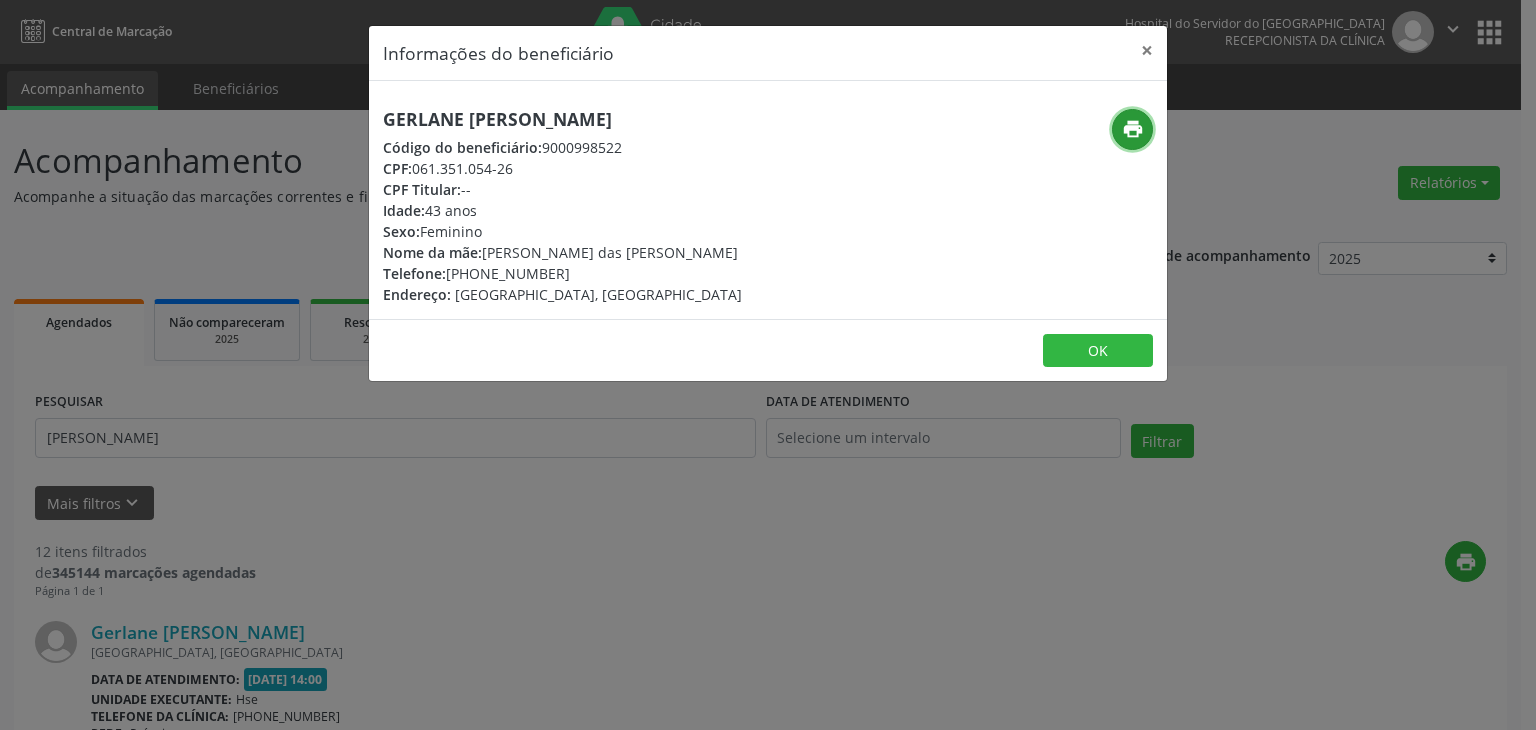 click on "print" at bounding box center (1133, 129) 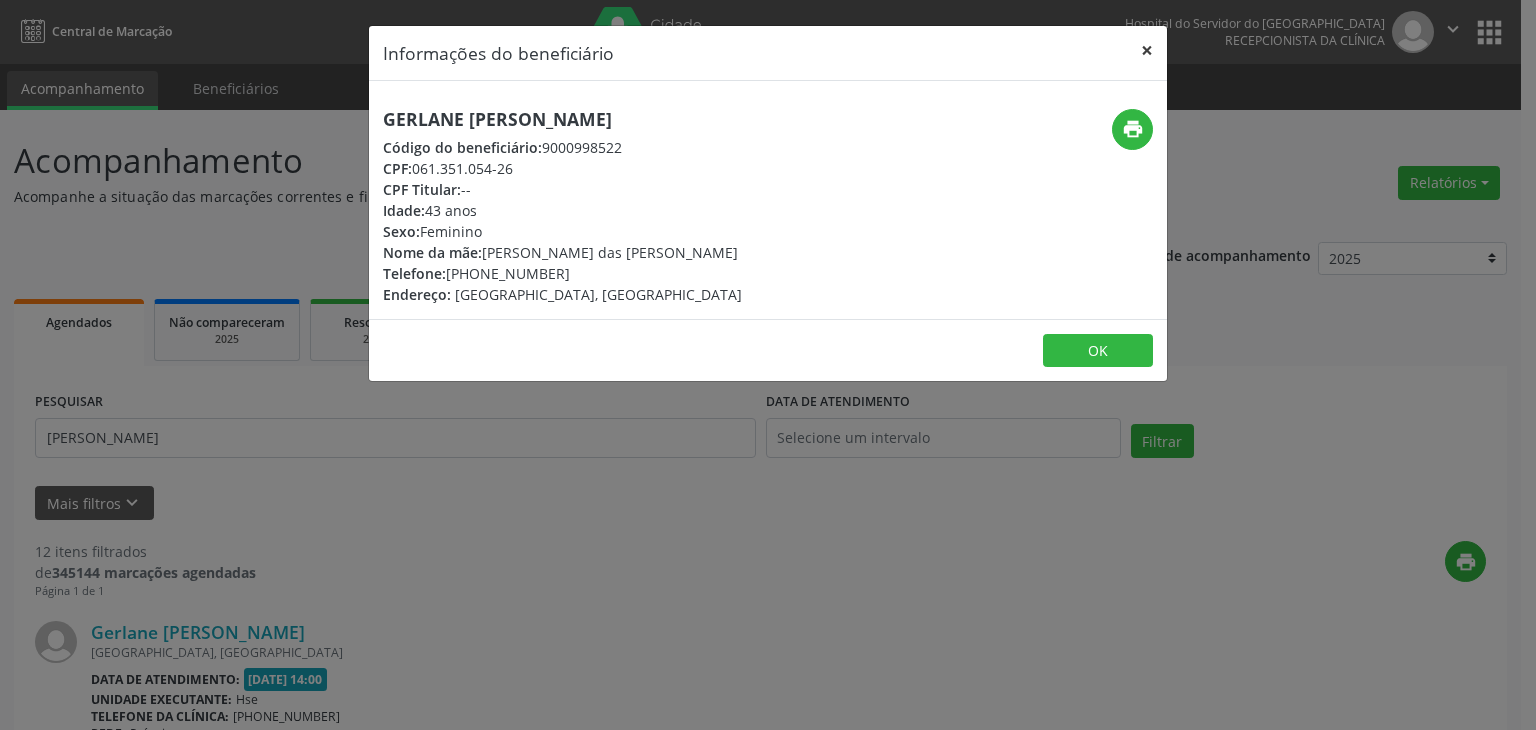 click on "×" at bounding box center (1147, 50) 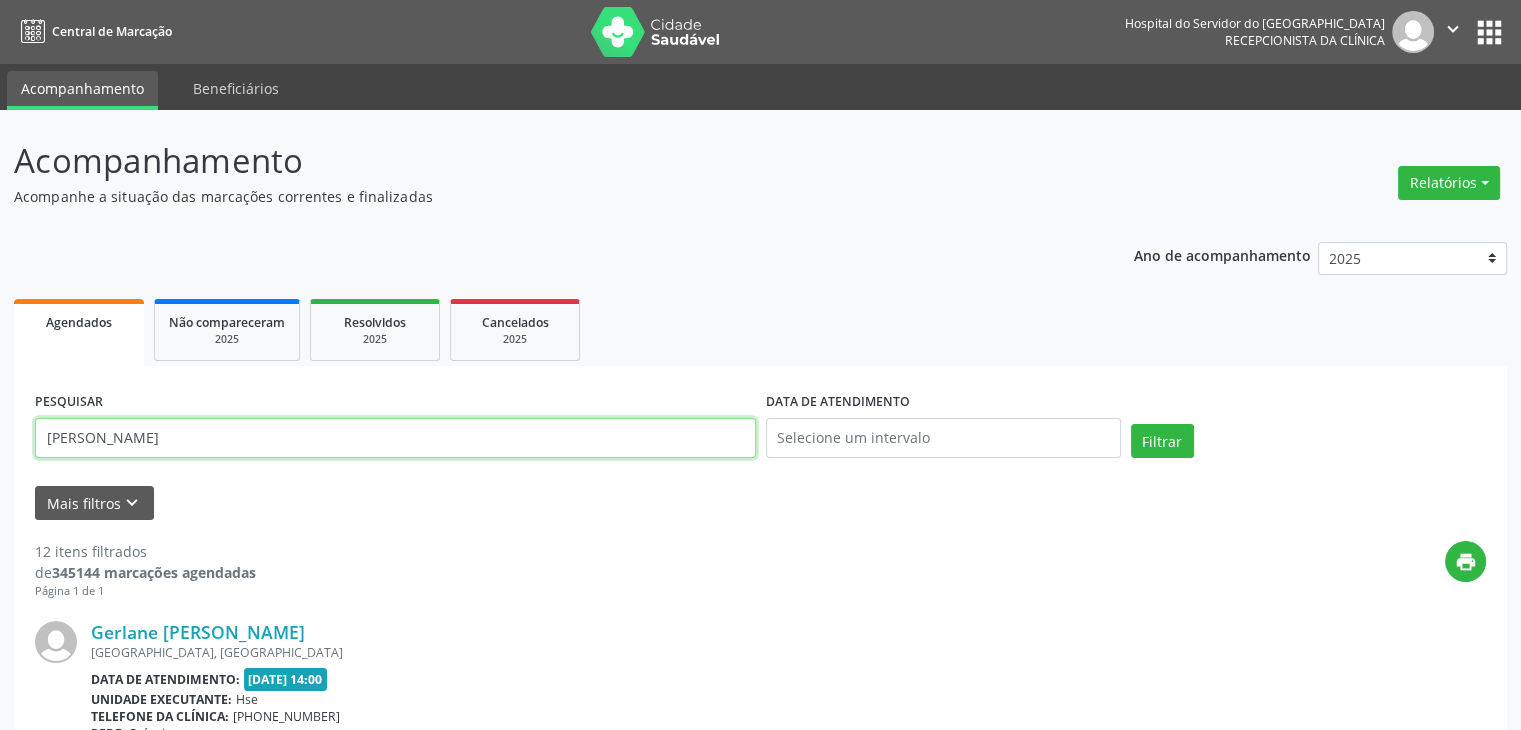 drag, startPoint x: 230, startPoint y: 445, endPoint x: 0, endPoint y: 453, distance: 230.13908 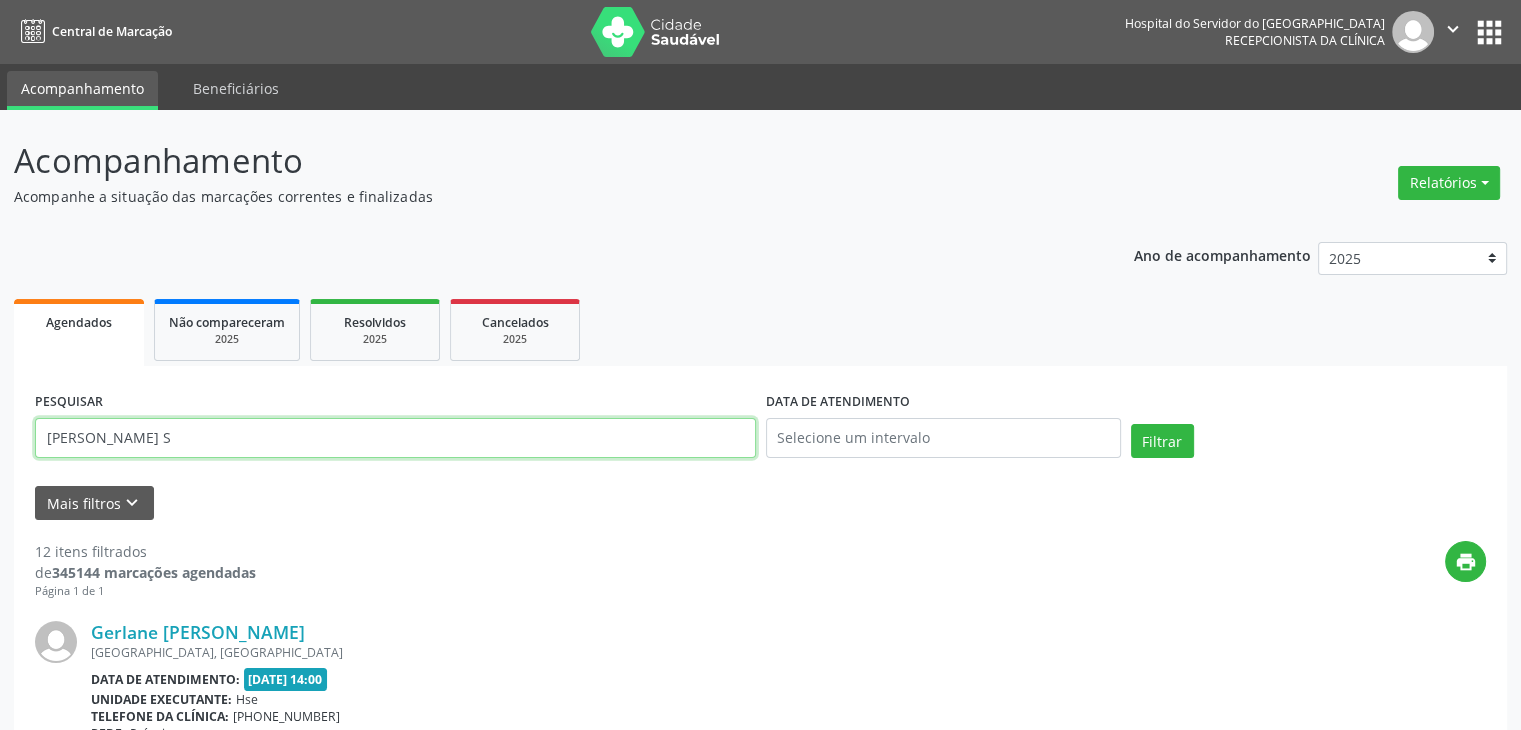 click on "Filtrar" at bounding box center (1162, 441) 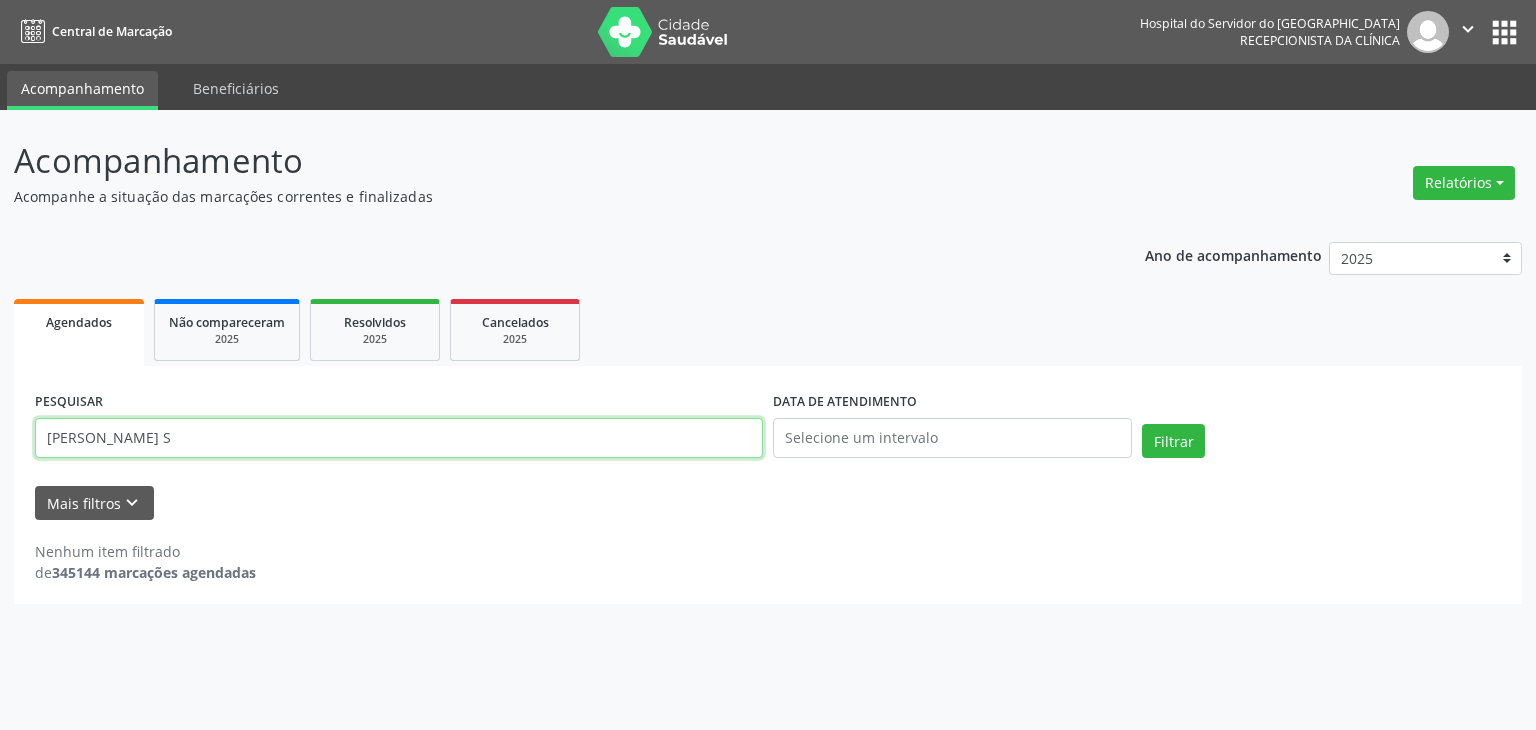 click on "[PERSON_NAME] S" at bounding box center [399, 438] 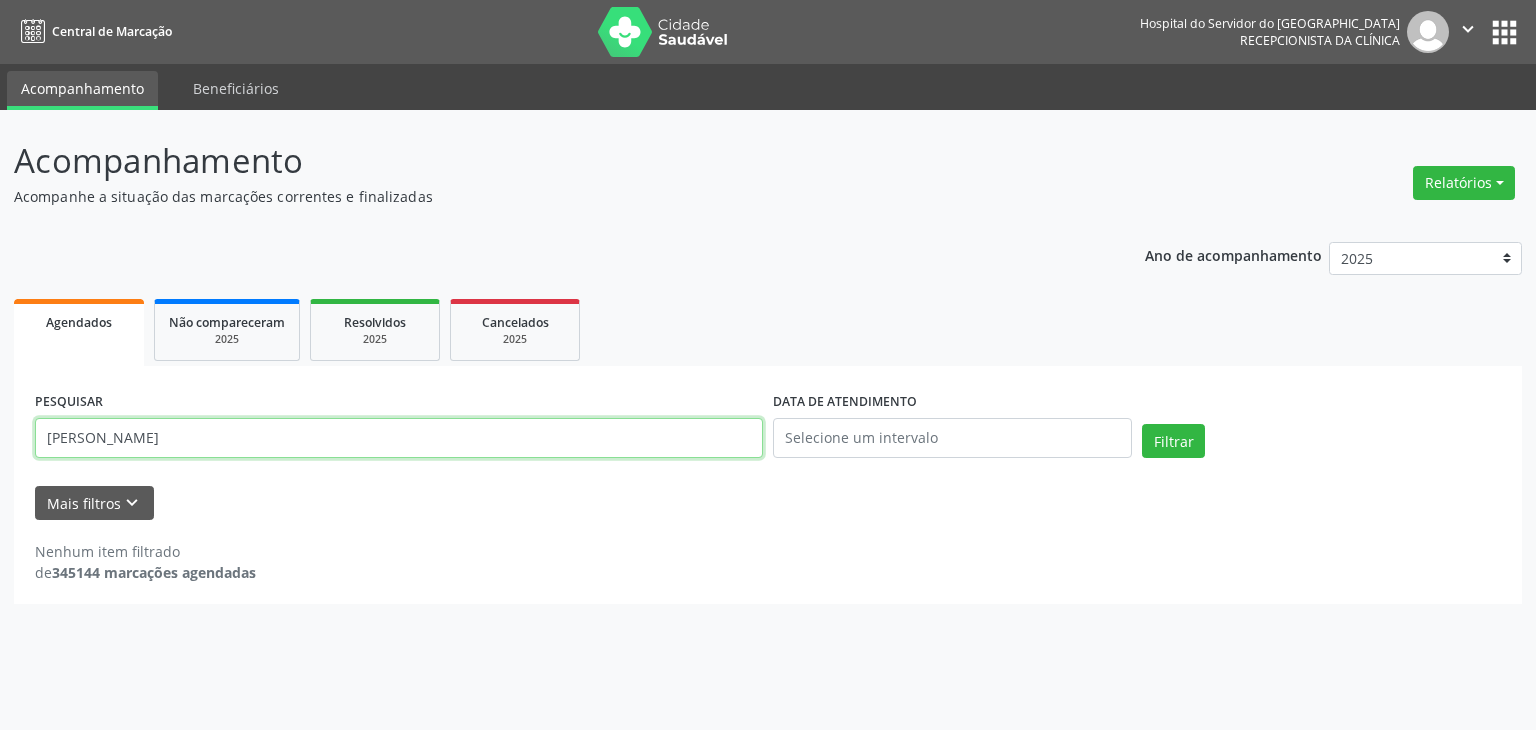 click on "Filtrar" at bounding box center [1173, 441] 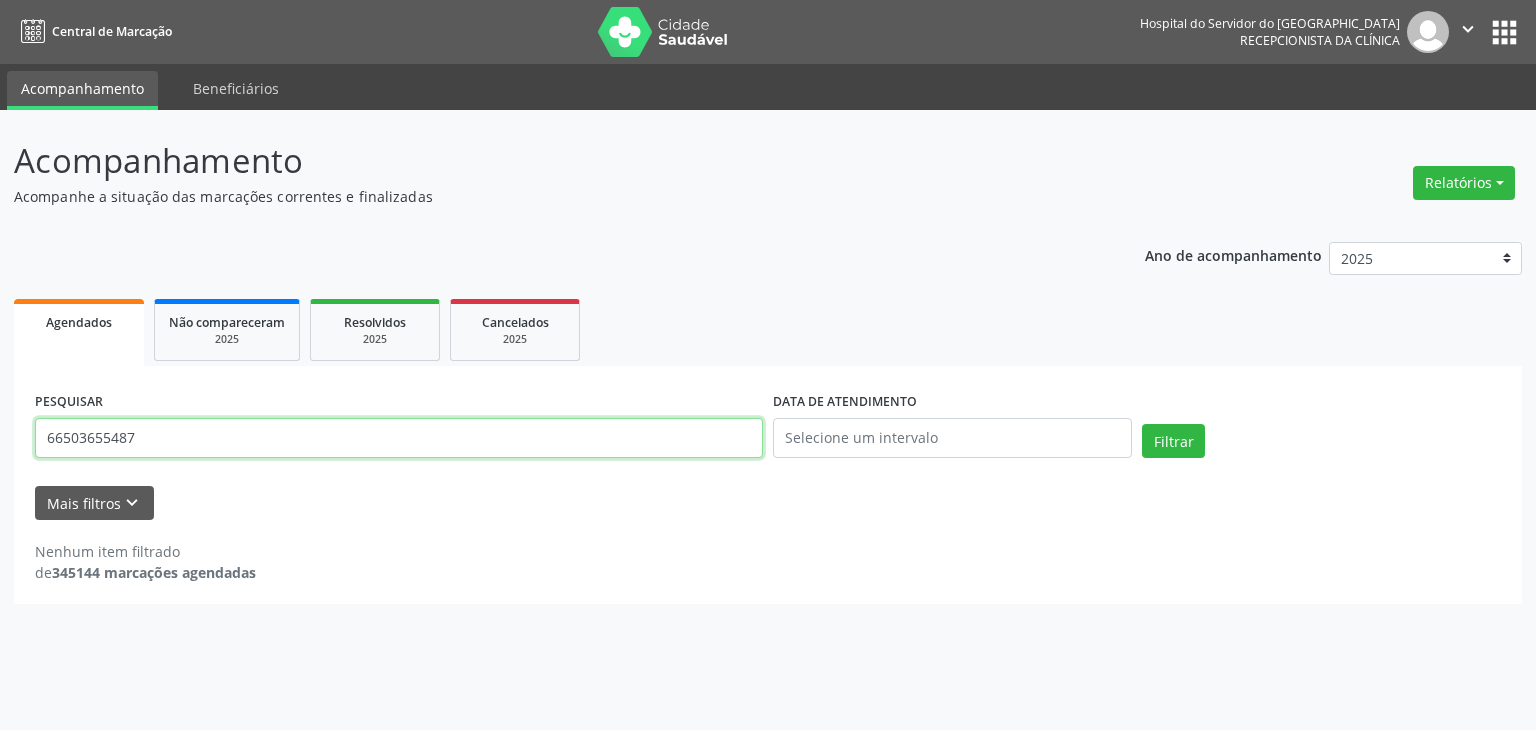 type on "66503655487" 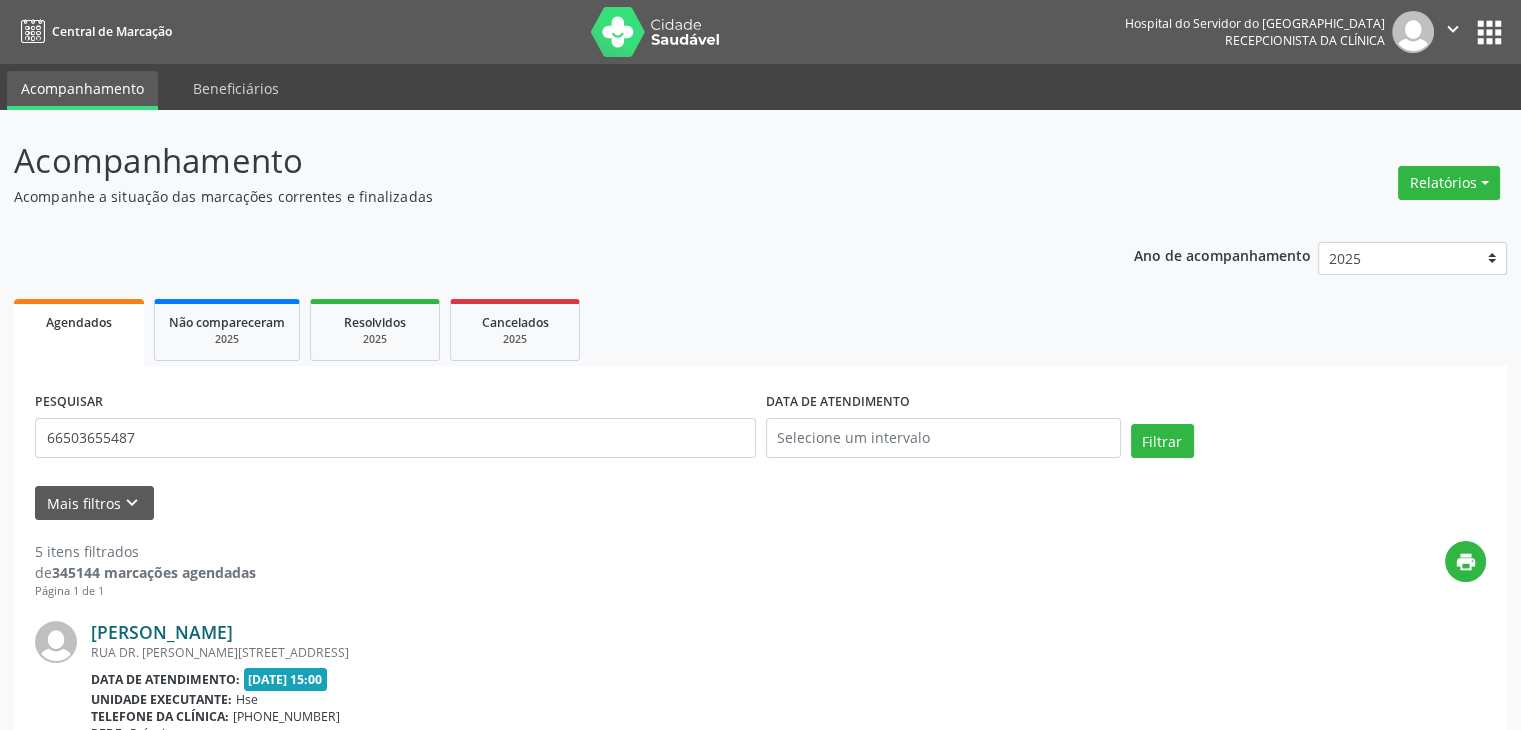 click on "[PERSON_NAME]" at bounding box center (162, 632) 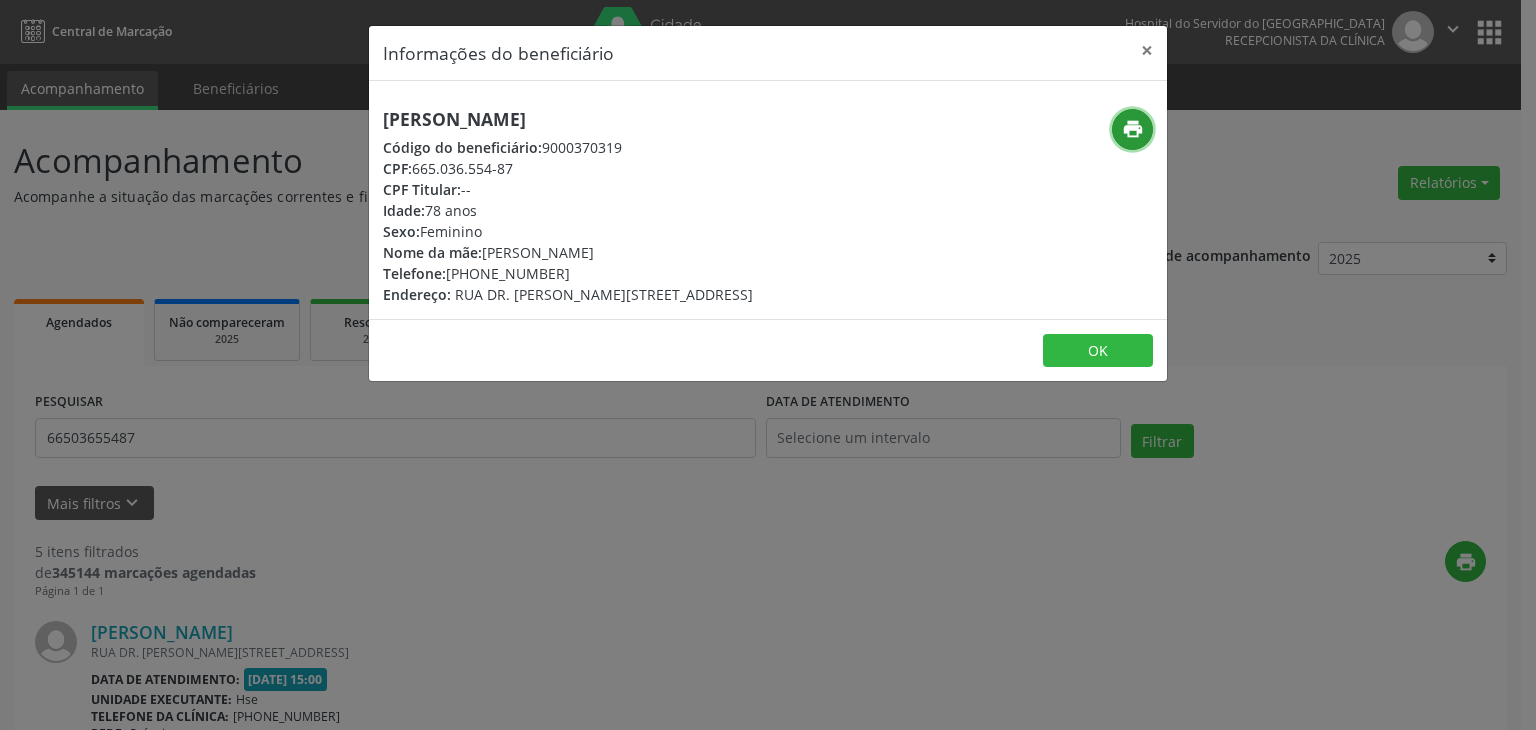 click on "print" at bounding box center (1133, 129) 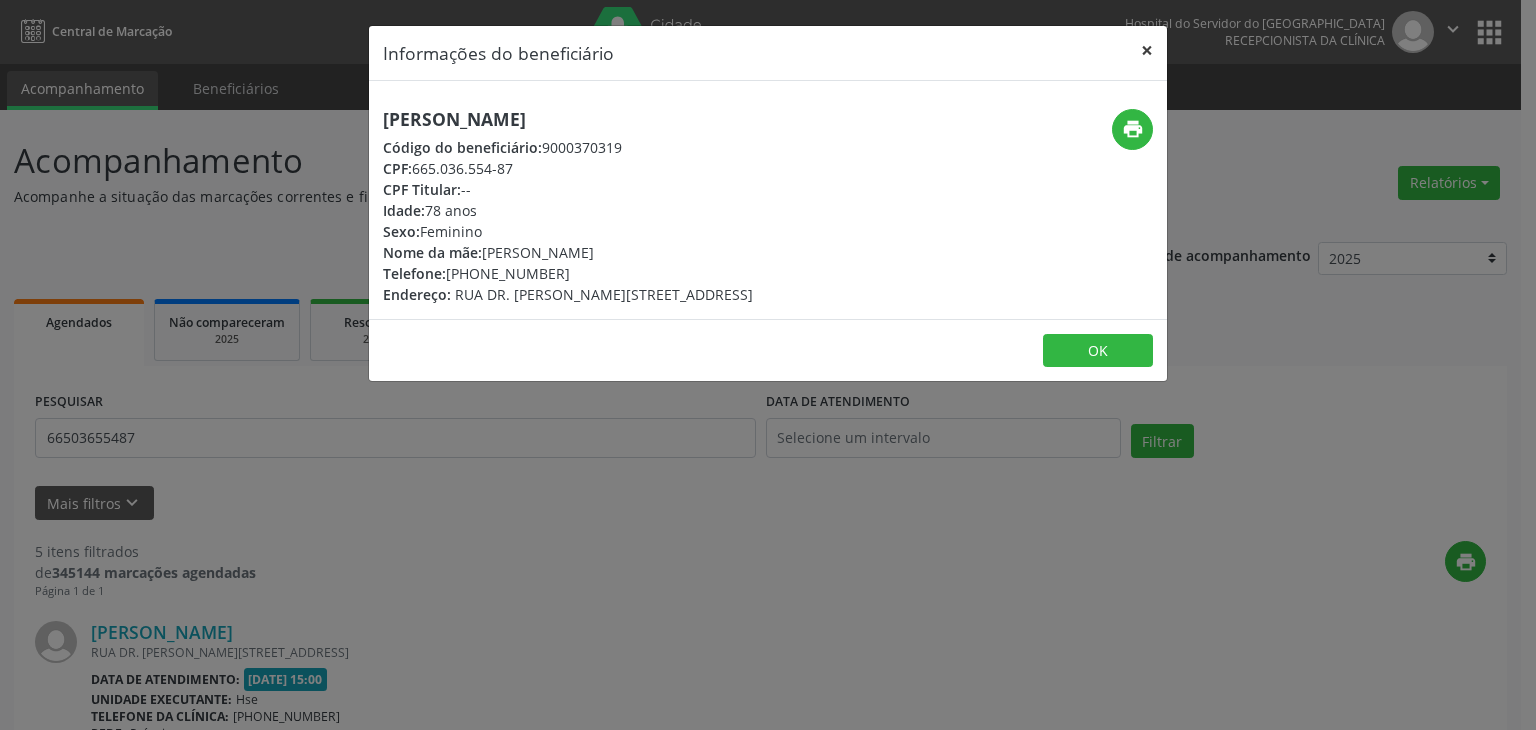 click on "×" at bounding box center [1147, 50] 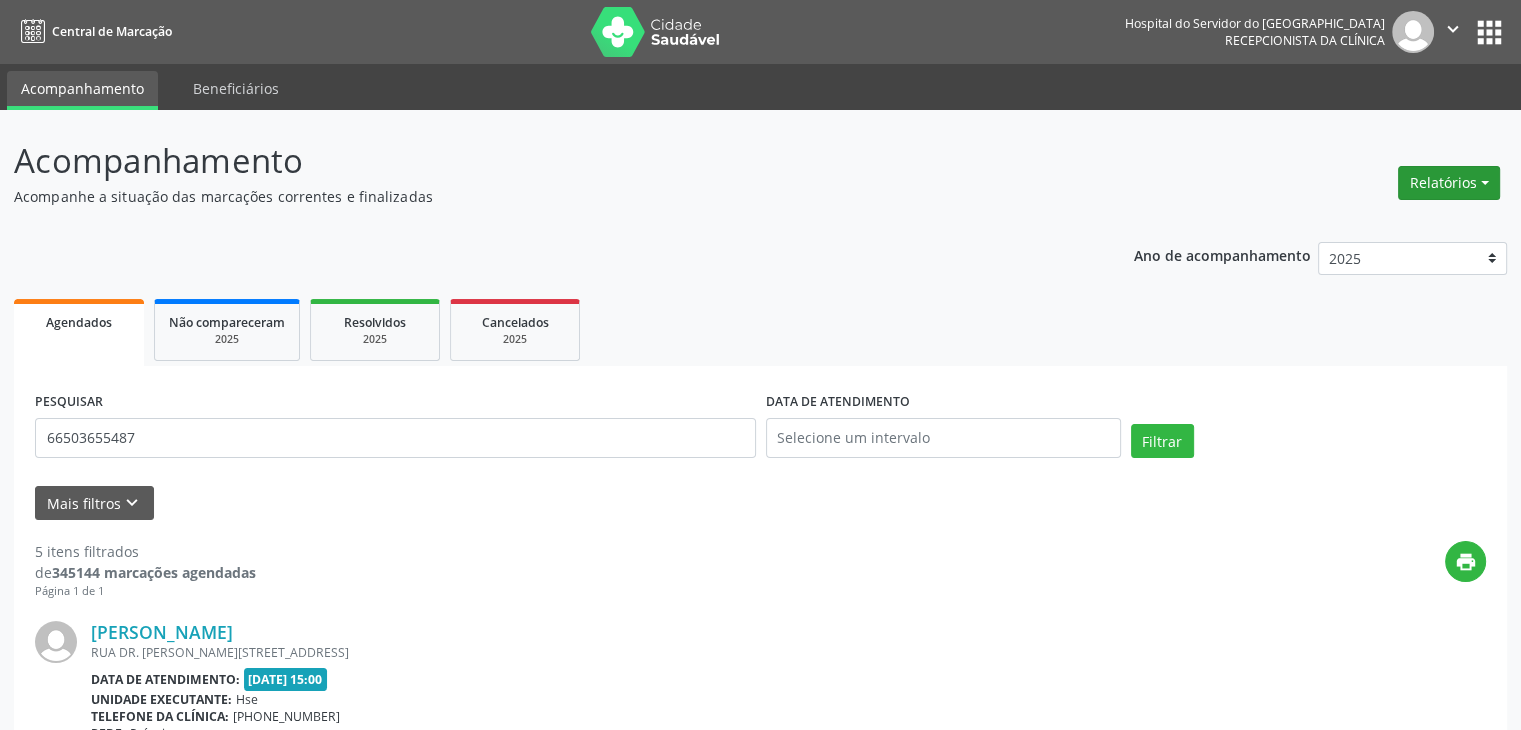 click on "Relatórios" at bounding box center (1449, 183) 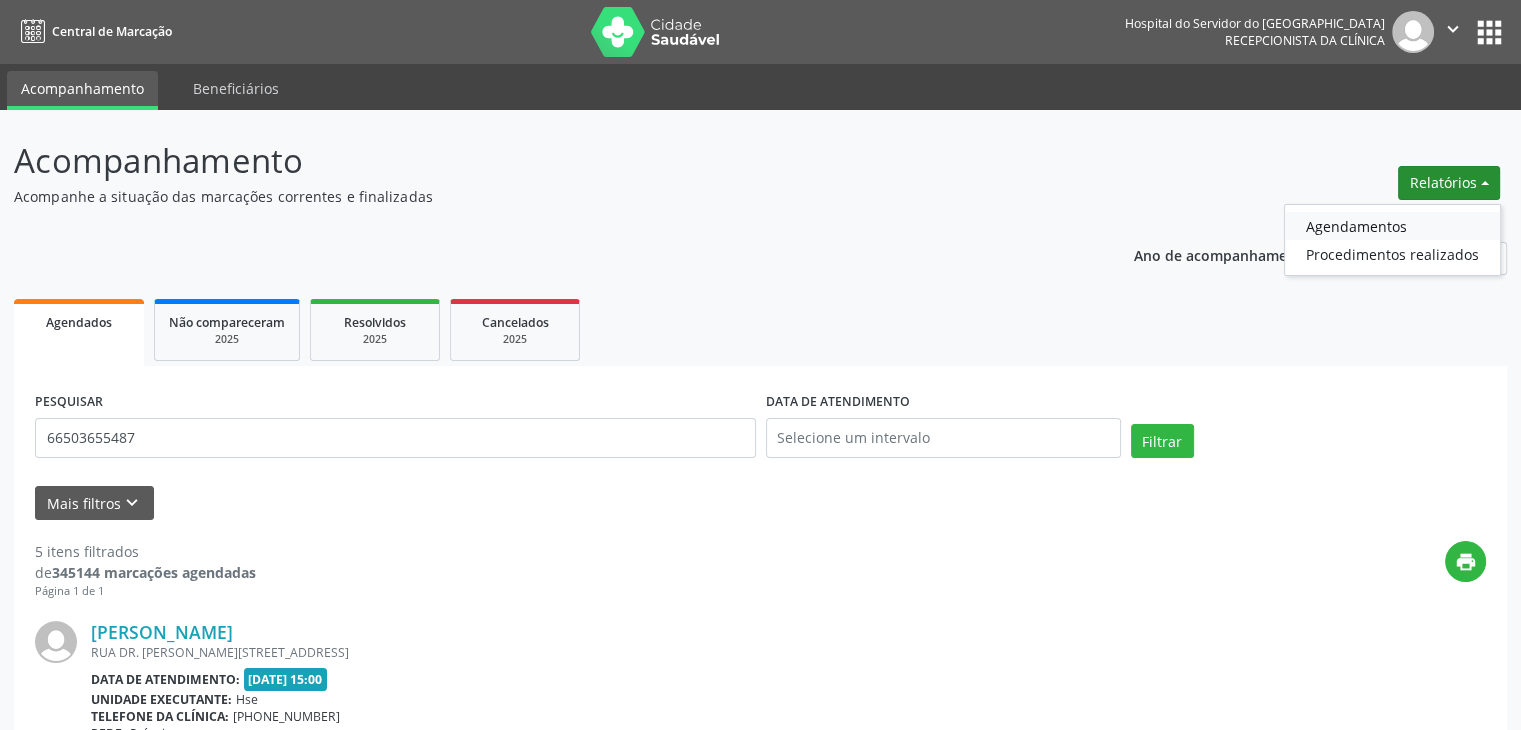 click on "Agendamentos" at bounding box center (1392, 226) 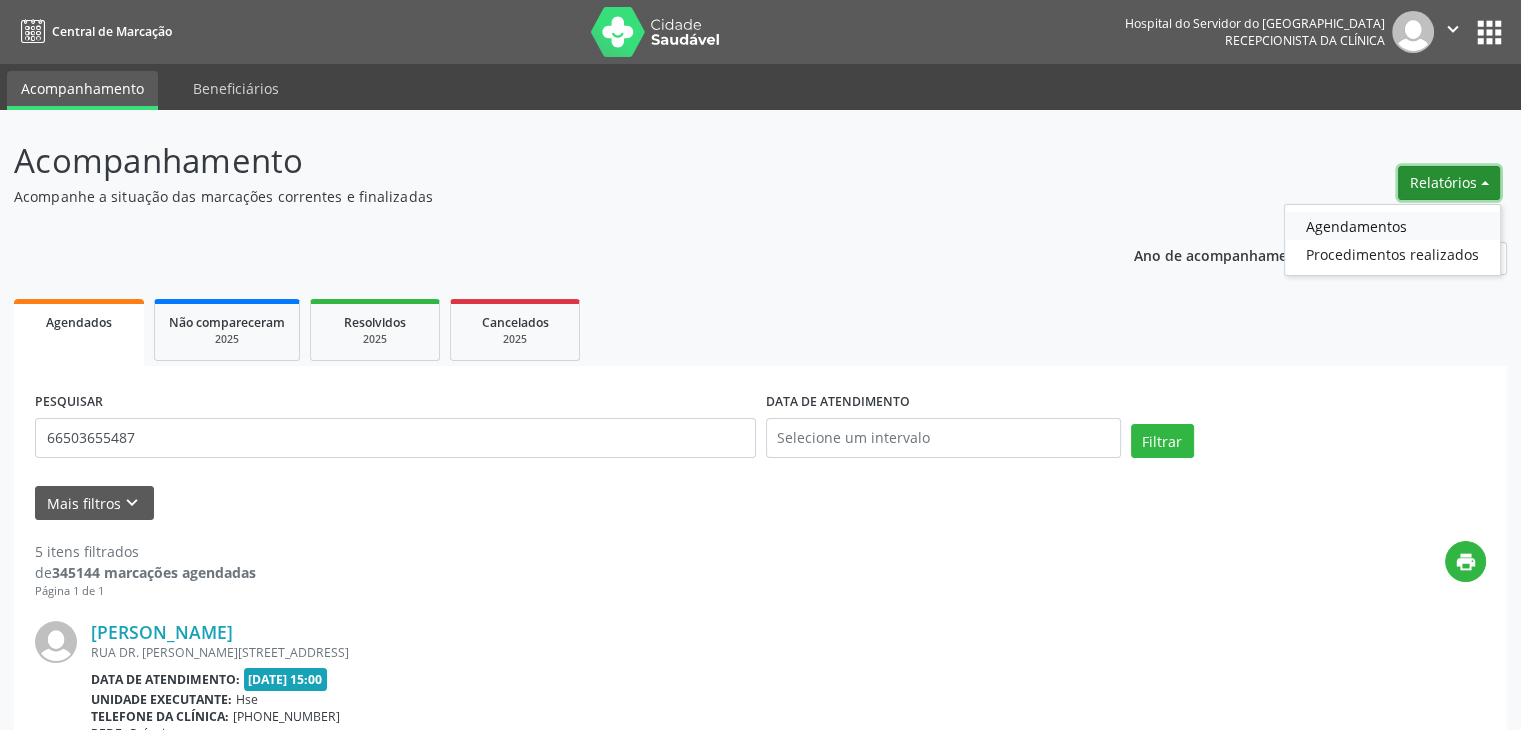 select on "6" 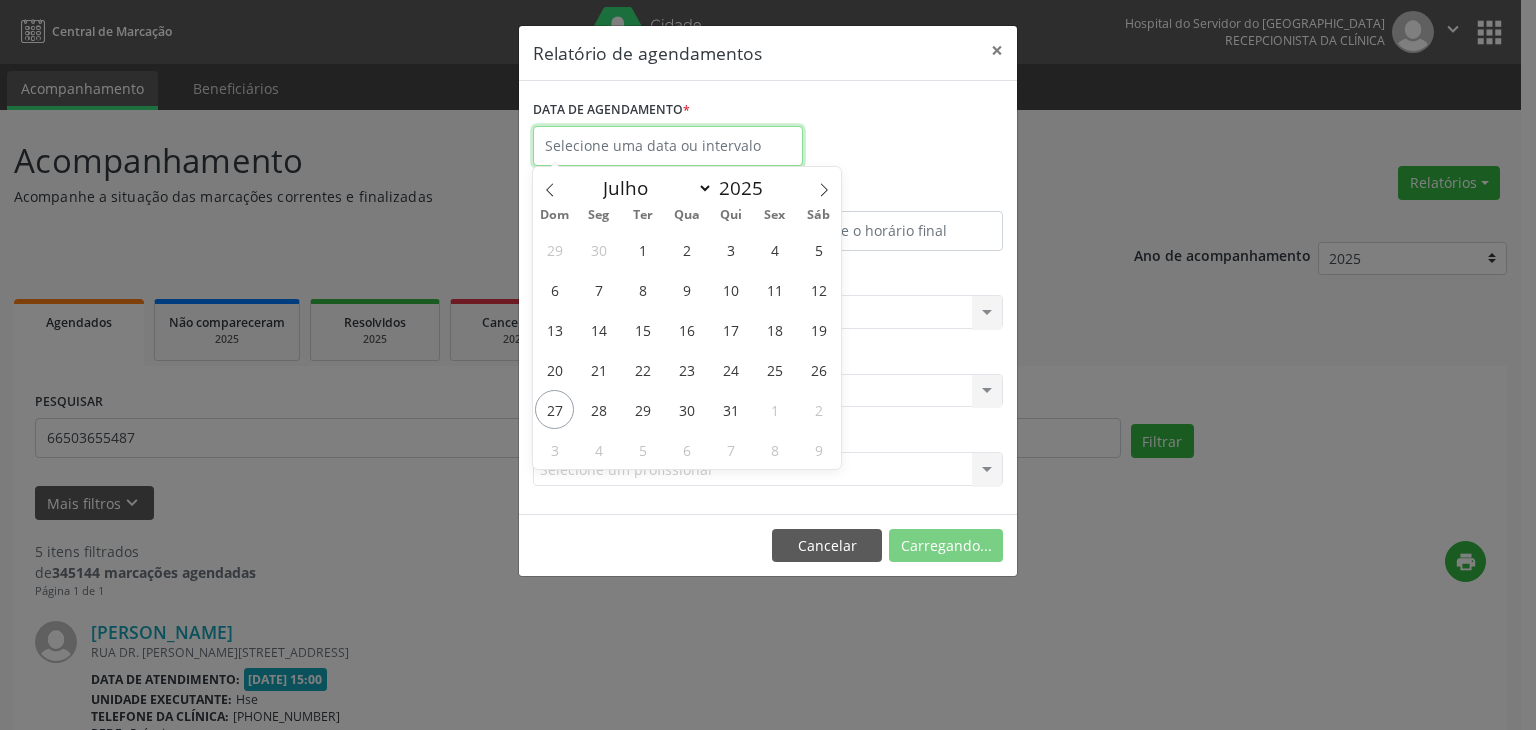 click at bounding box center (668, 146) 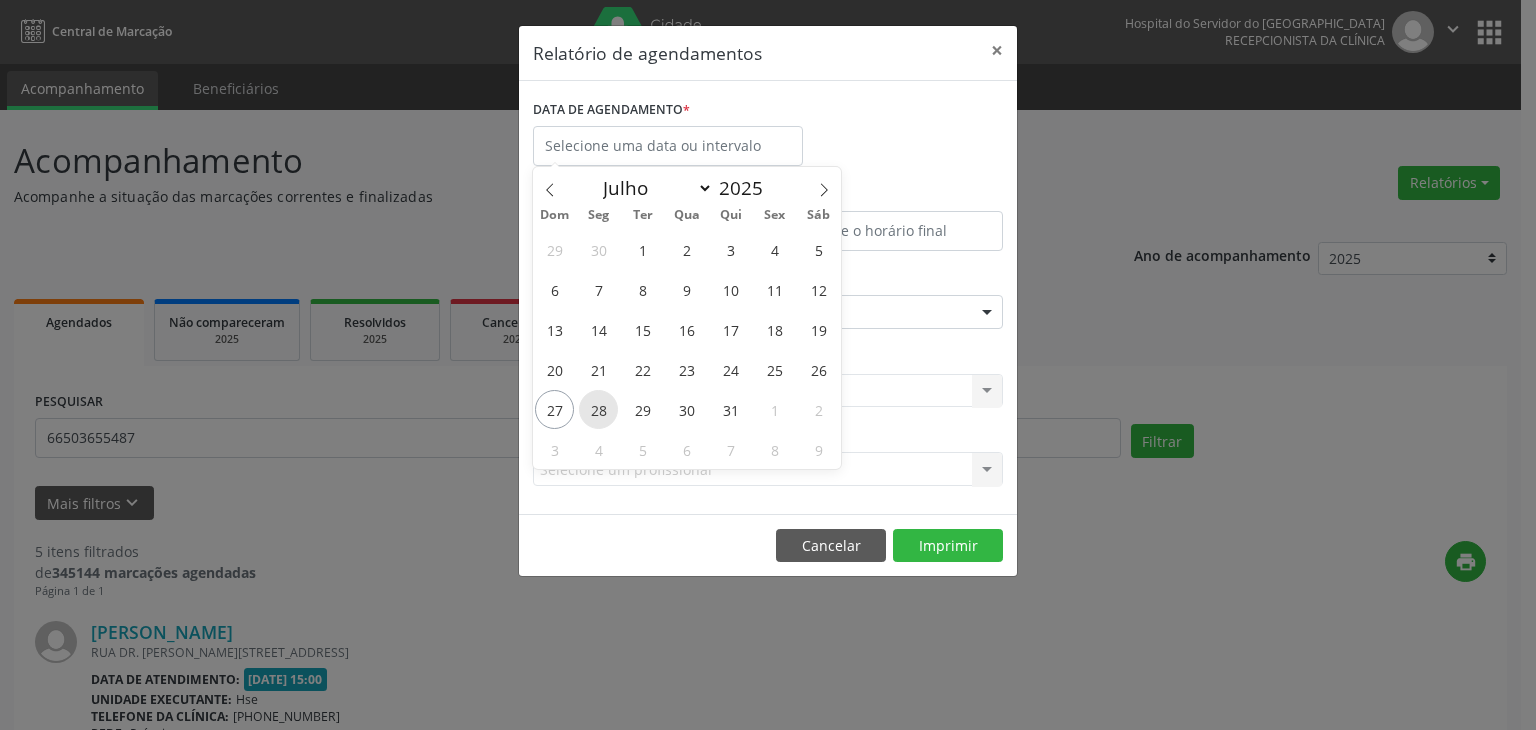 click on "28" at bounding box center [598, 409] 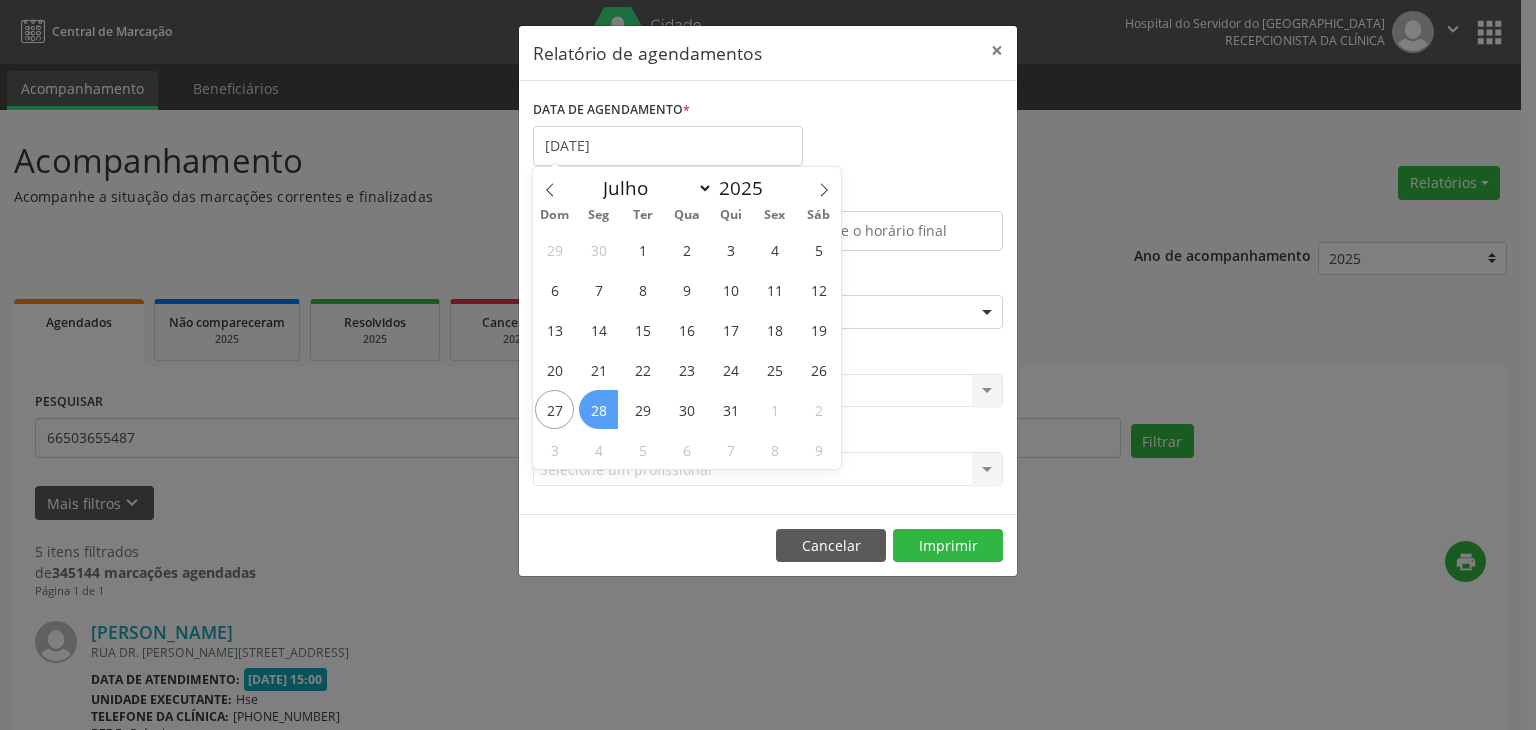 click on "28" at bounding box center [598, 409] 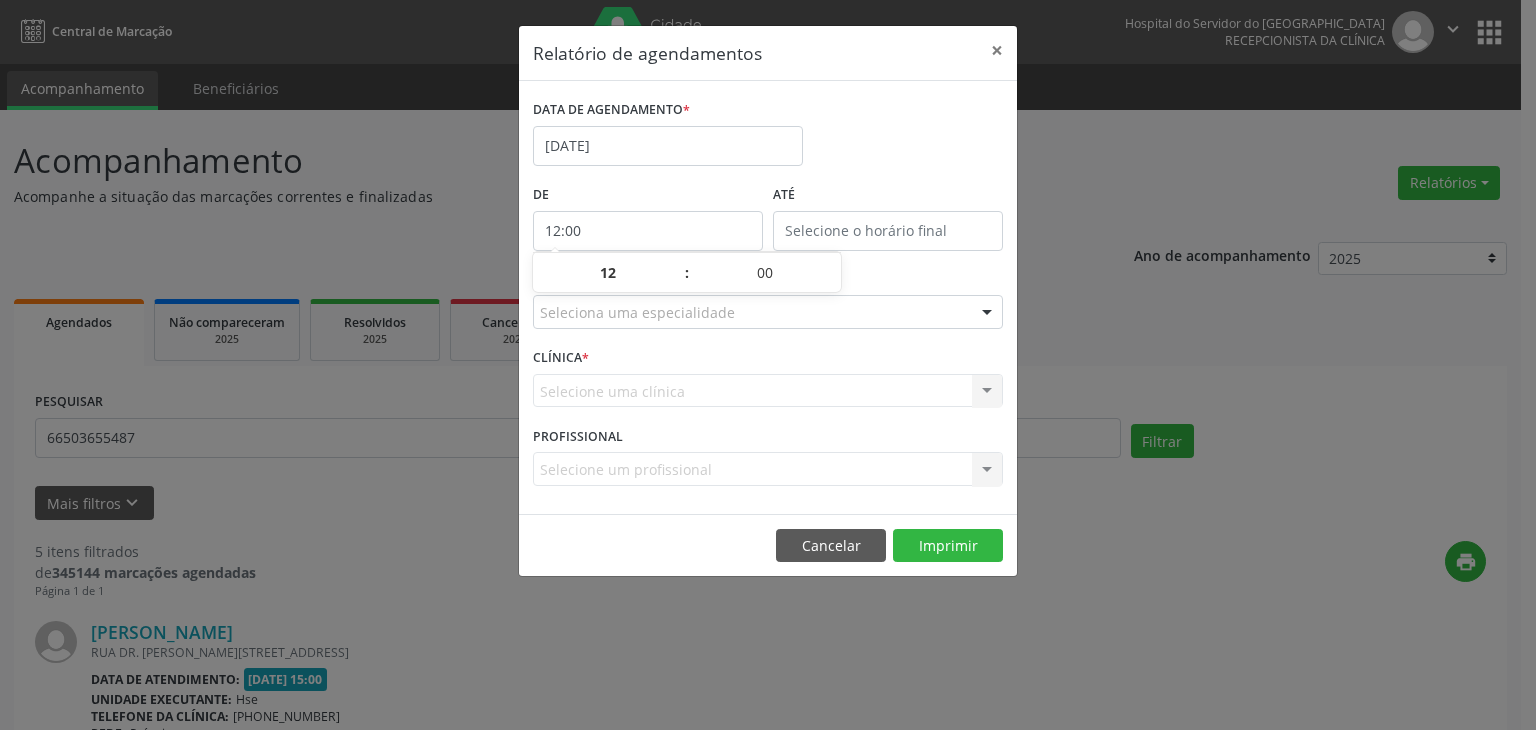 click on "12:00" at bounding box center [648, 231] 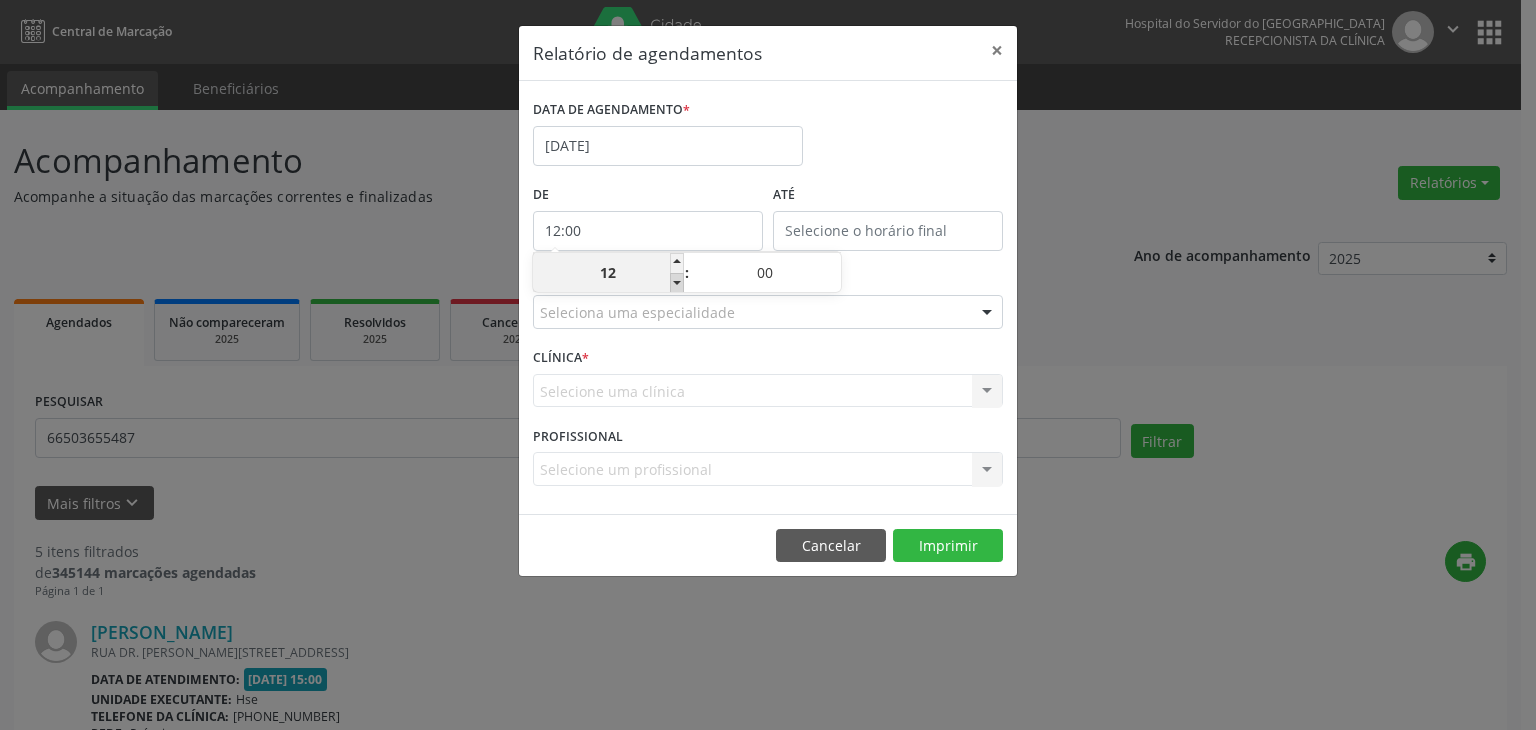click at bounding box center (677, 283) 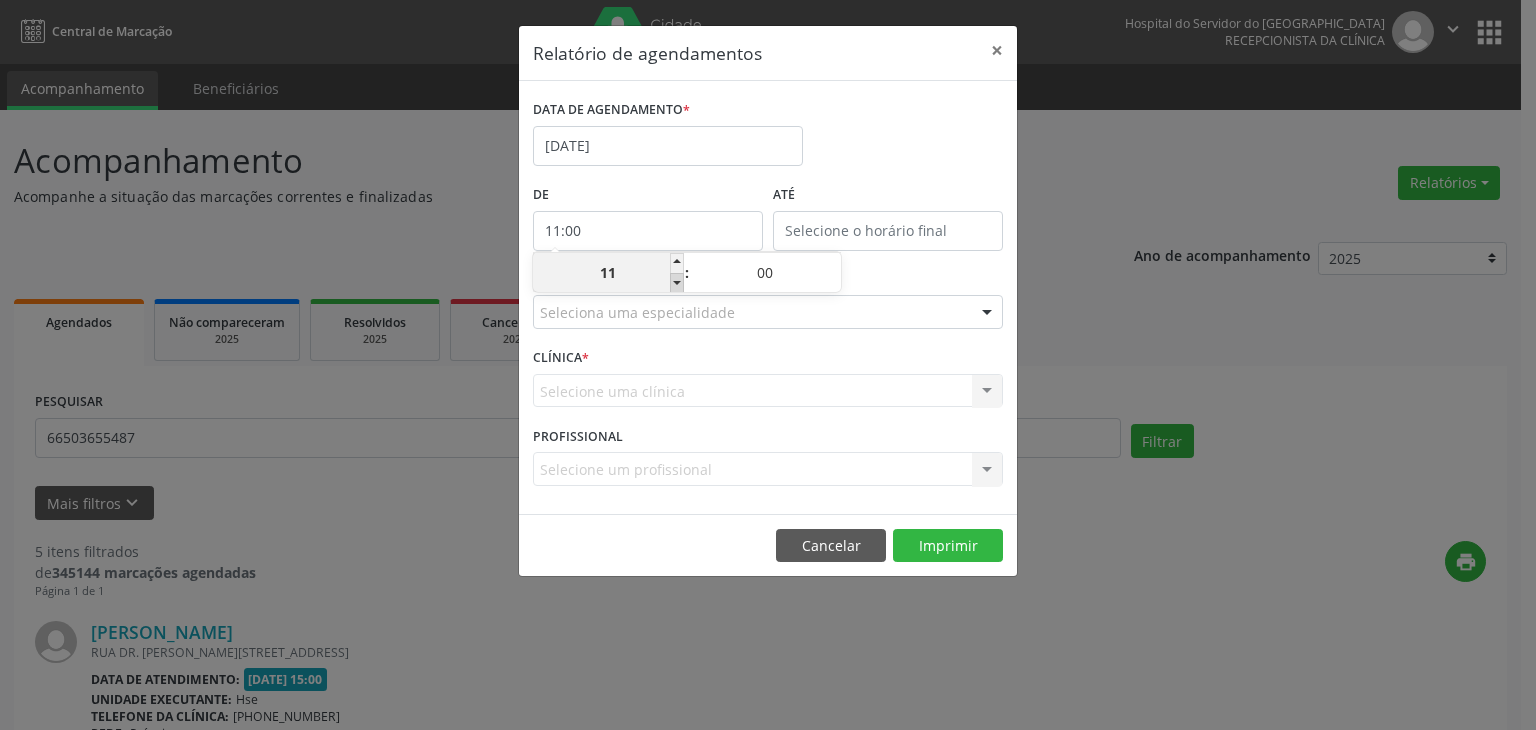 click at bounding box center [677, 283] 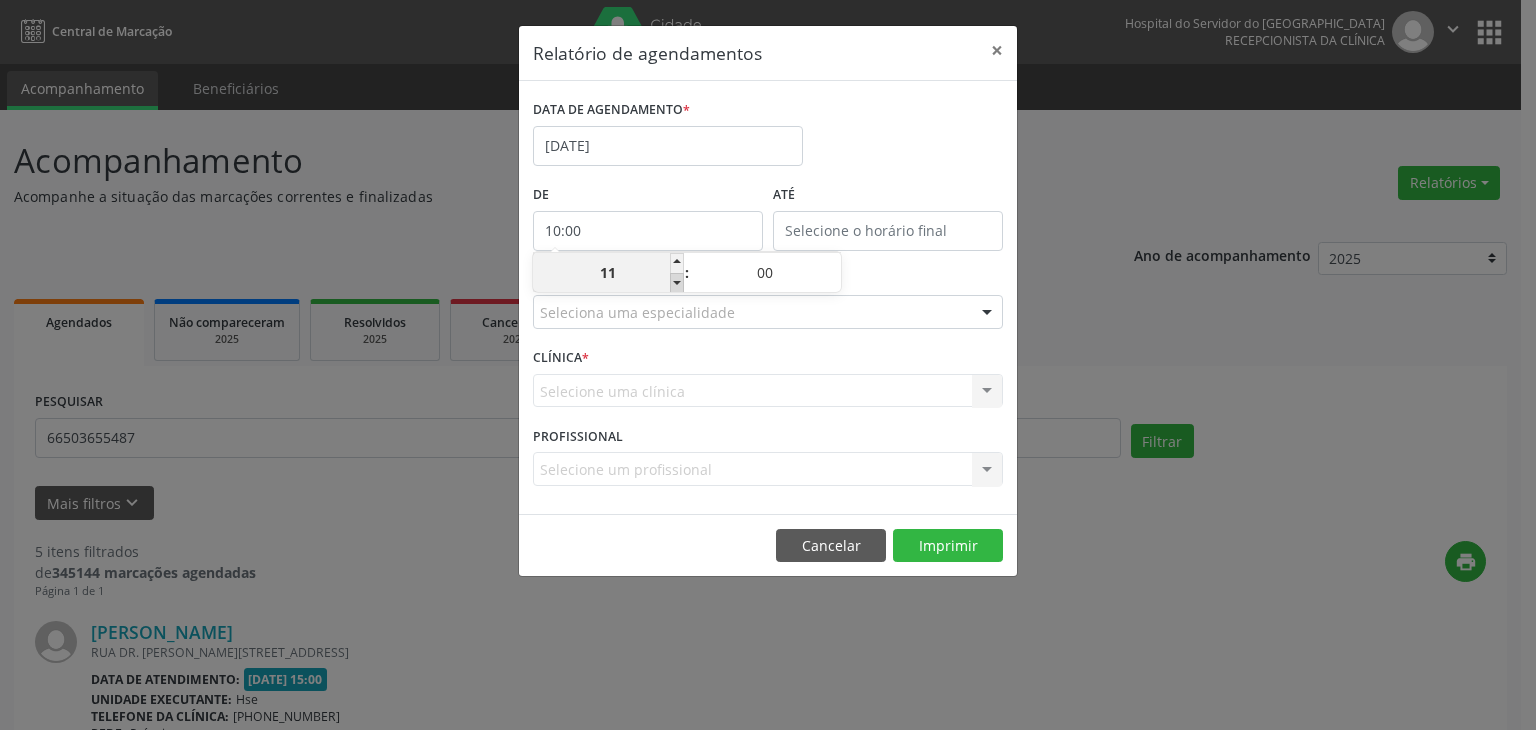 type on "10" 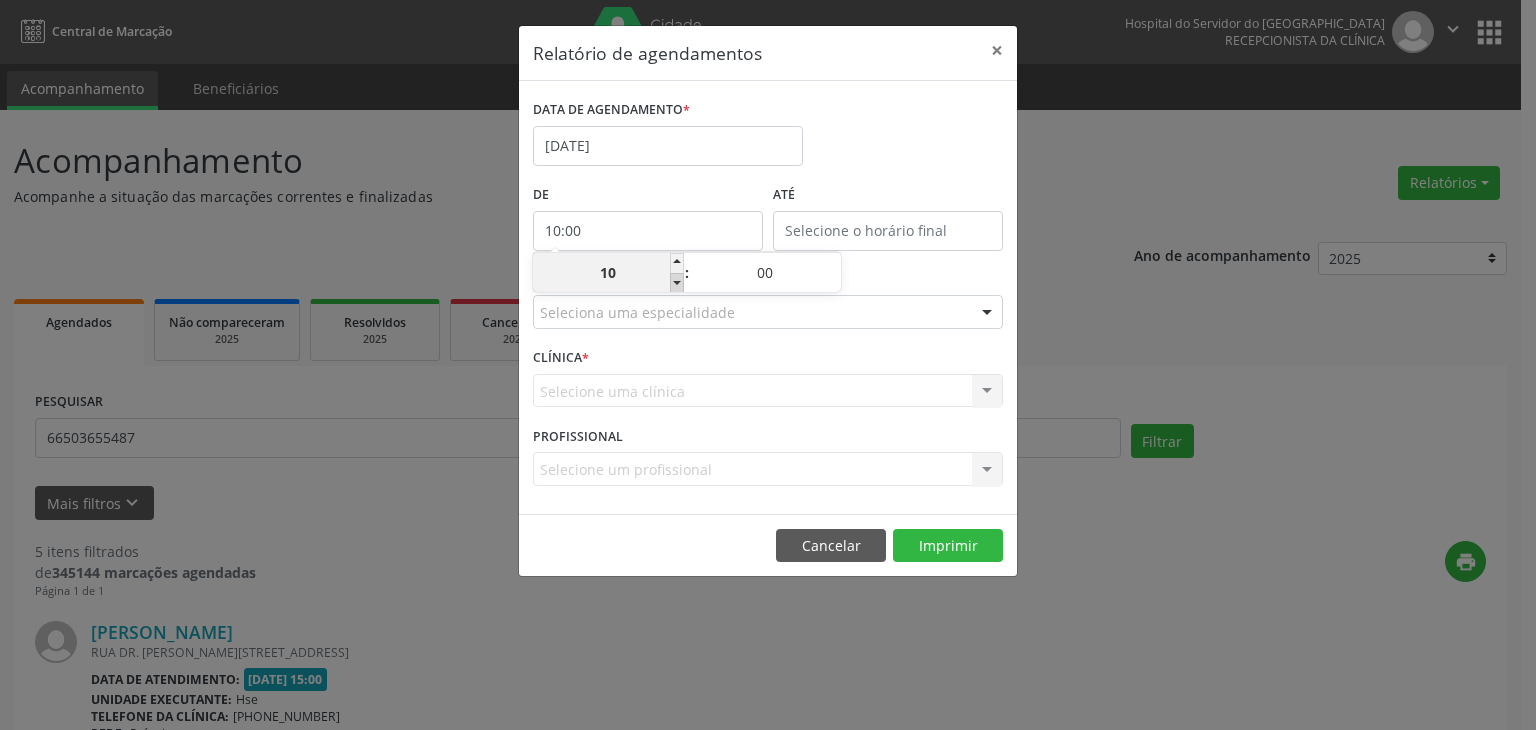 click at bounding box center (677, 283) 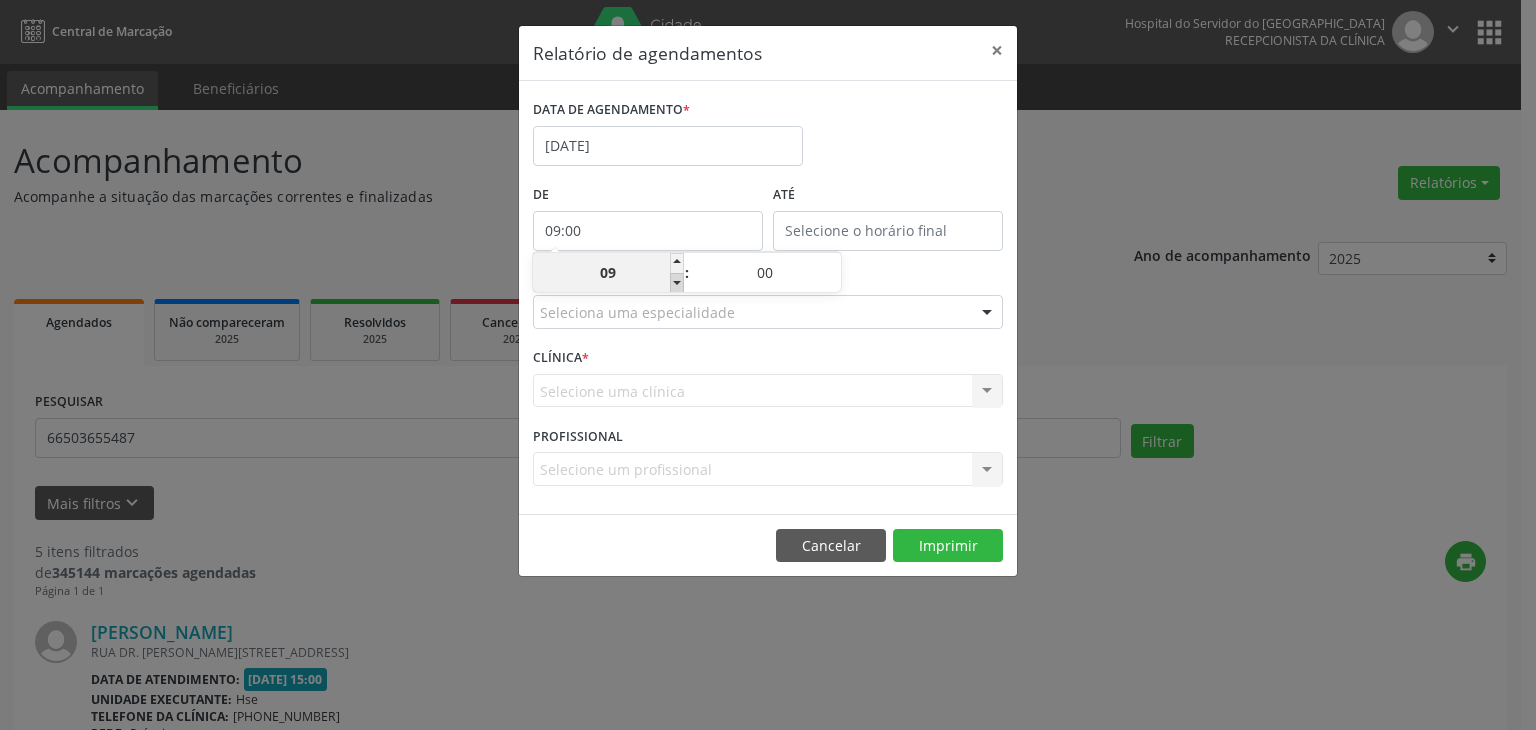 click at bounding box center [677, 283] 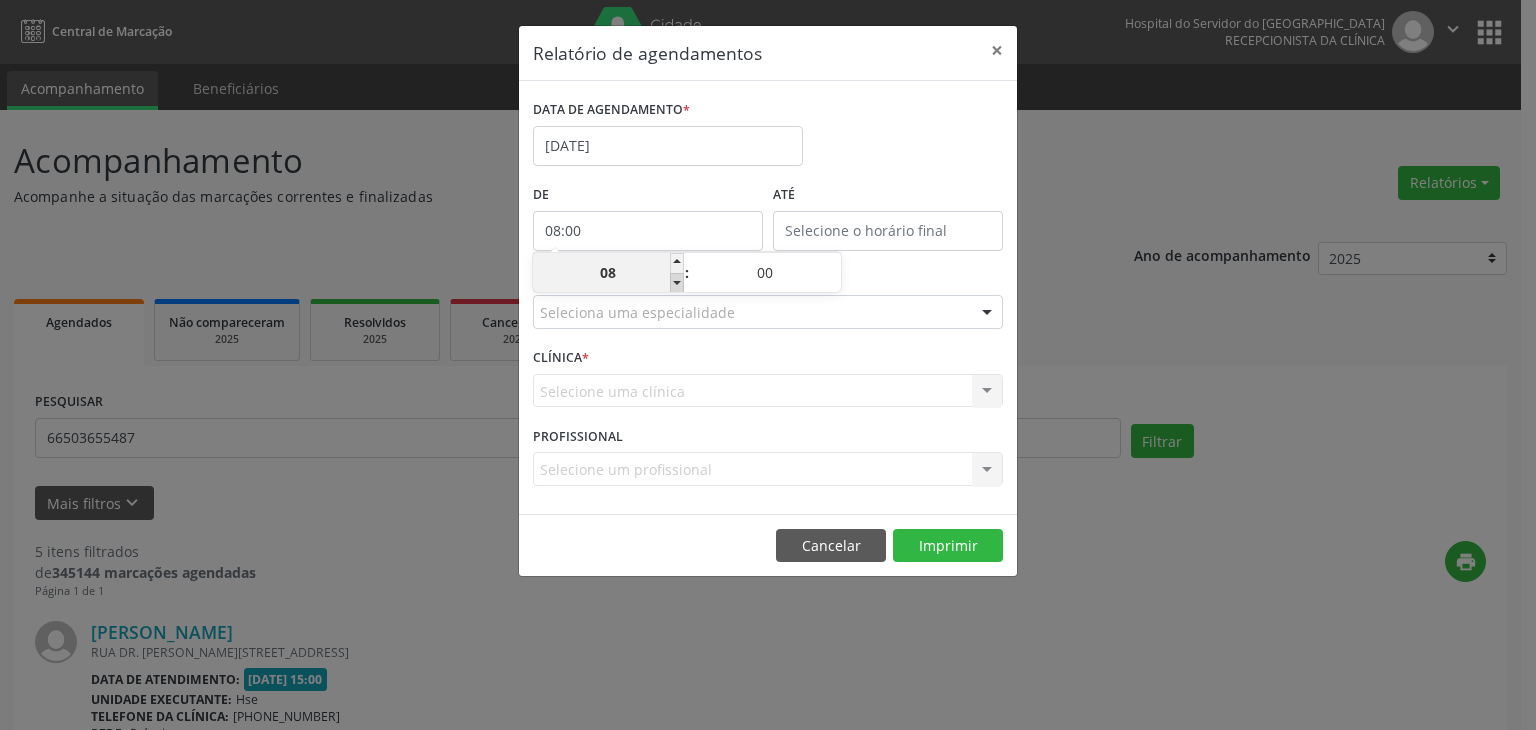 click at bounding box center (677, 283) 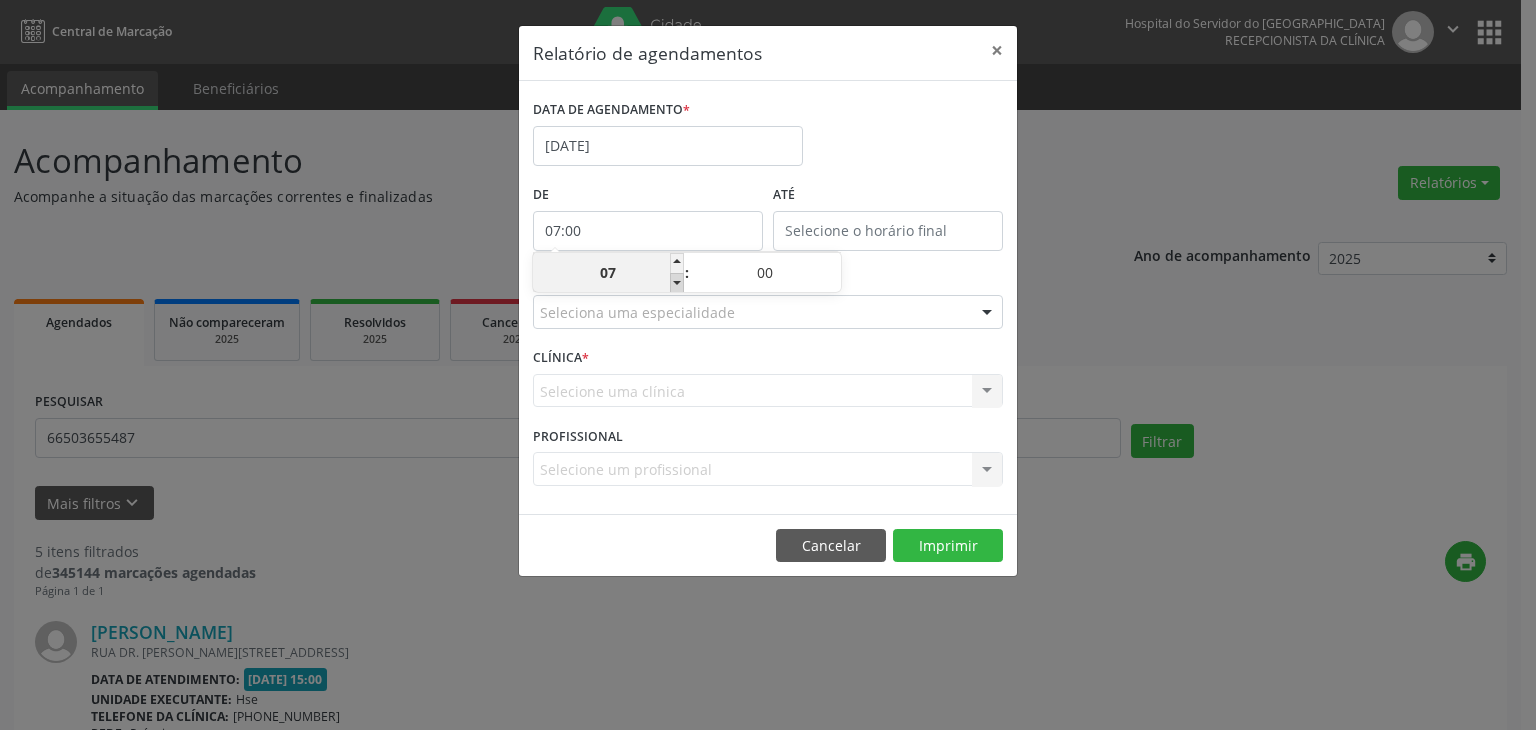 click at bounding box center [677, 283] 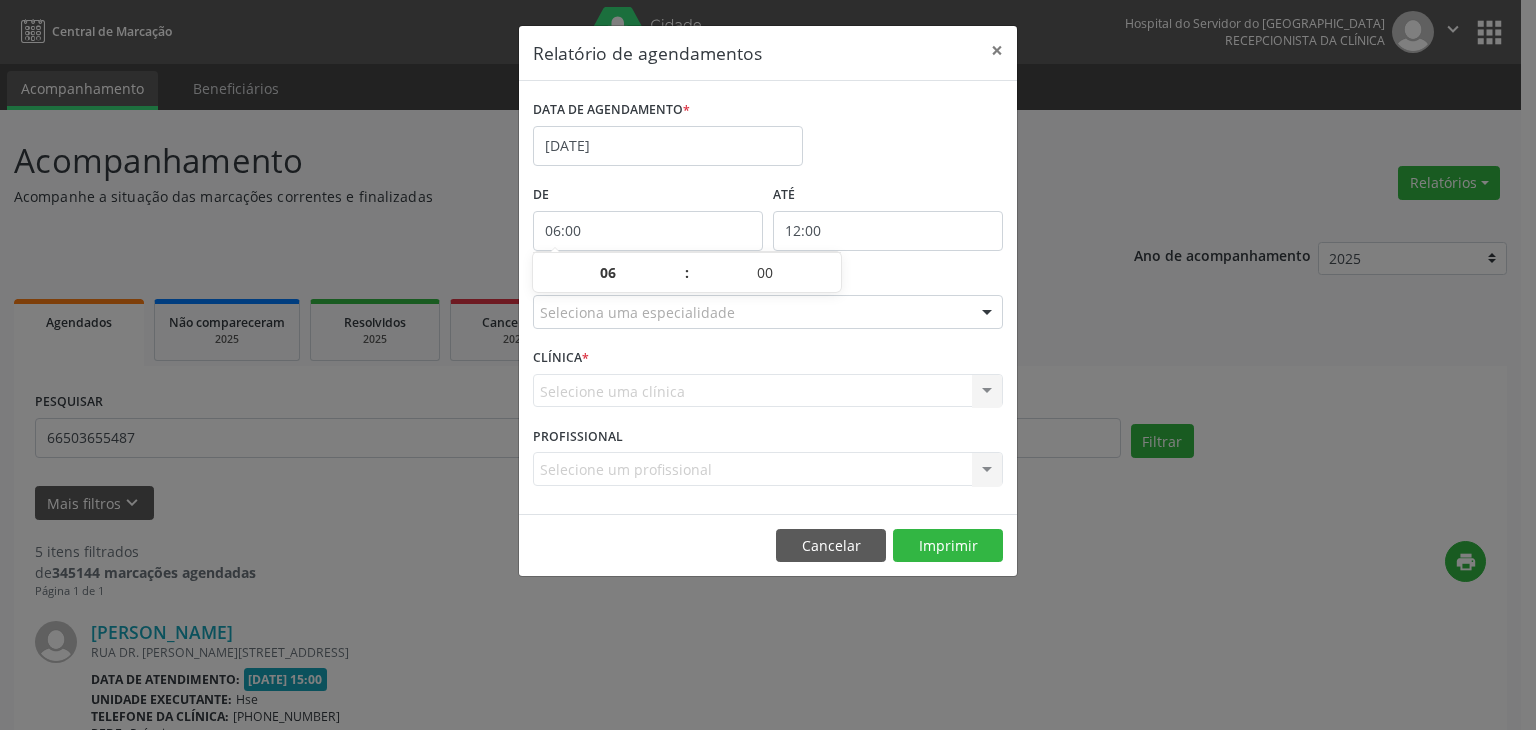 click on "12:00" at bounding box center (888, 231) 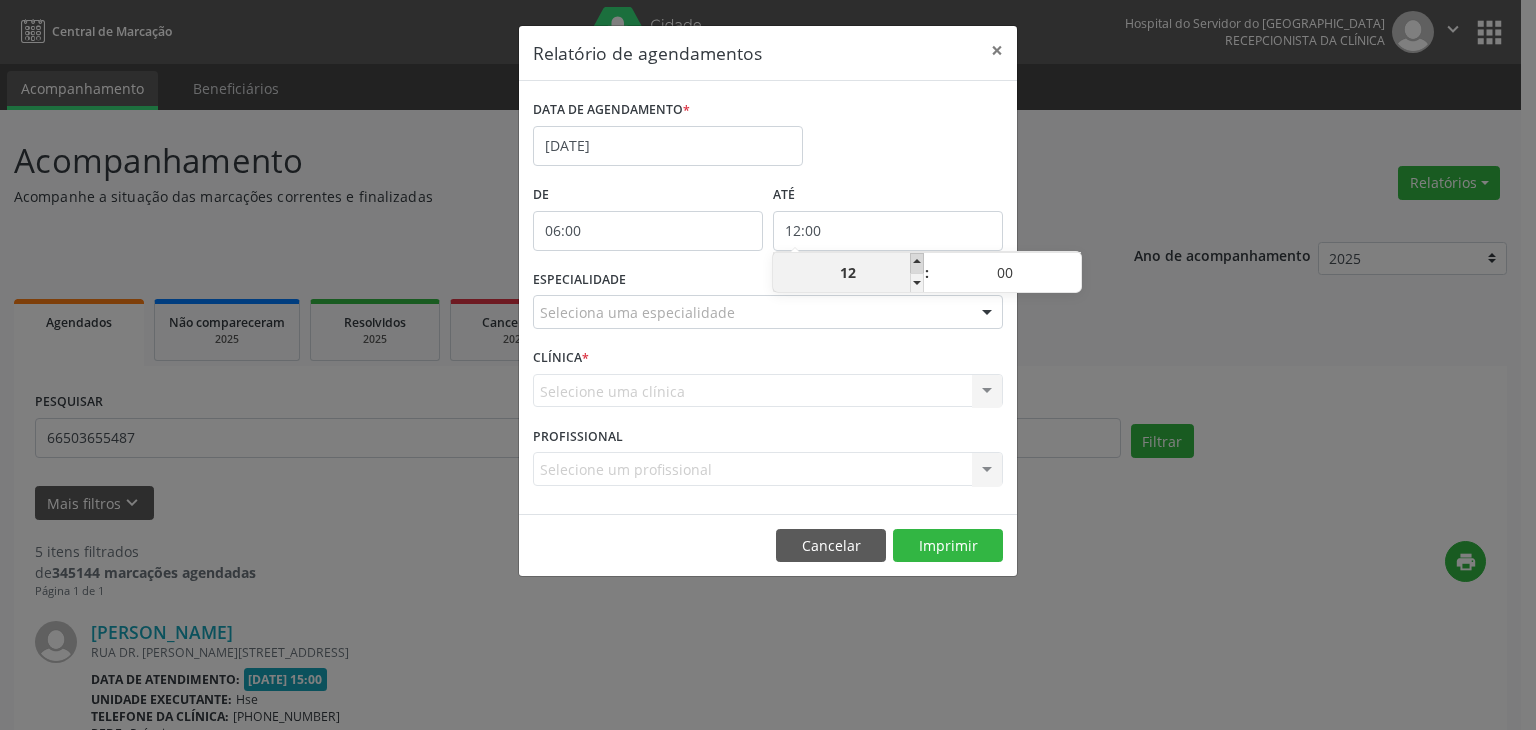 click at bounding box center (917, 263) 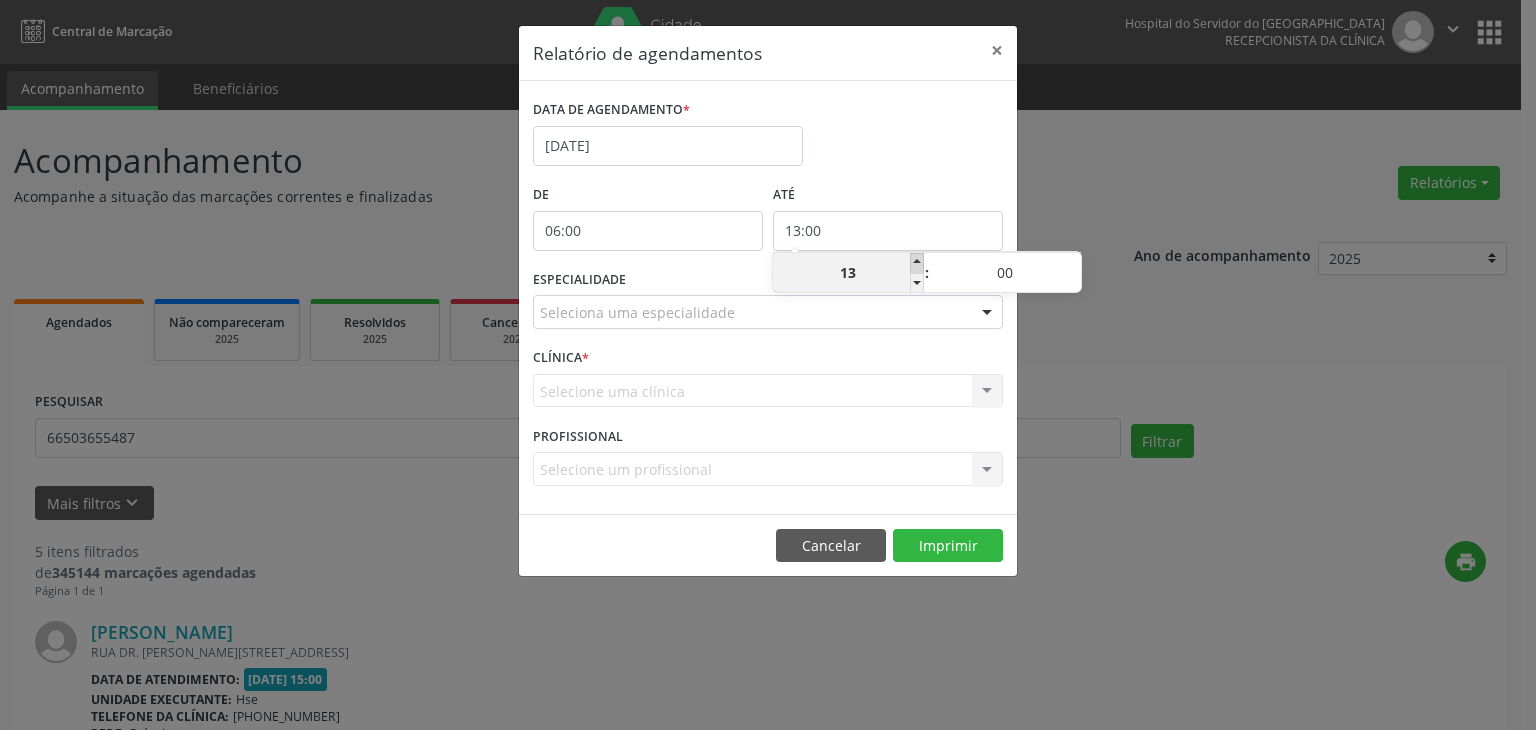 click at bounding box center [917, 263] 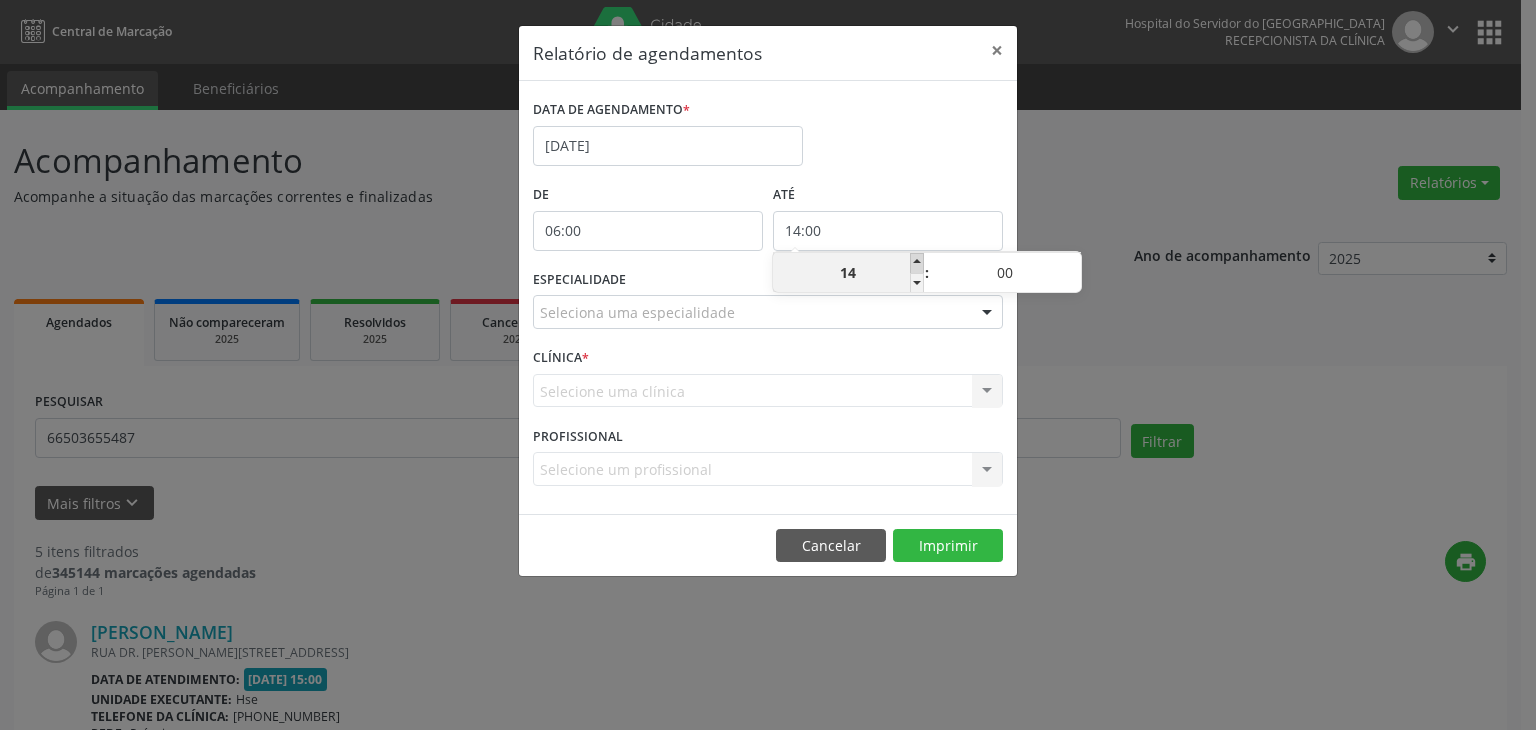 click at bounding box center [917, 263] 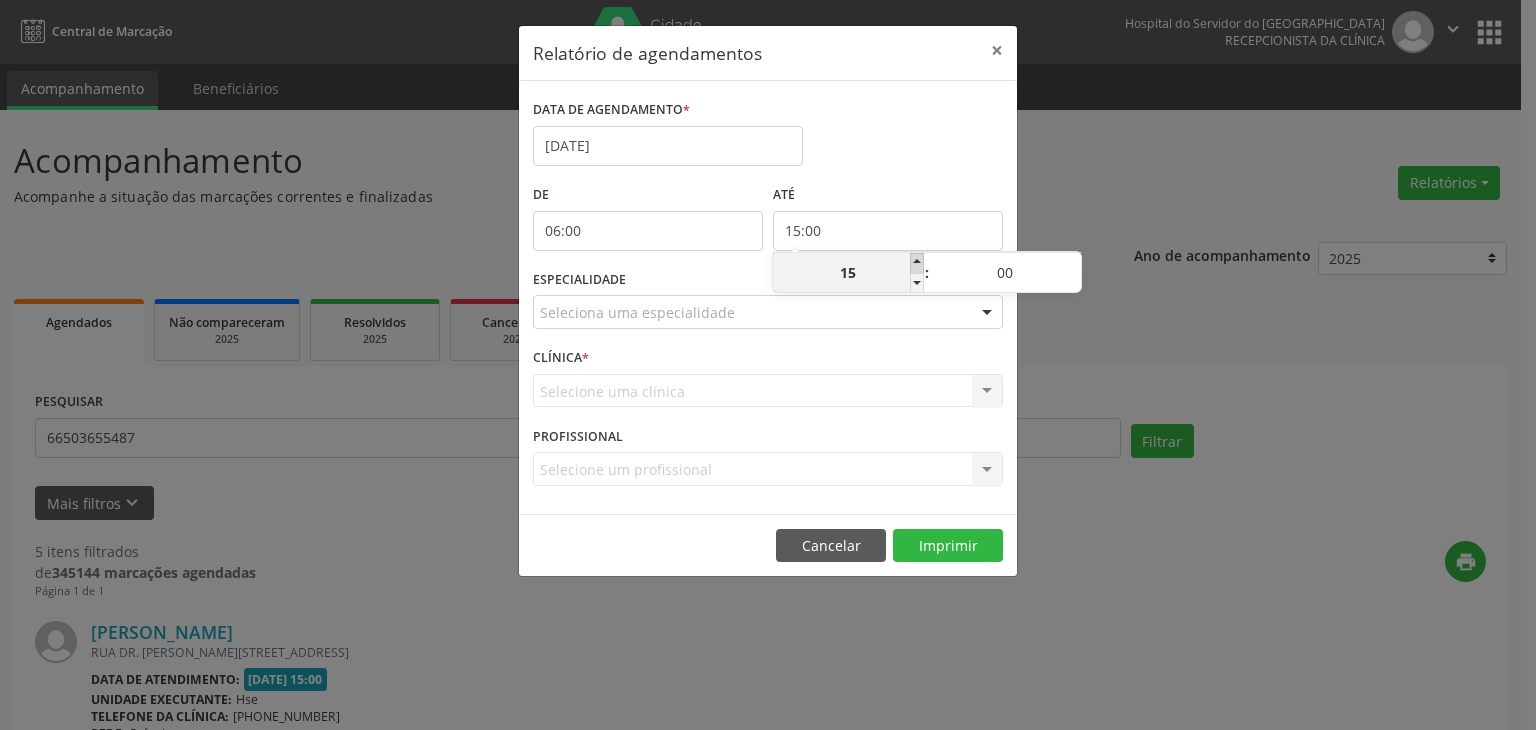 click at bounding box center (917, 263) 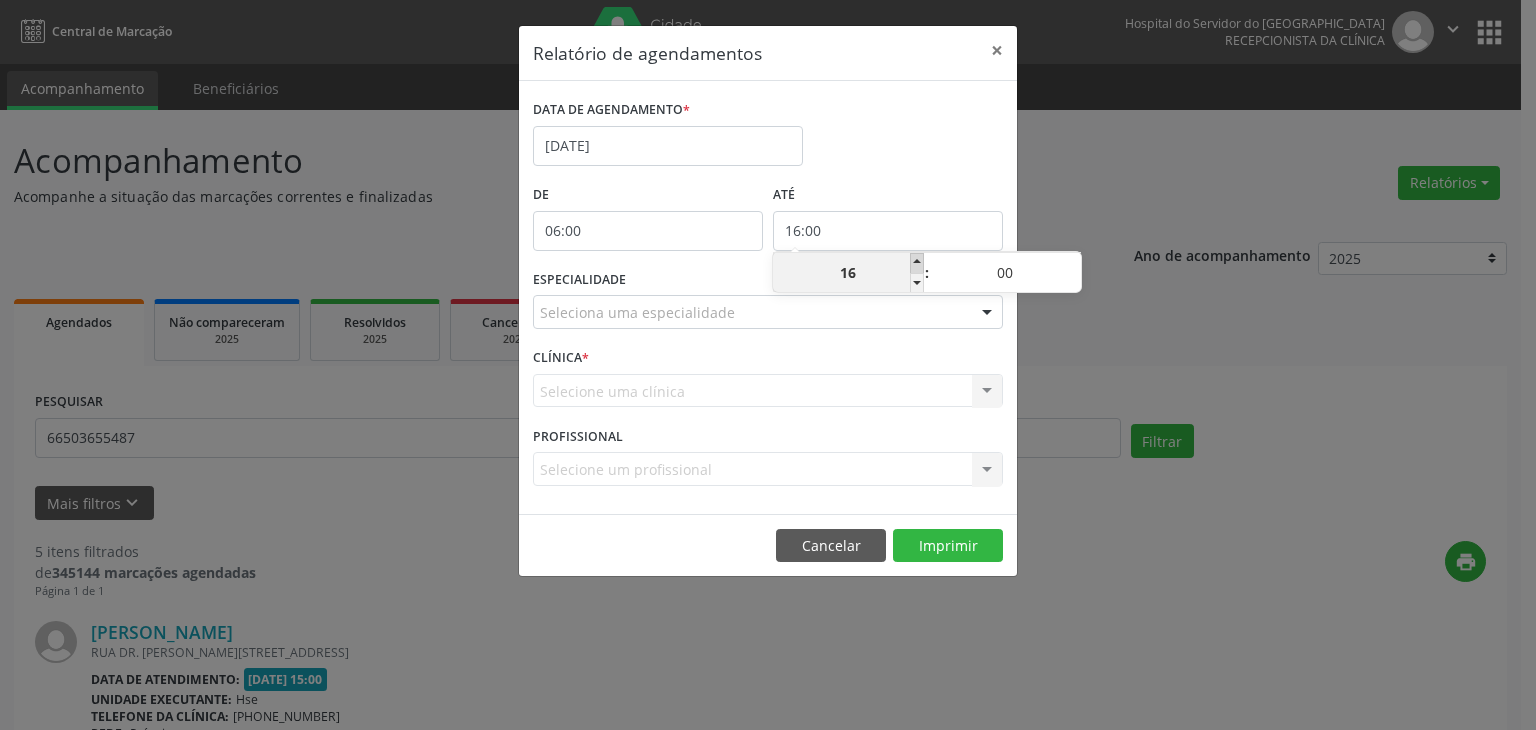 click at bounding box center [917, 263] 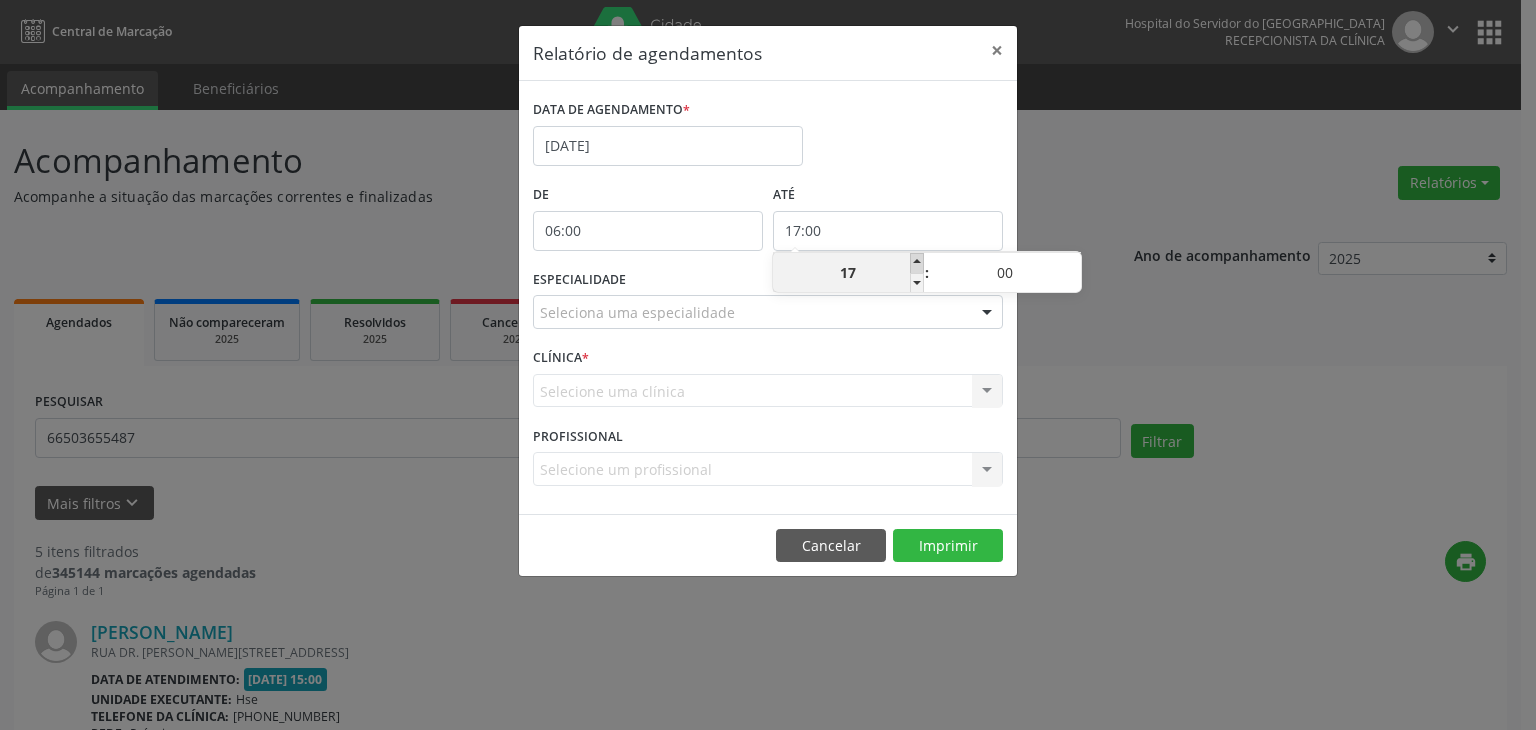 click at bounding box center (917, 263) 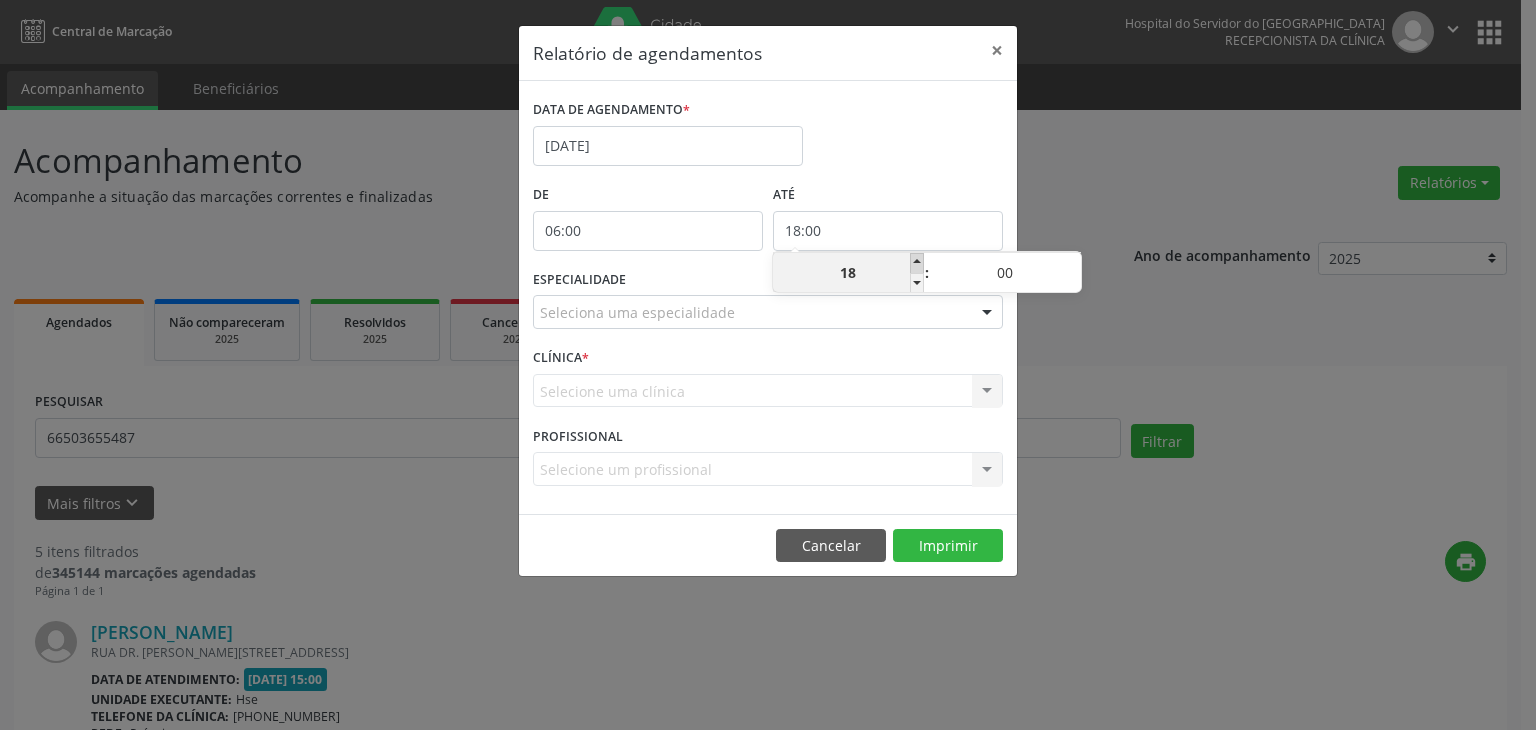 click at bounding box center (917, 263) 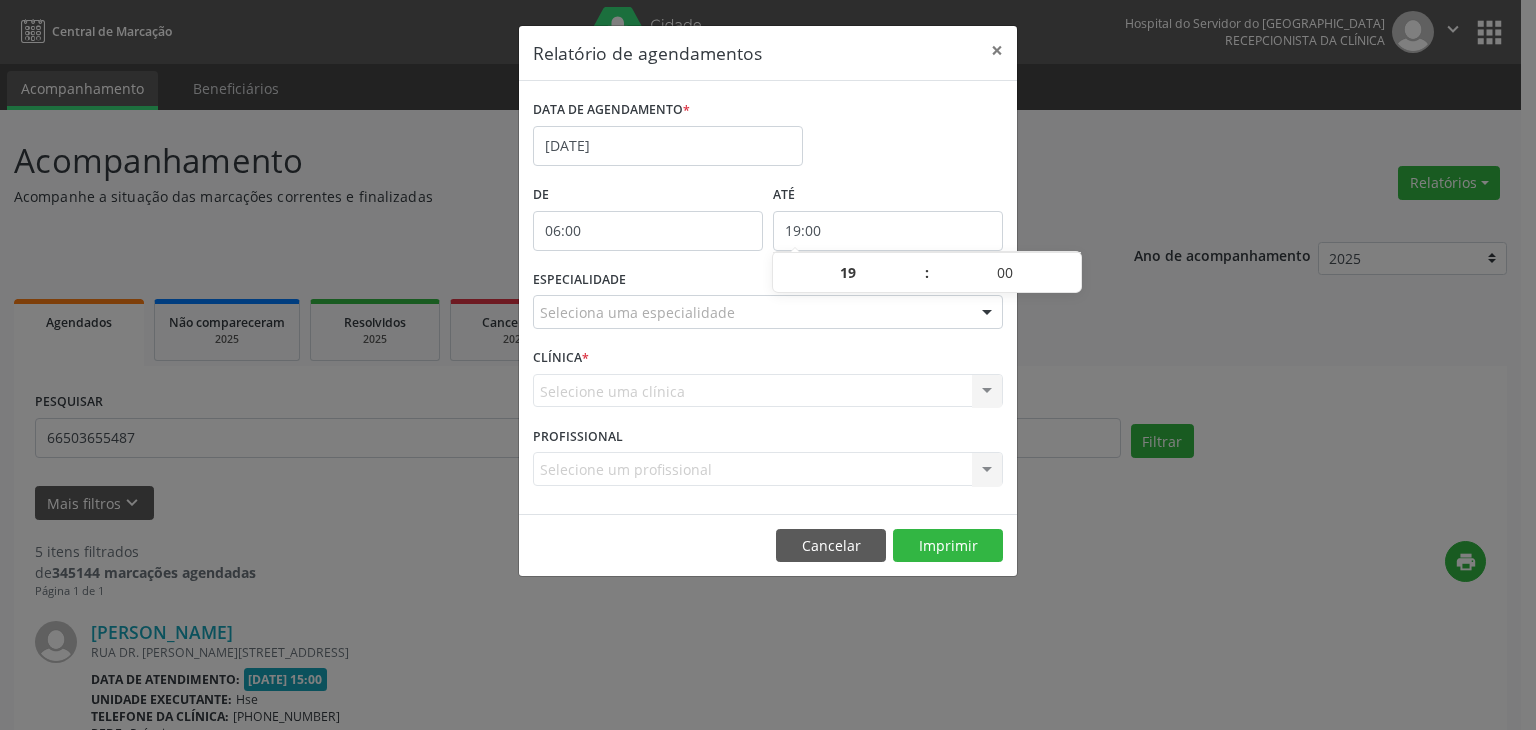 click on "Seleciona uma especialidade" at bounding box center [768, 312] 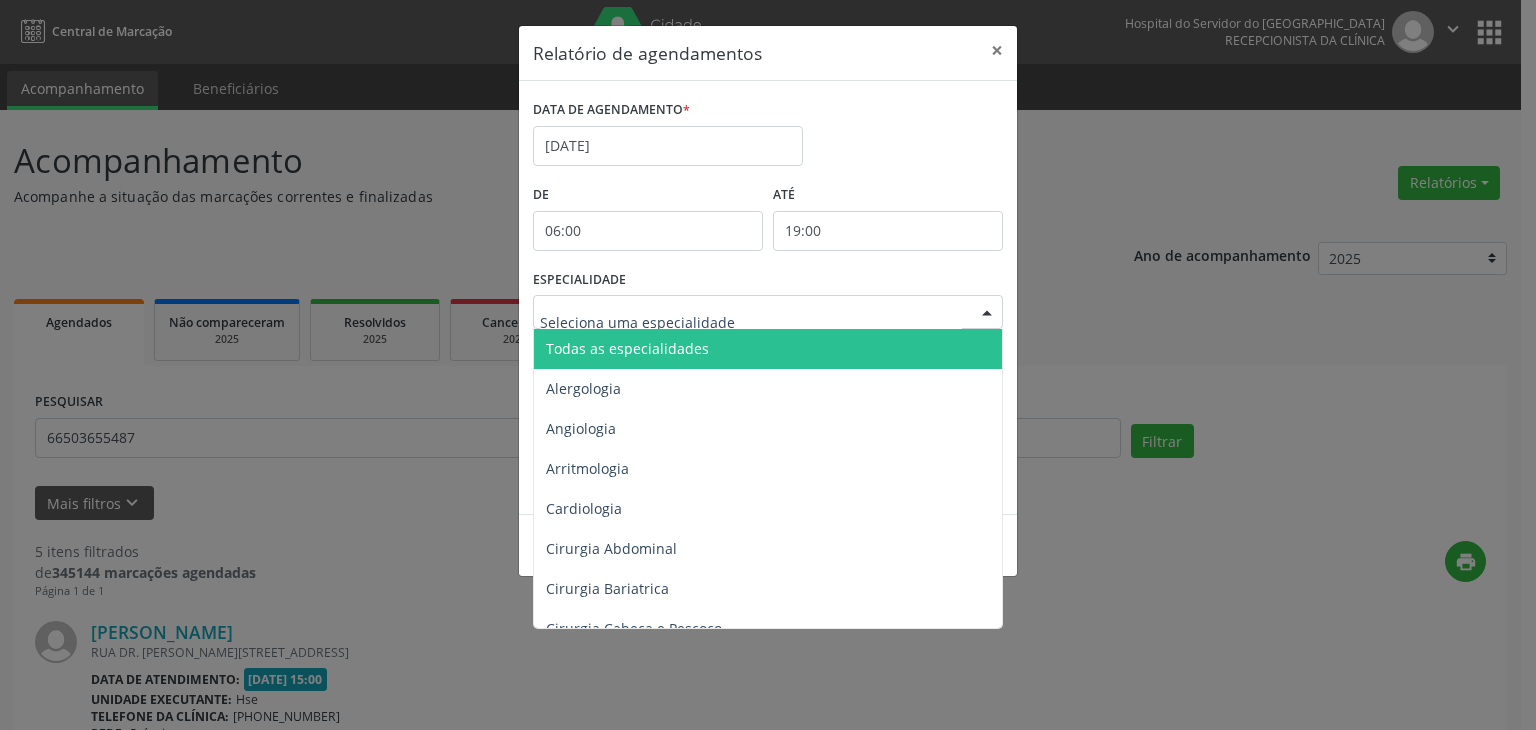 click on "Todas as especialidades" at bounding box center (769, 349) 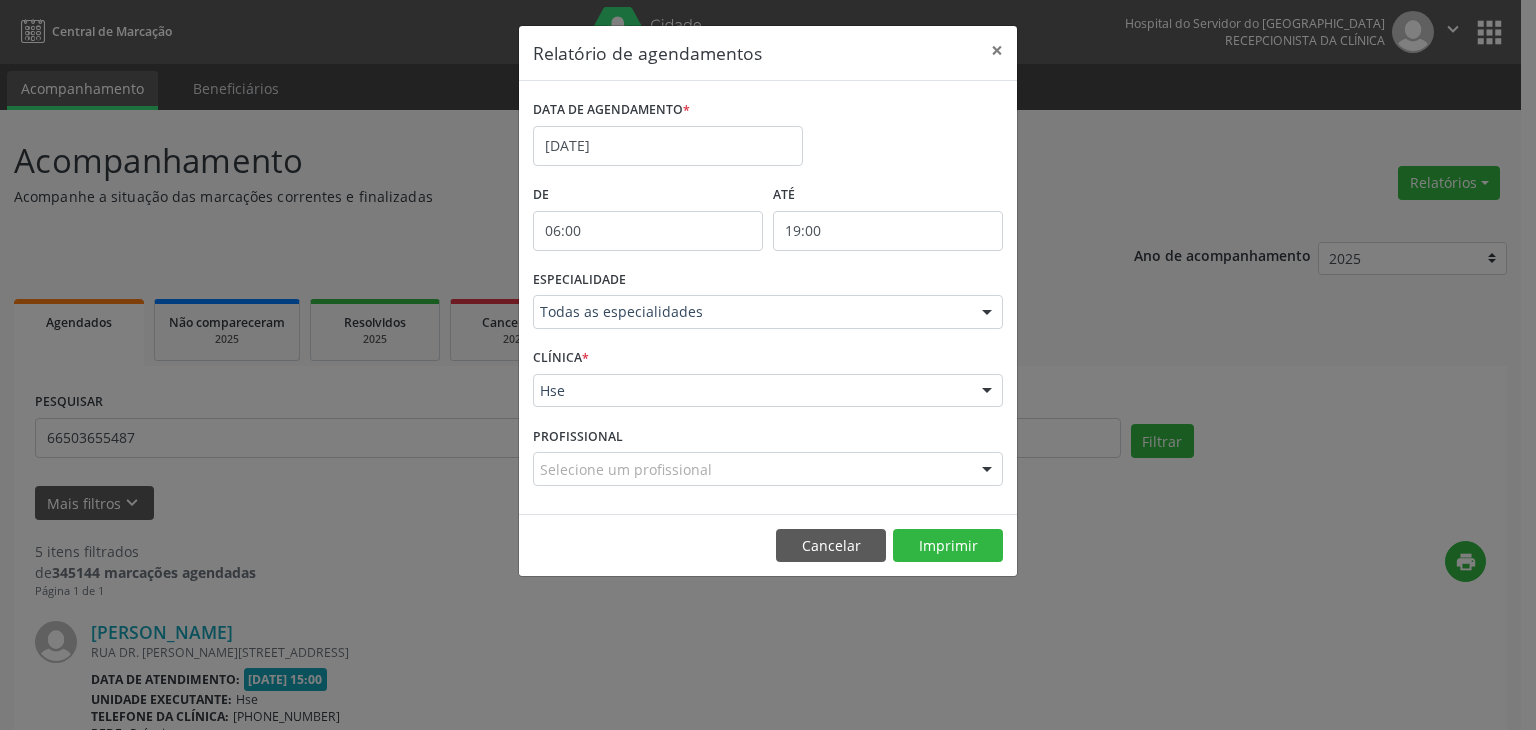 click on "ATÉ" at bounding box center (888, 195) 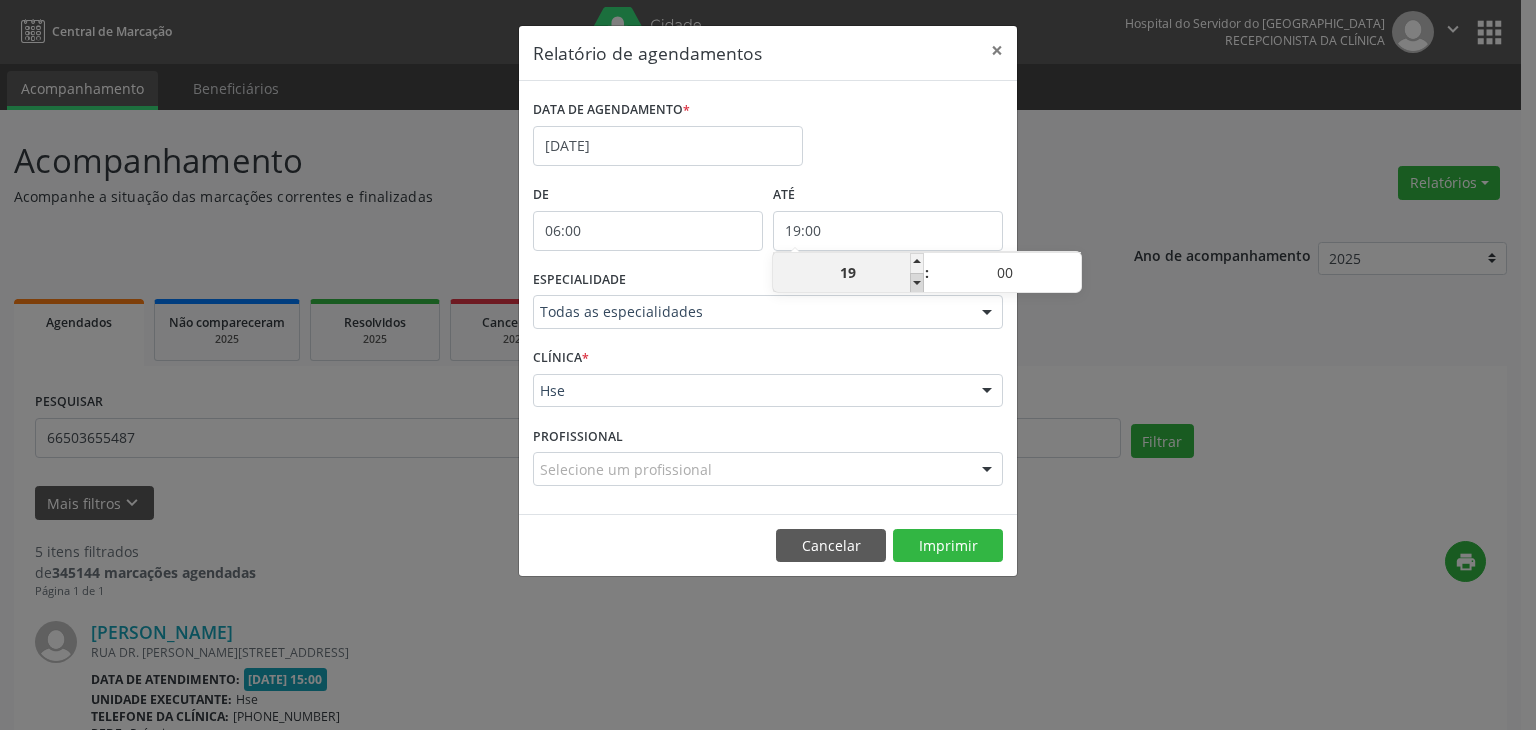 click at bounding box center (917, 283) 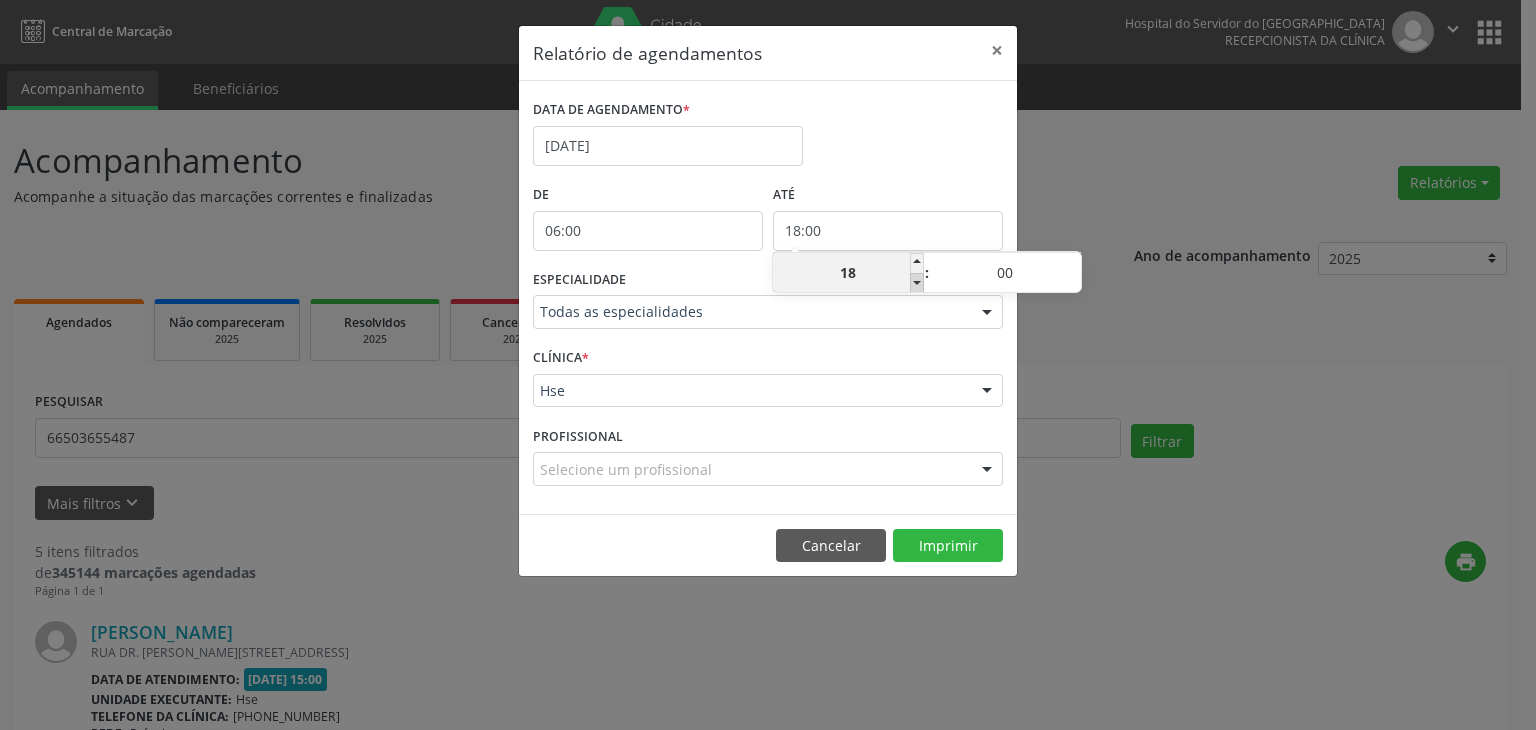 click at bounding box center (917, 283) 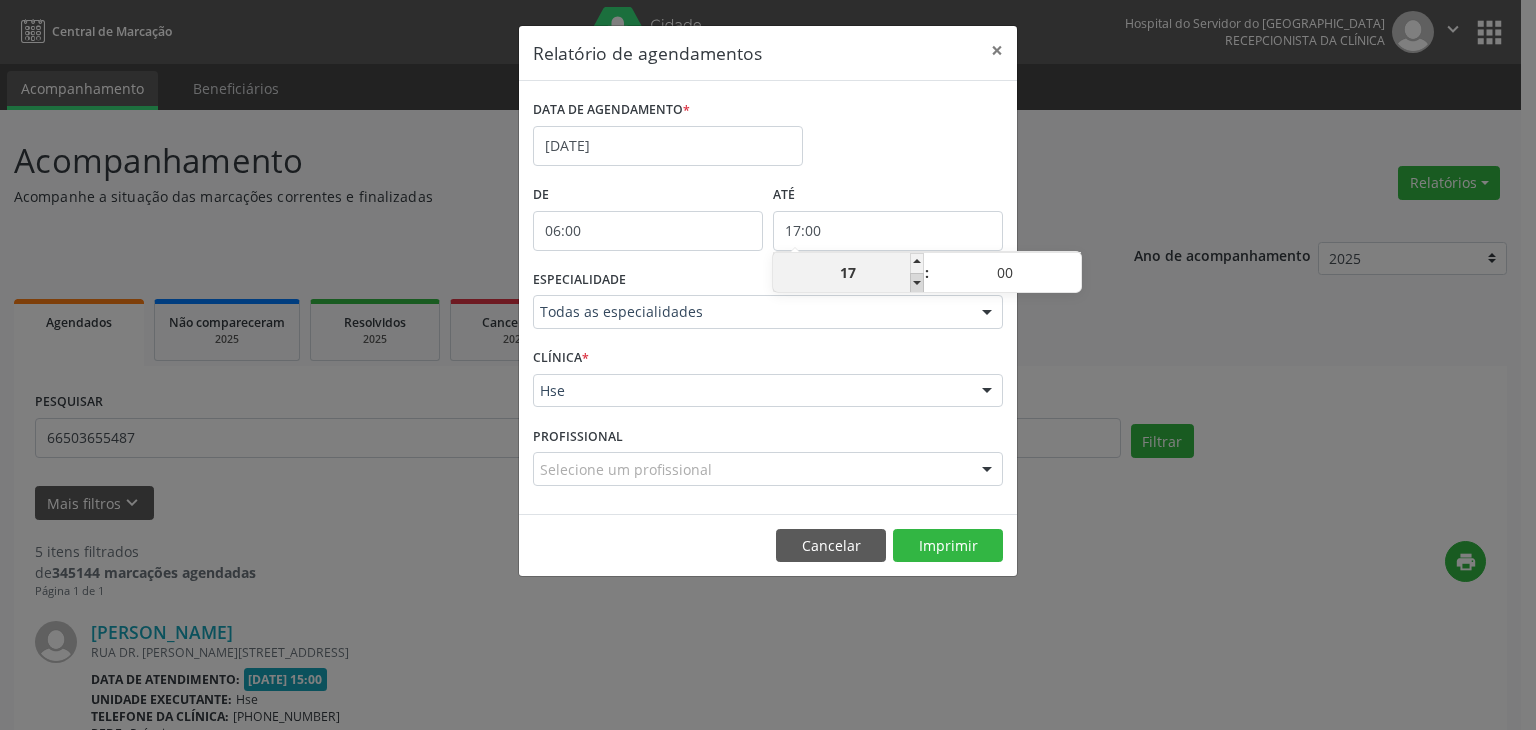 click at bounding box center (917, 283) 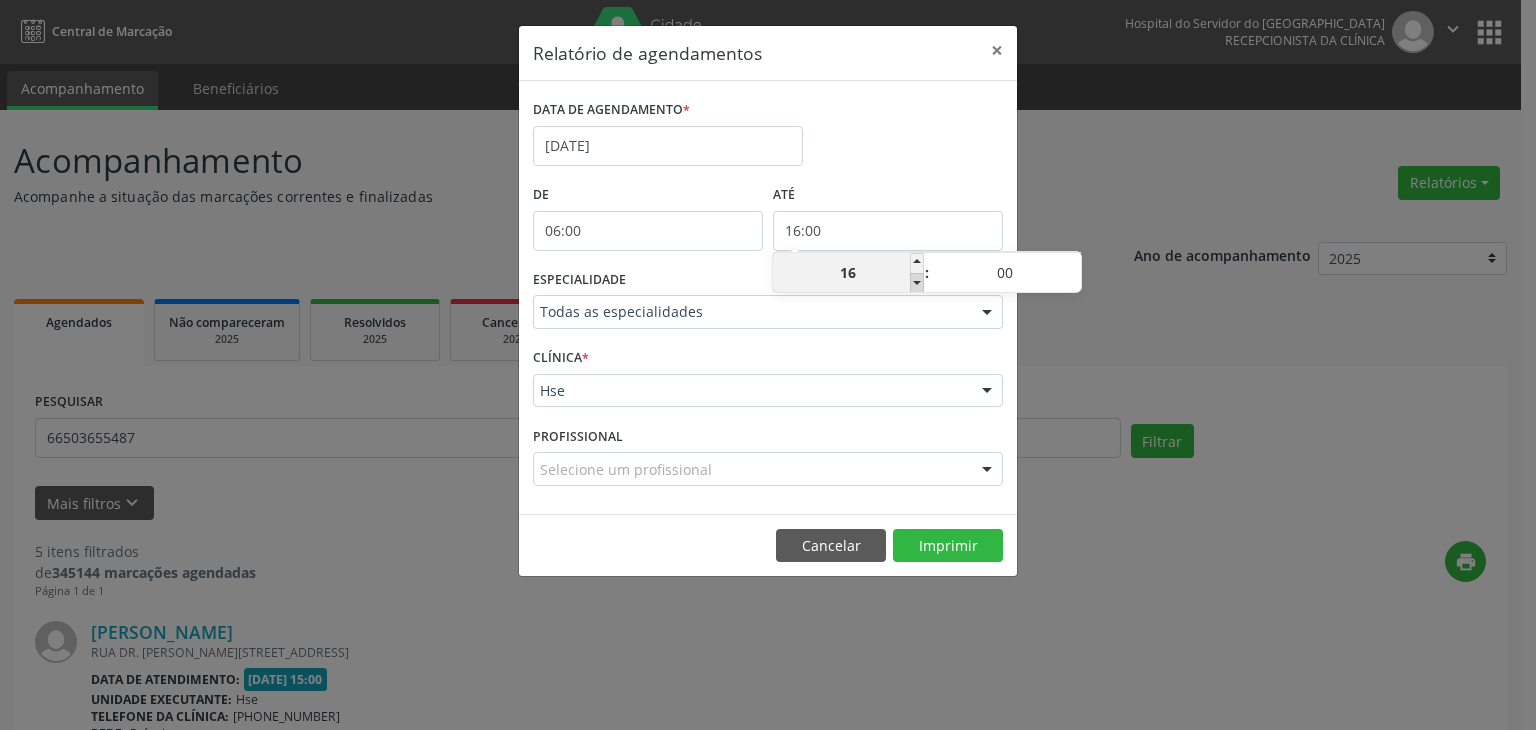 click at bounding box center (917, 283) 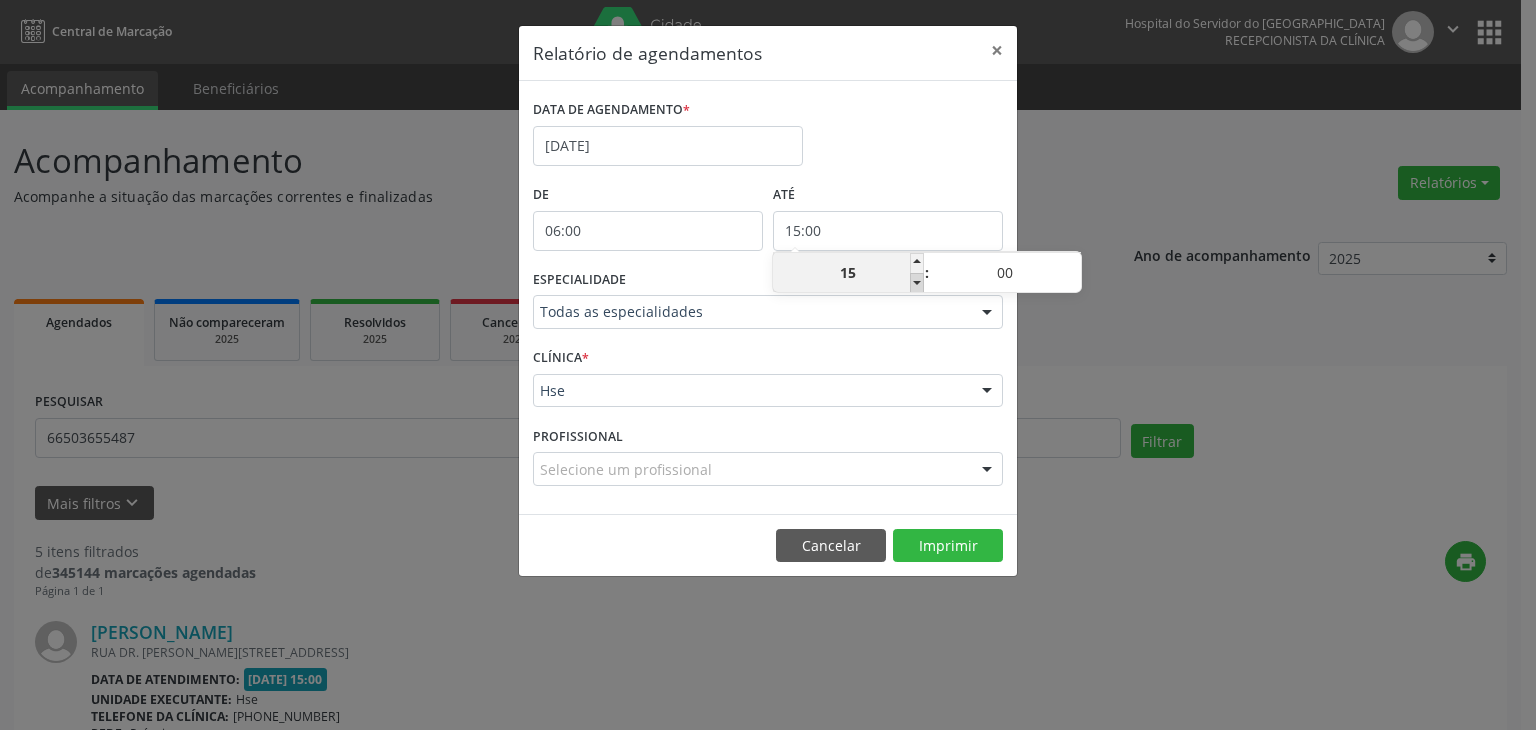 click at bounding box center (917, 283) 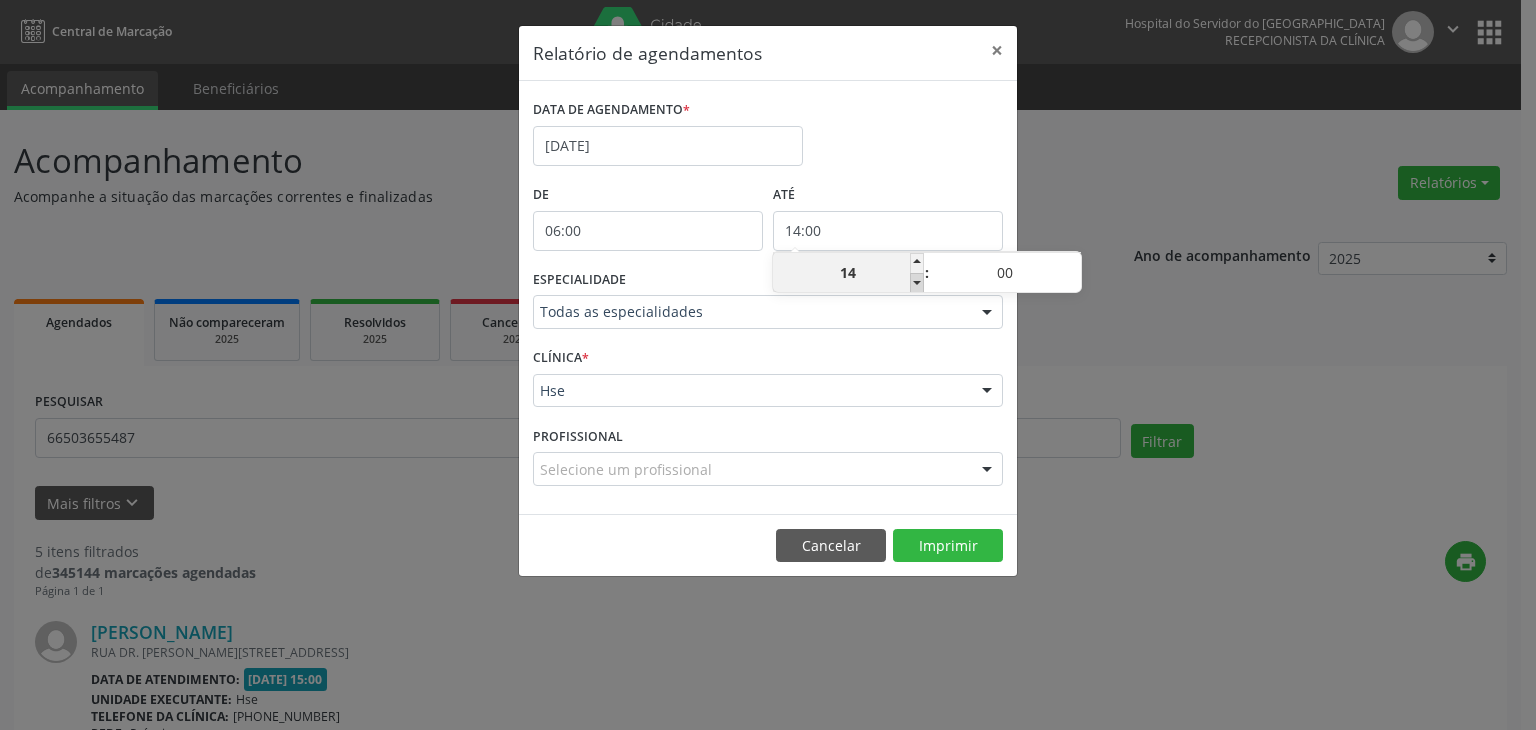 click at bounding box center [917, 283] 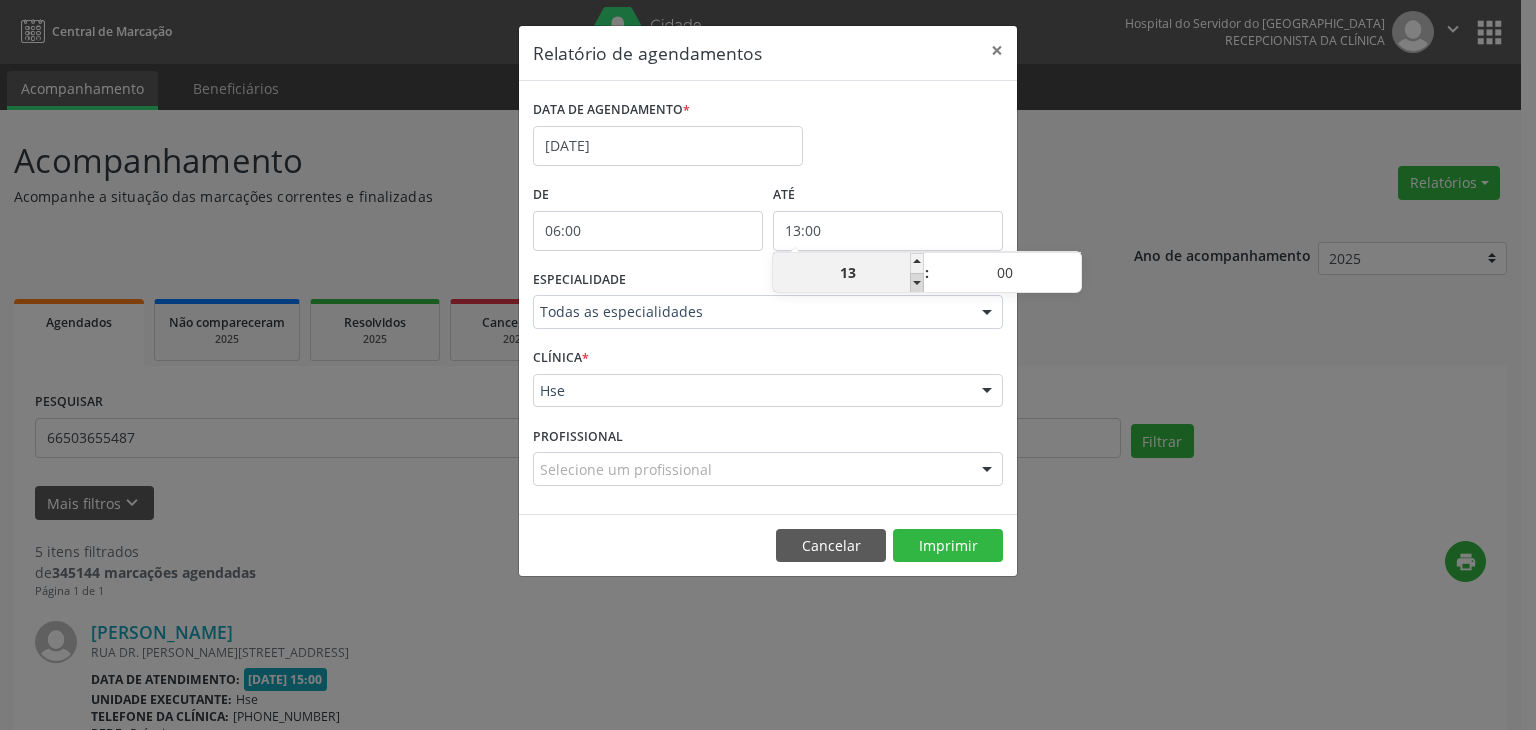 click at bounding box center [917, 283] 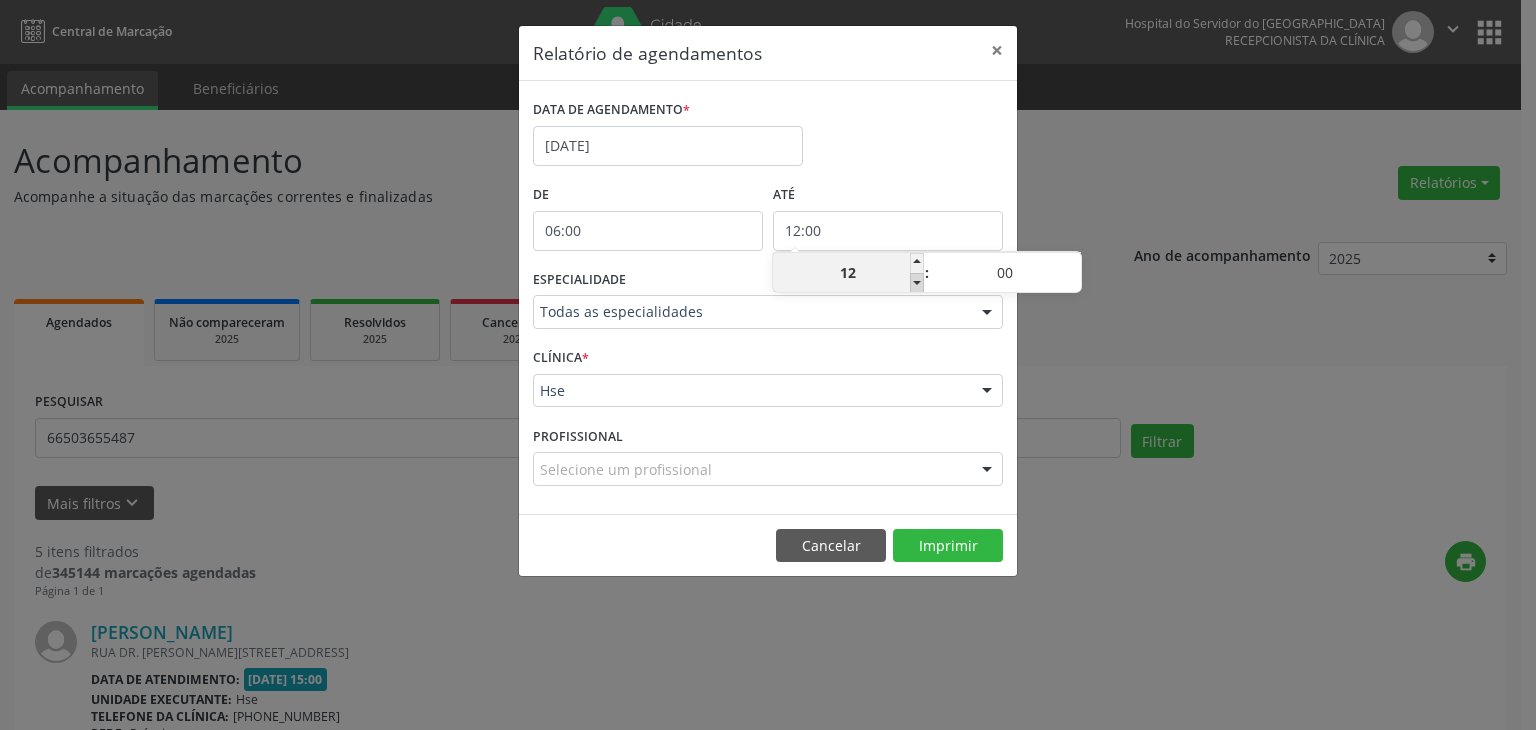 click at bounding box center (917, 283) 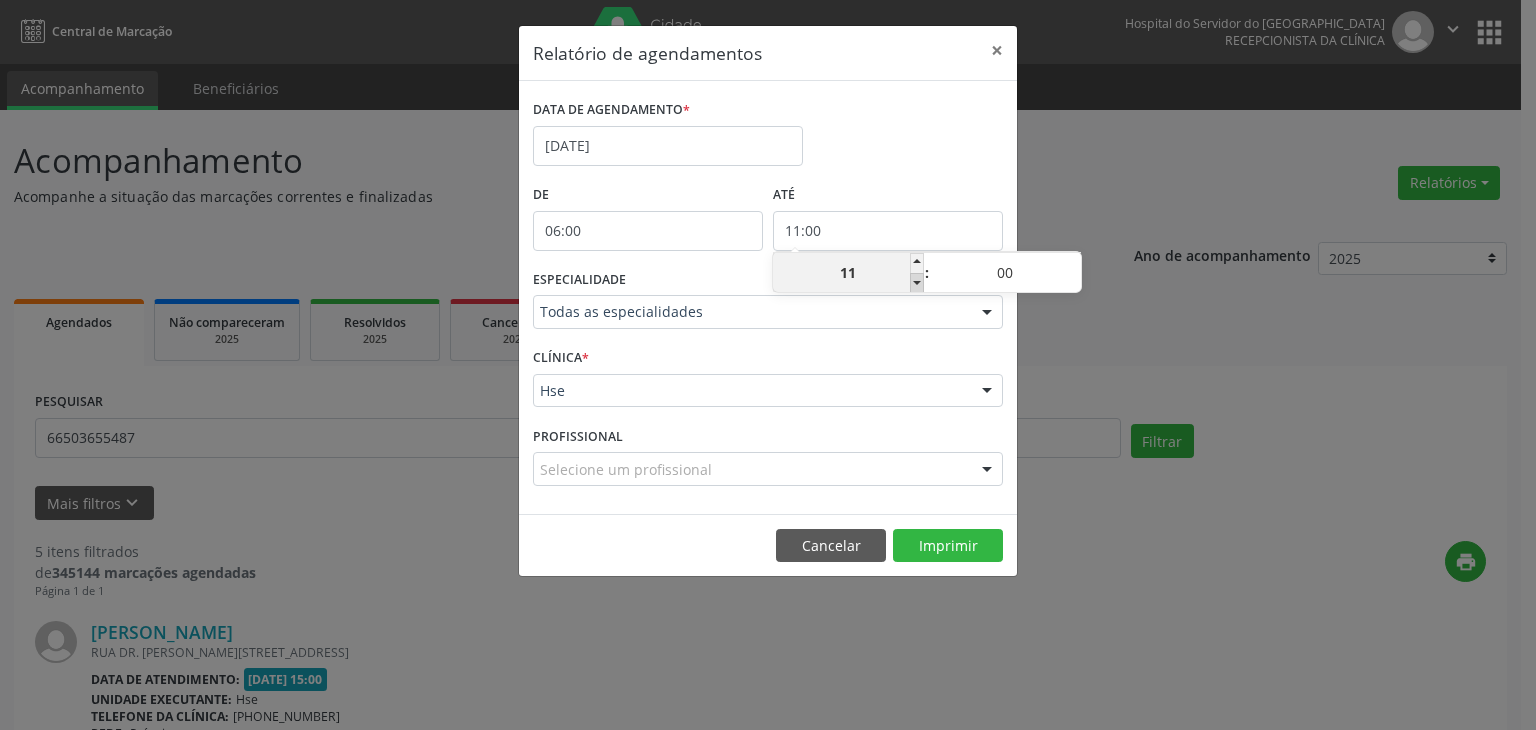 click at bounding box center [917, 283] 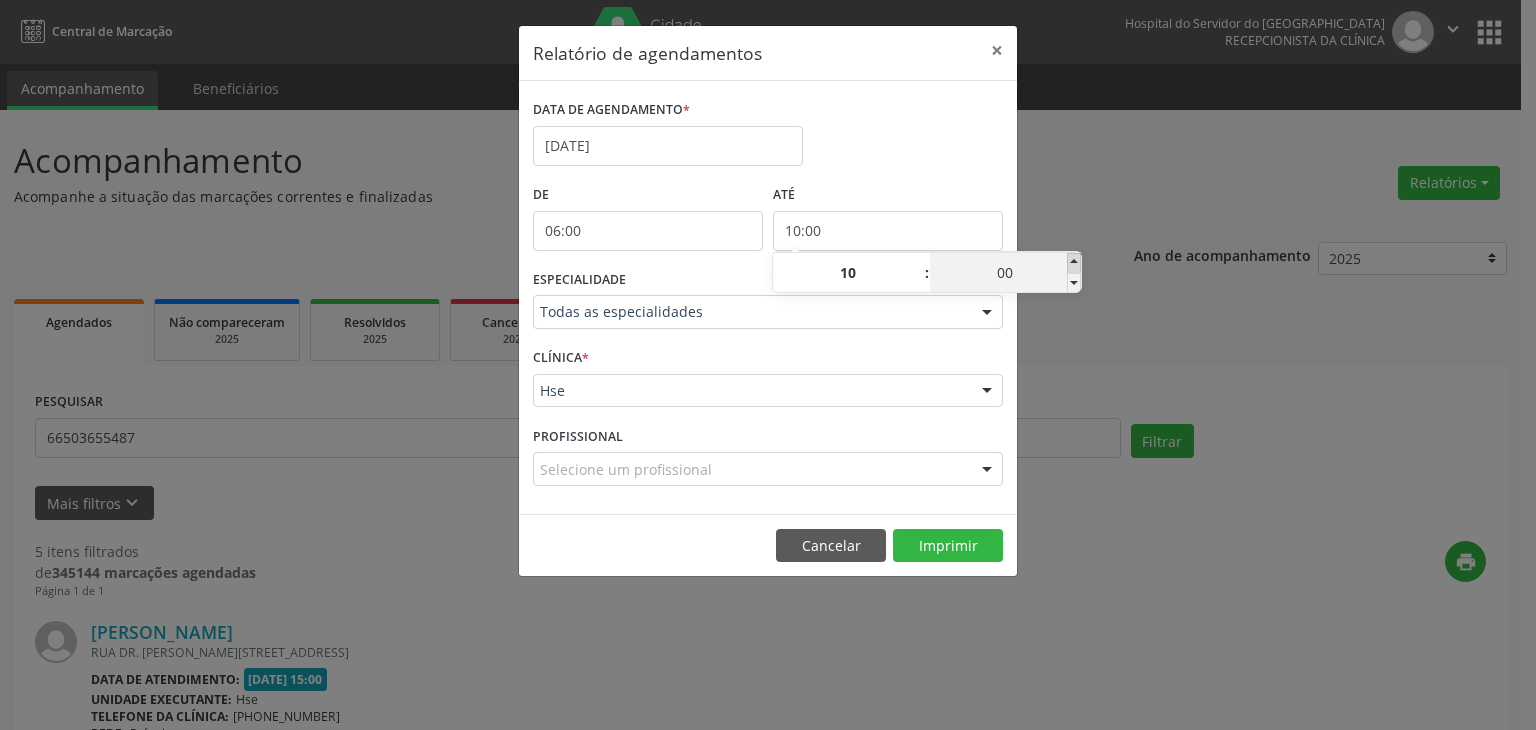 click at bounding box center [1074, 263] 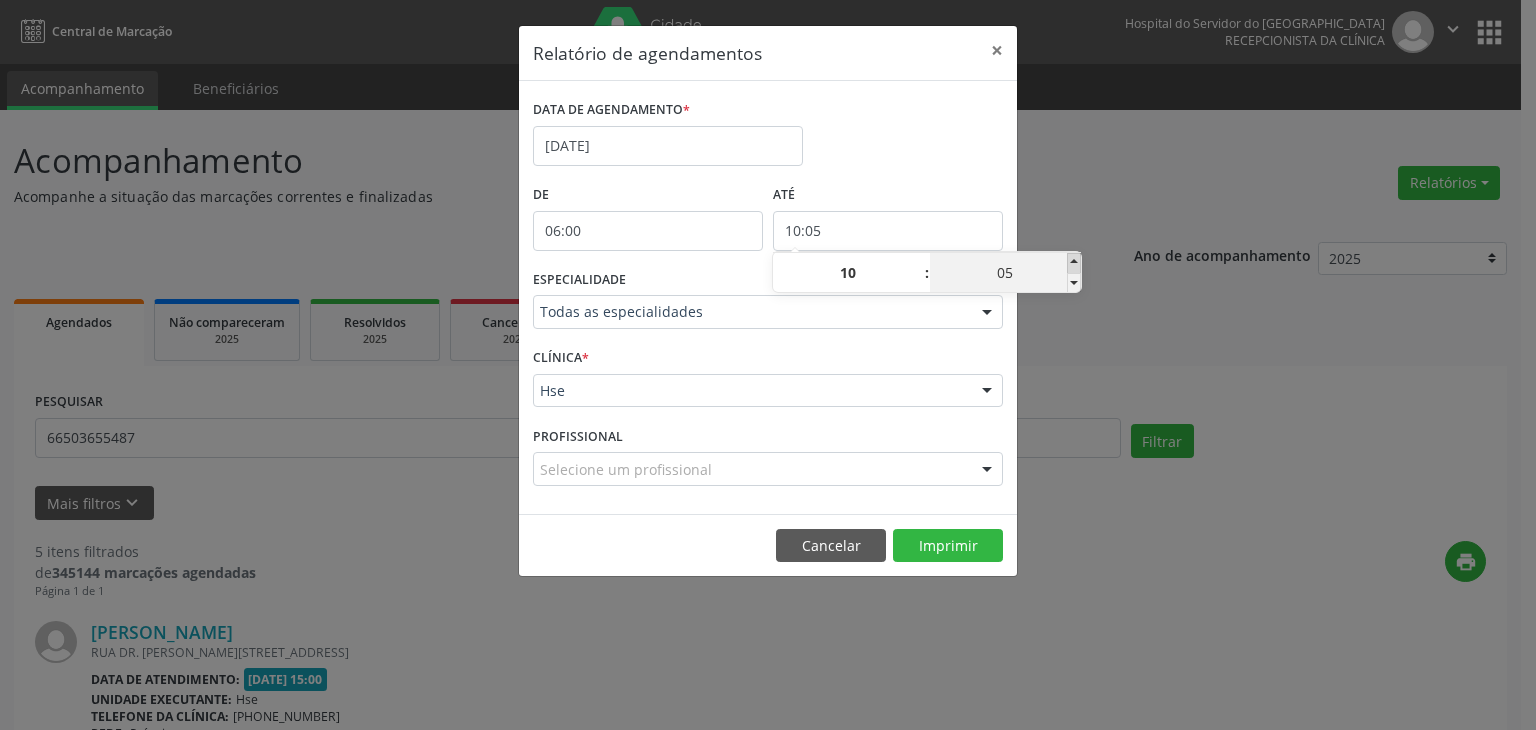 click at bounding box center [1074, 263] 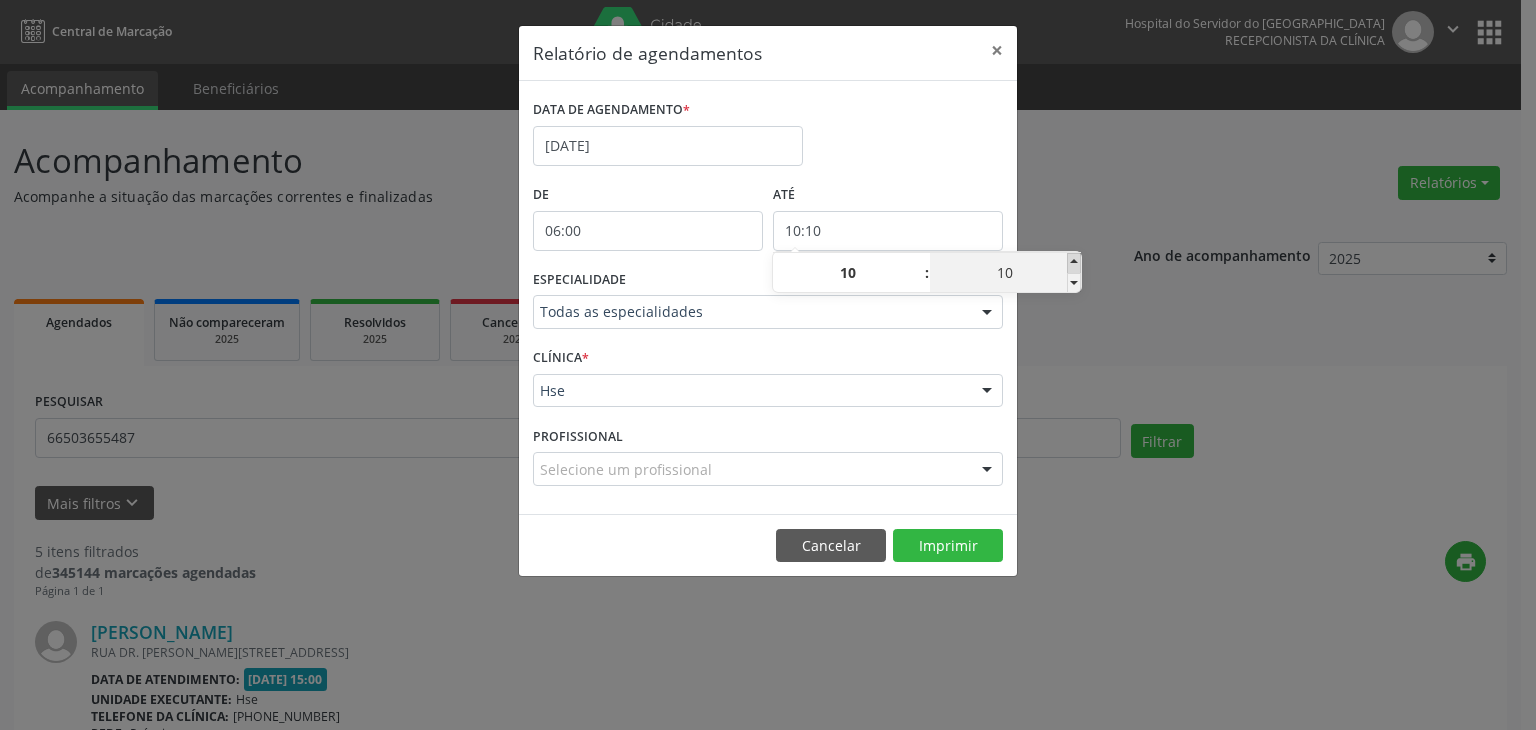 click at bounding box center [1074, 263] 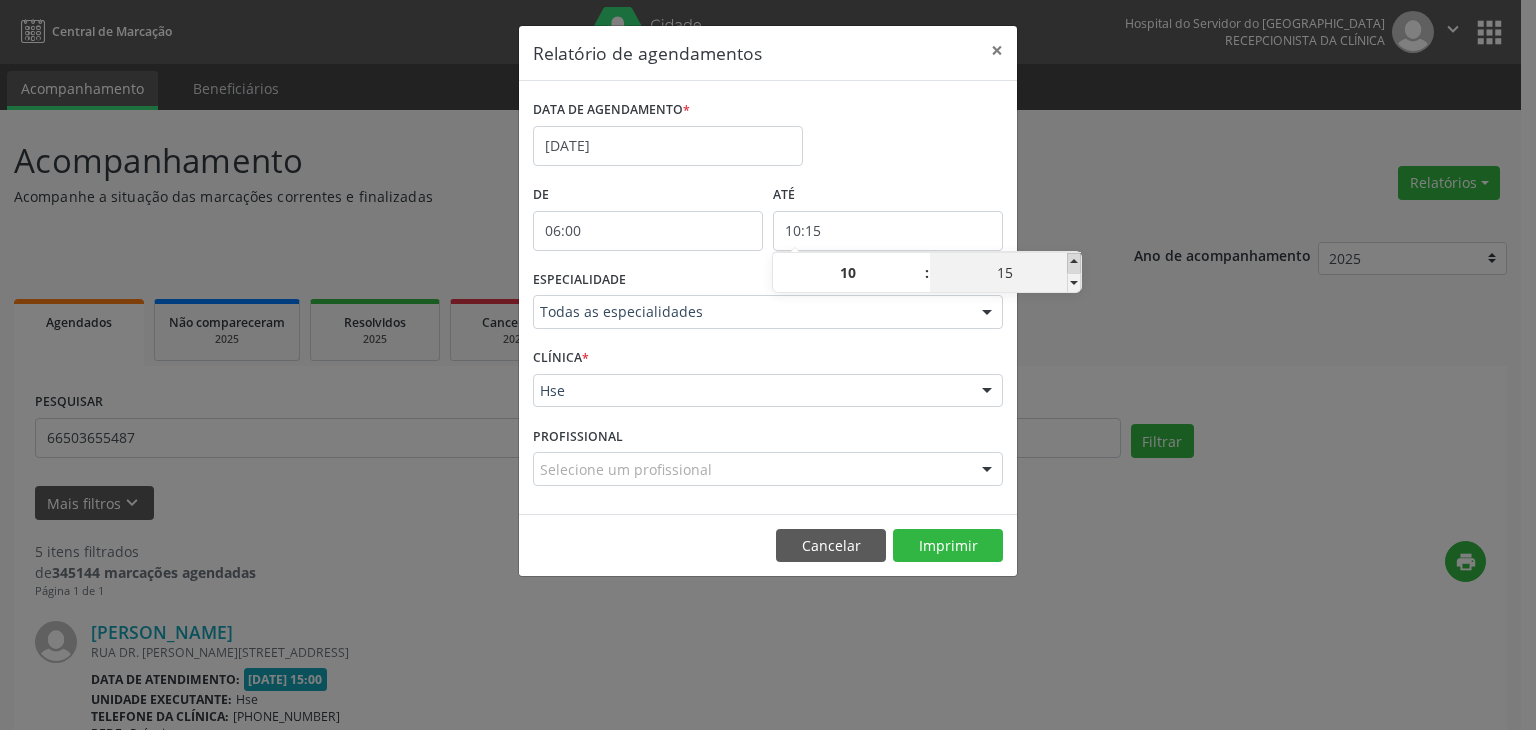 click at bounding box center (1074, 263) 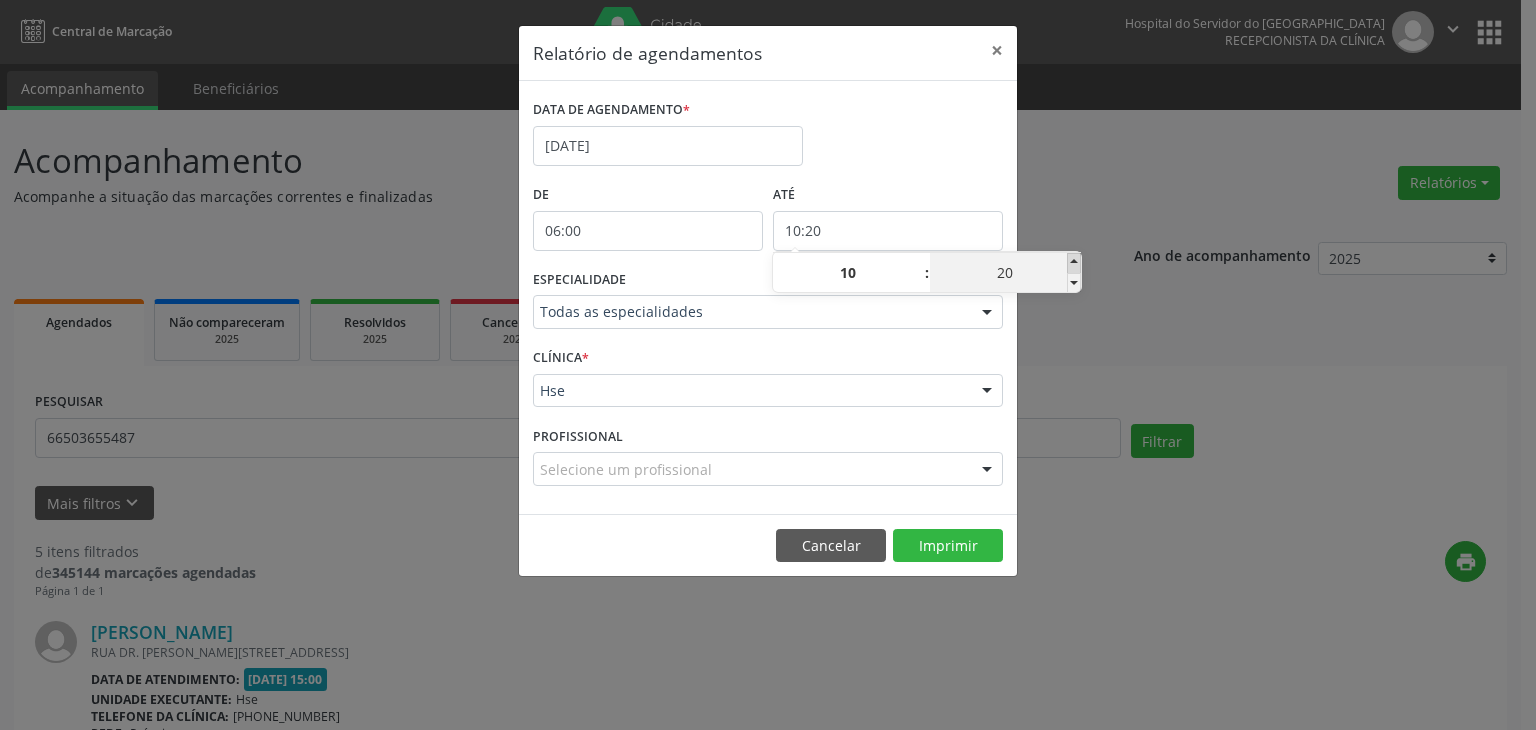 click at bounding box center (1074, 263) 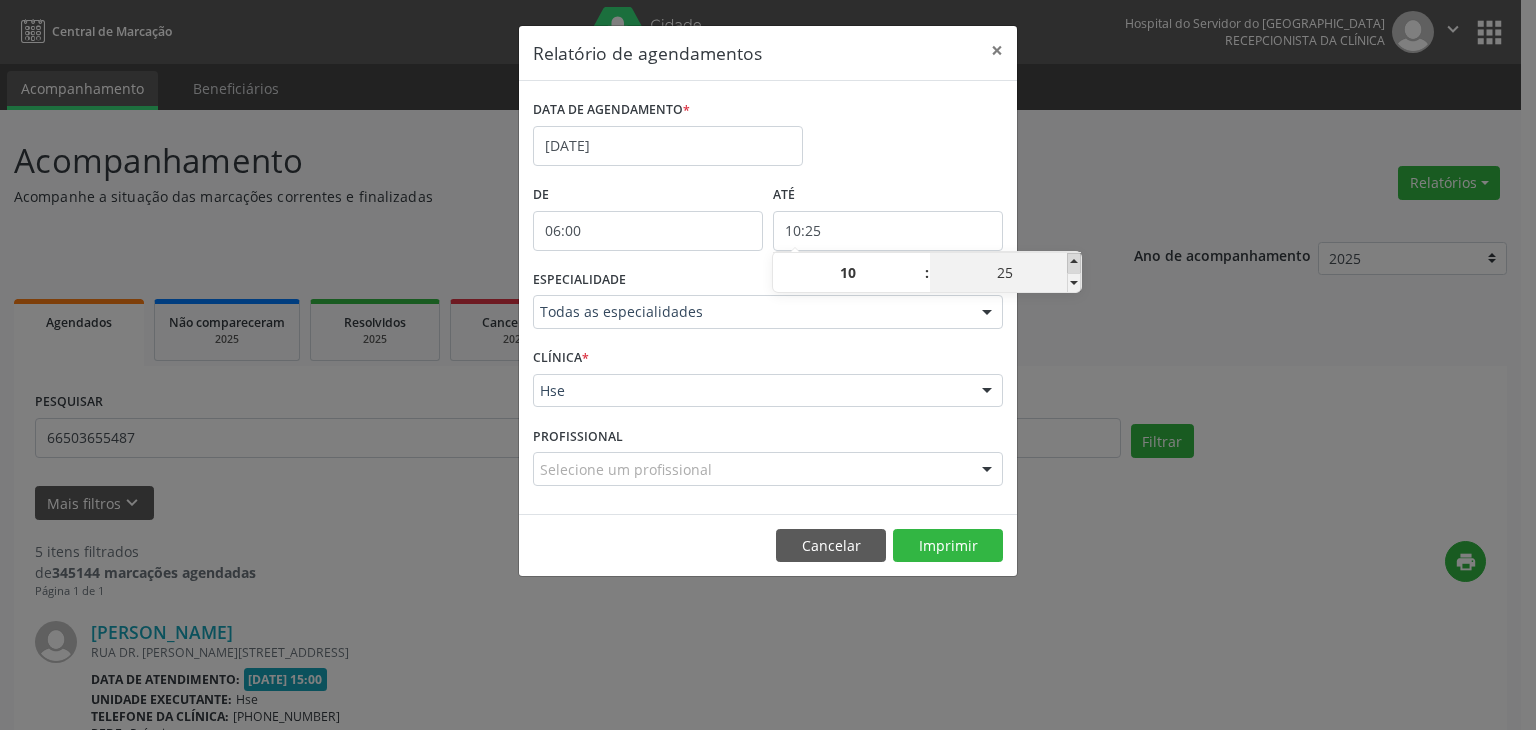 click at bounding box center (1074, 263) 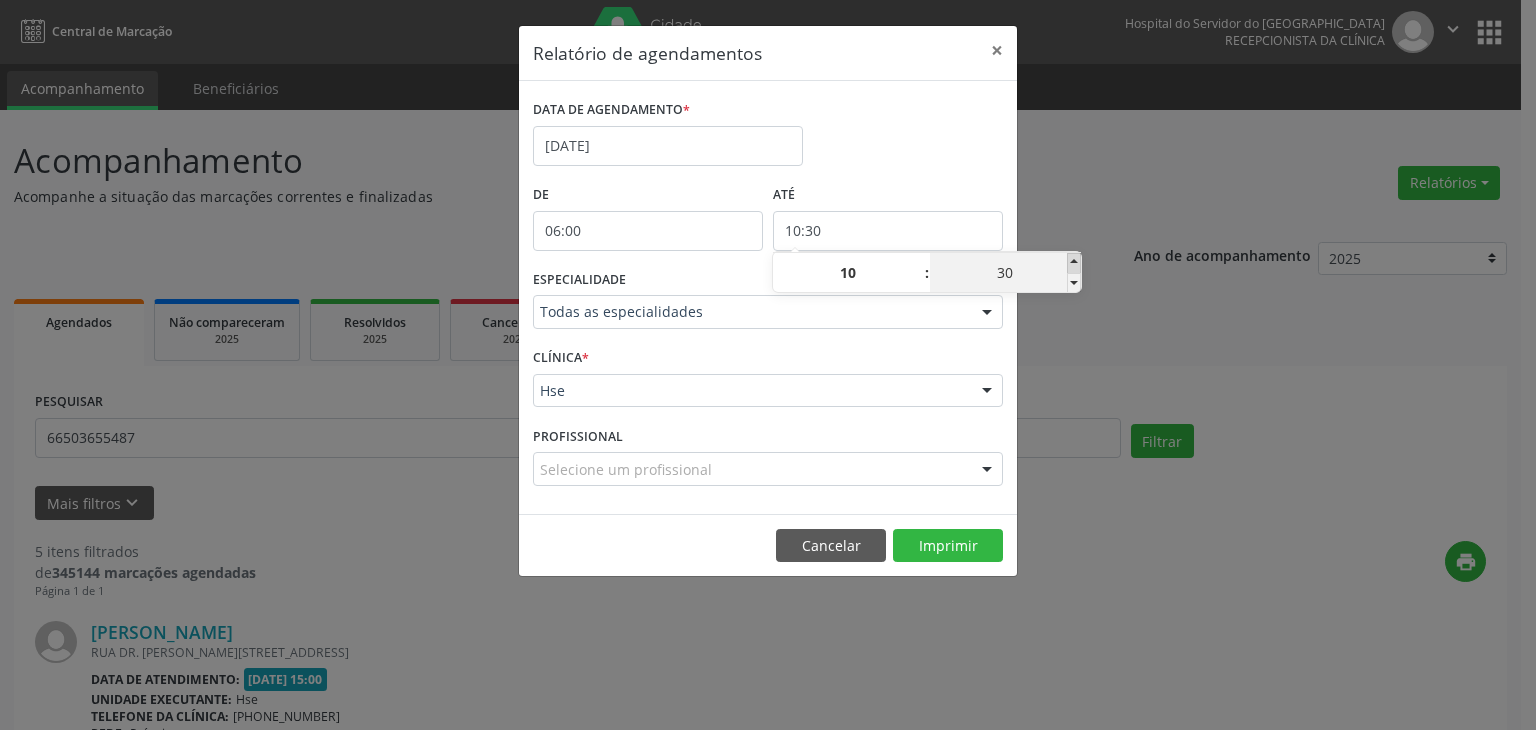 click at bounding box center (1074, 263) 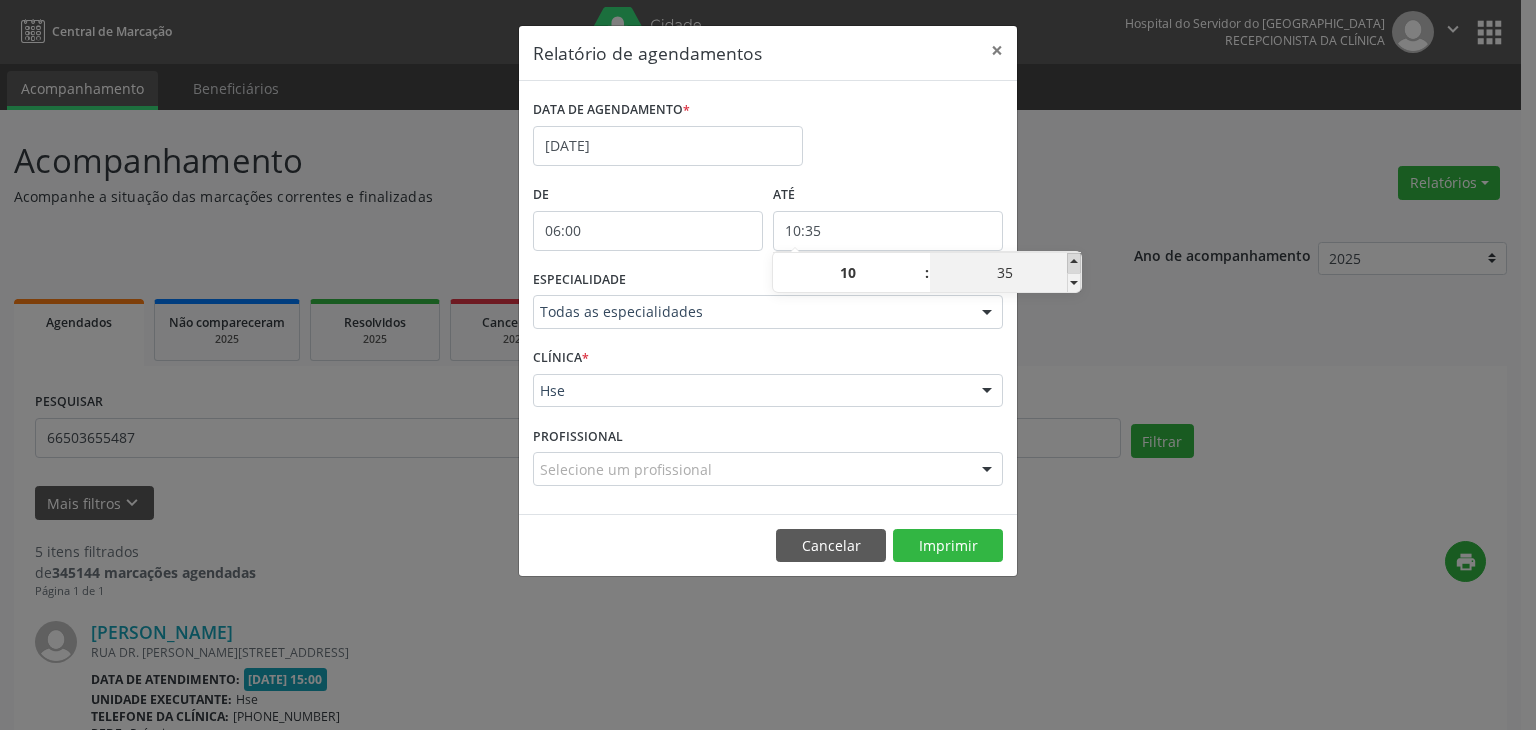 click at bounding box center (1074, 263) 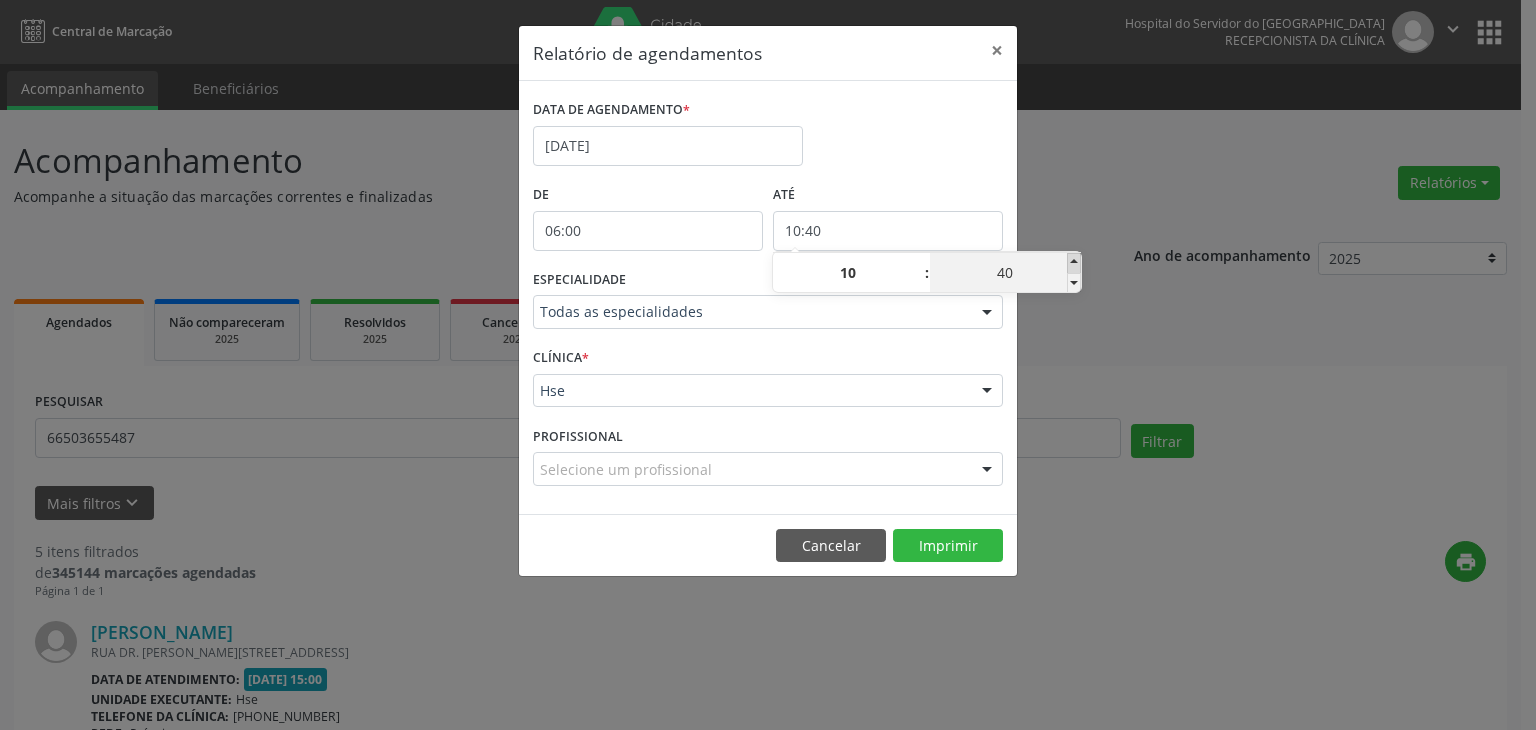 click at bounding box center (1074, 263) 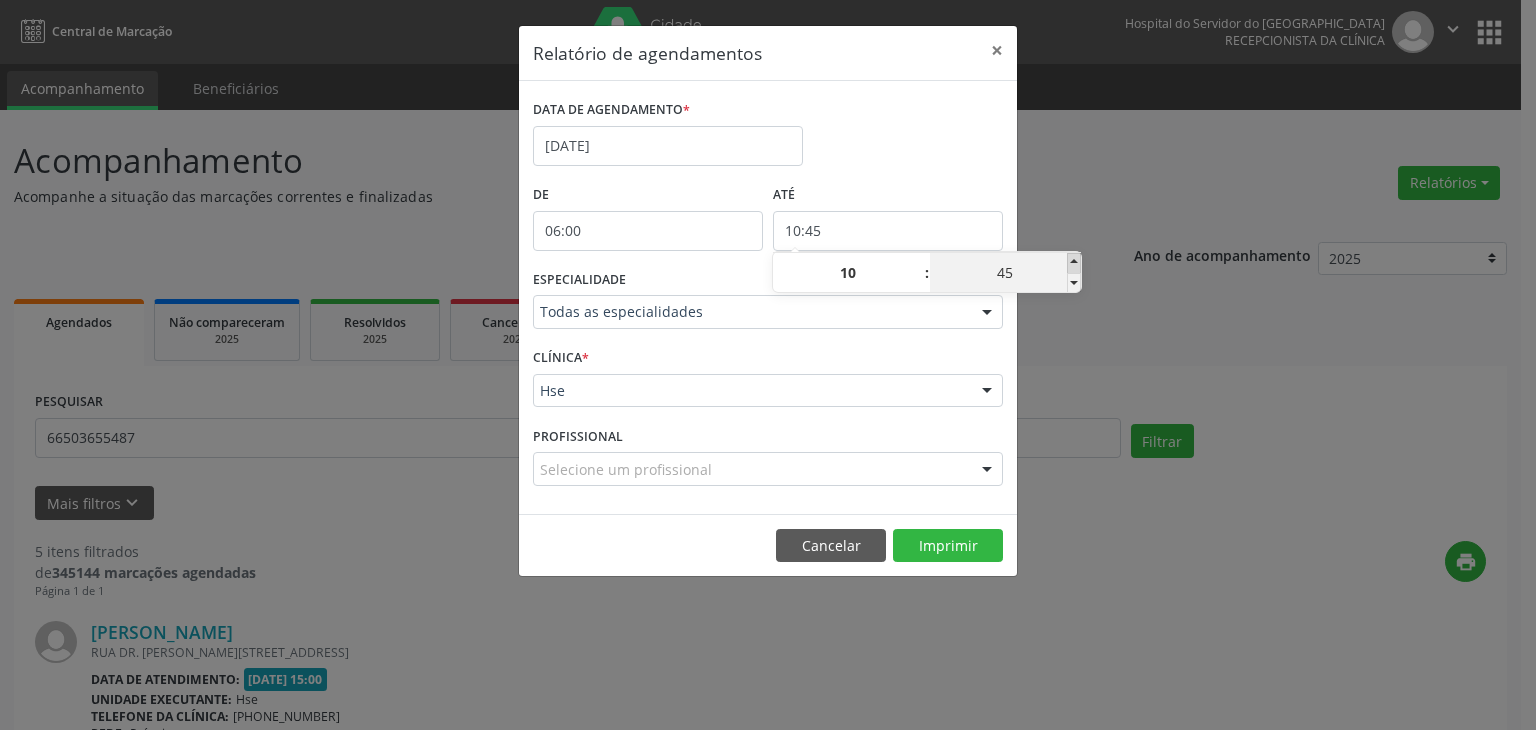 click at bounding box center (1074, 263) 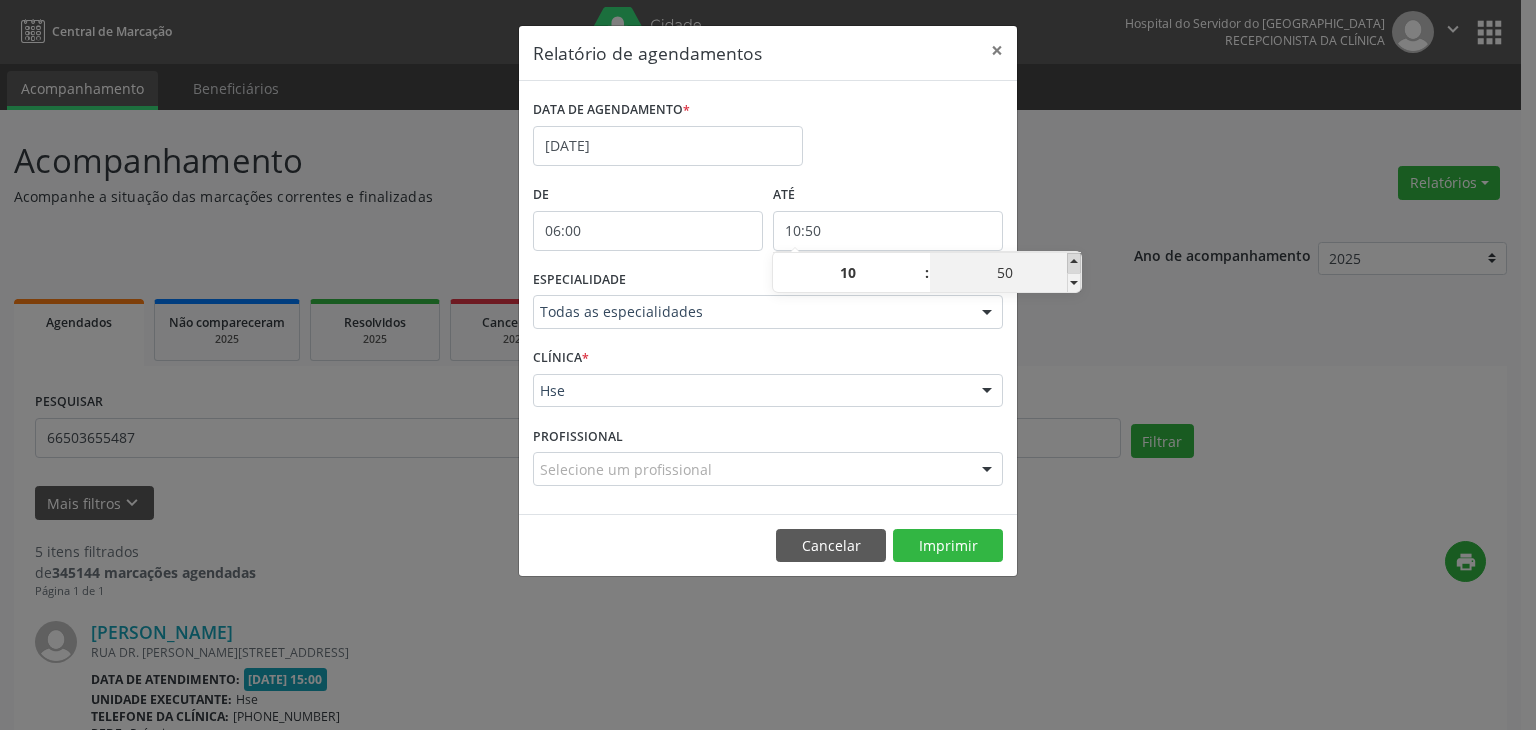 click at bounding box center [1074, 263] 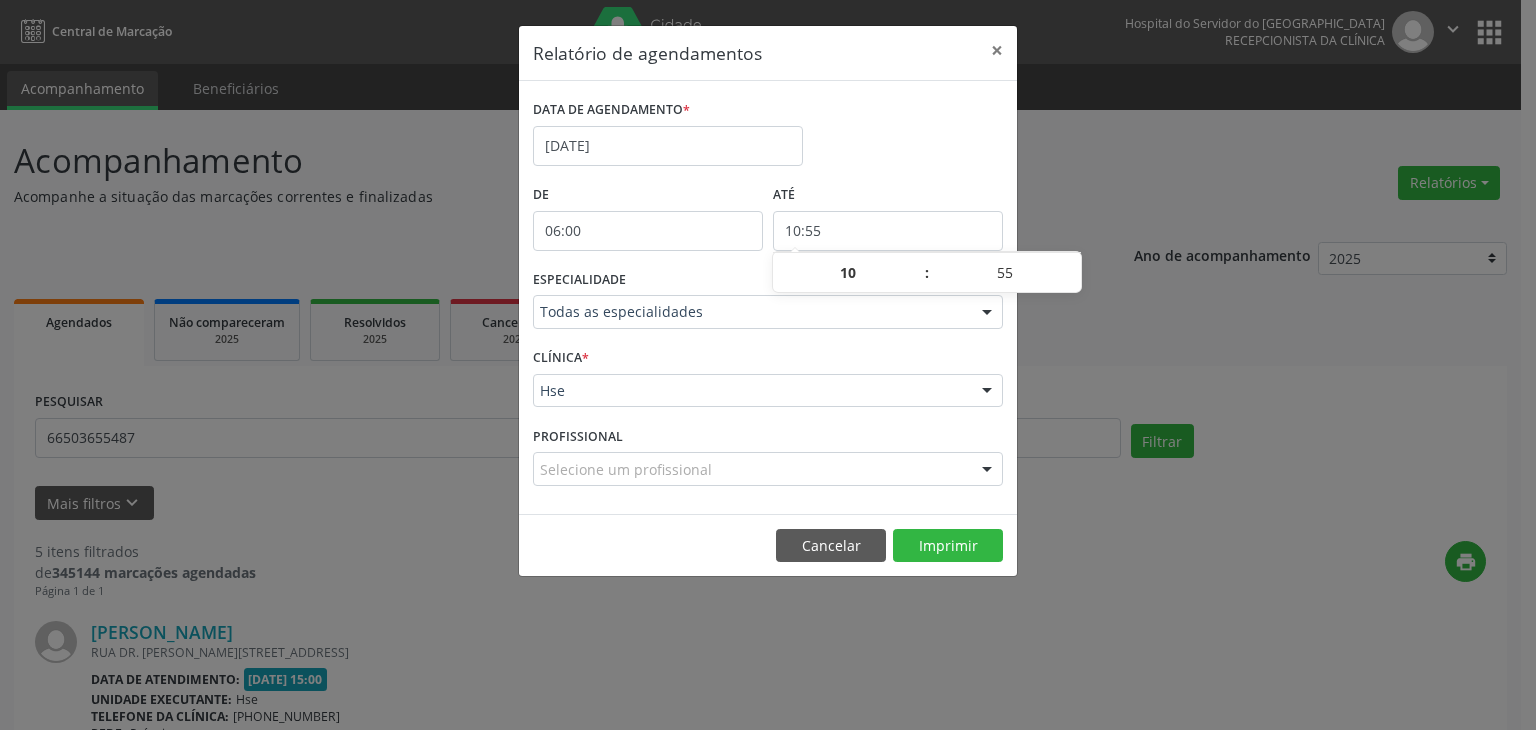 click on "Relatório de agendamentos ×
DATA DE AGENDAMENTO
*
[DATE]
De
06:00
ATÉ
10:55
ESPECIALIDADE
Todas as especialidades         Todas as especialidades   Alergologia   Angiologia   Arritmologia   Cardiologia   Cirurgia Abdominal   Cirurgia Bariatrica   Cirurgia Cabeça e Pescoço   Cirurgia Cardiaca   Cirurgia Geral   Cirurgia Ginecologica   Cirurgia Mastologia Oncologica   Cirurgia Pediatrica   Cirurgia Plastica   Cirurgia Toracica   Cirurgia geral oncológica   Cirurgia geral oncológica   Cirurgião Dermatológico   Clinica Geral   Clinica Medica   Consulta de Enfermagem - Hiperdia   Consulta de Enfermagem - Preventivo   Consulta de Enfermagem - Pré-[DATE]   Consulta de Enfermagem - Puericultura   Dermatologia   Endocinologia   Endocrino [MEDICAL_DATA]   Endocrinologia   Fisioterapia   Fisioterapia Cirurgica   Fonoaudiologia   Gastro/Hepato   Gastroenterologia   Gastropediatria   Geriatria   Ginecologia   Gnecologia" at bounding box center [768, 365] 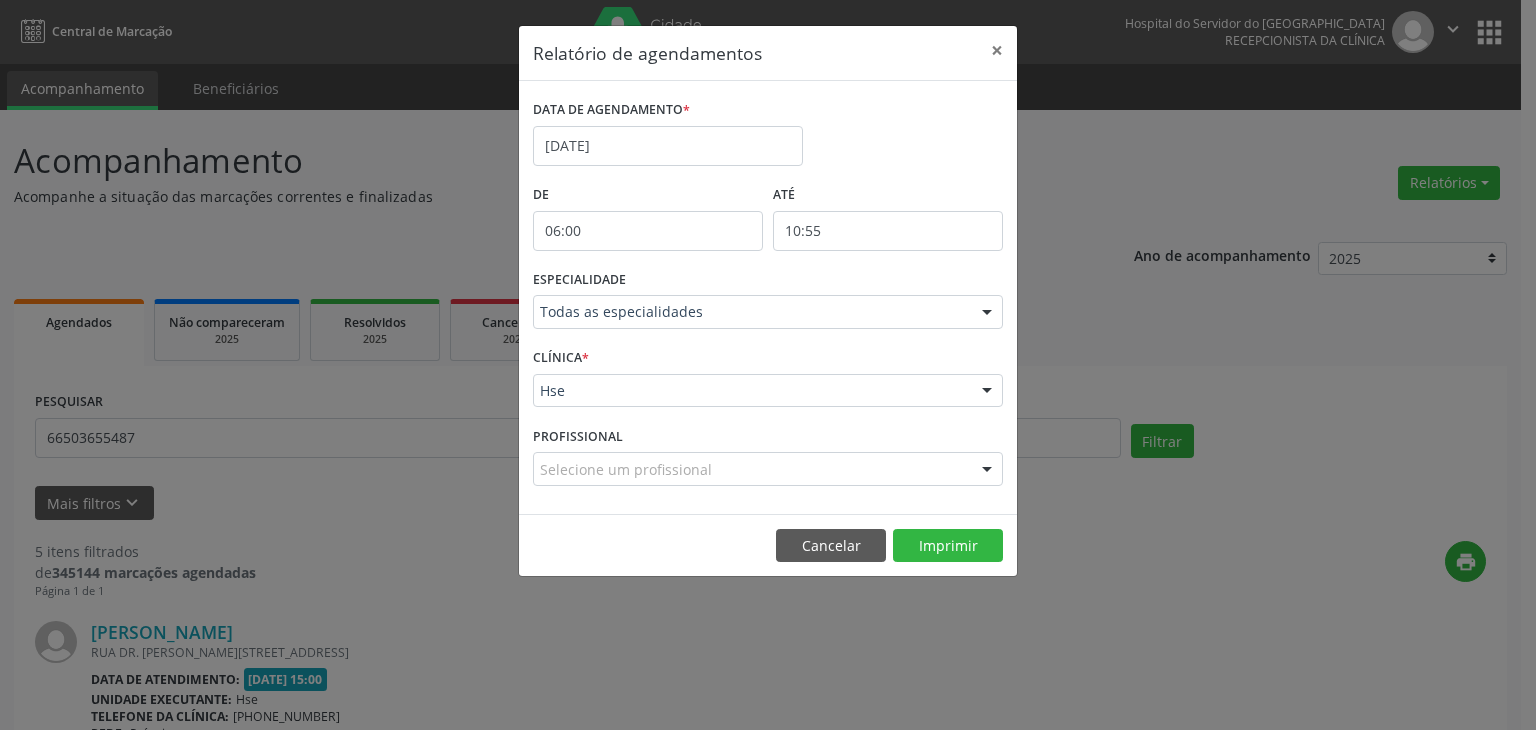 click at bounding box center (987, 313) 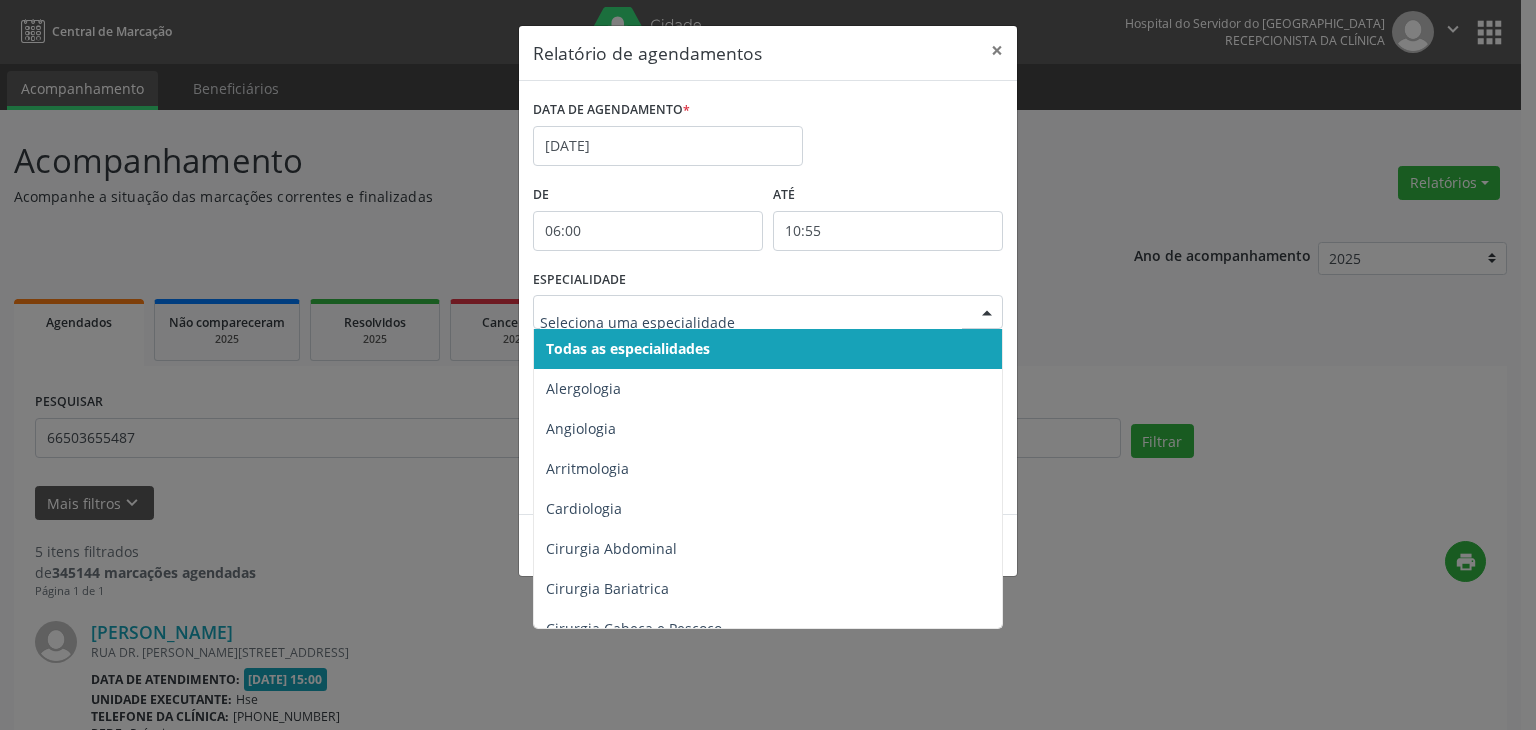 click on "Todas as especialidades" at bounding box center (769, 349) 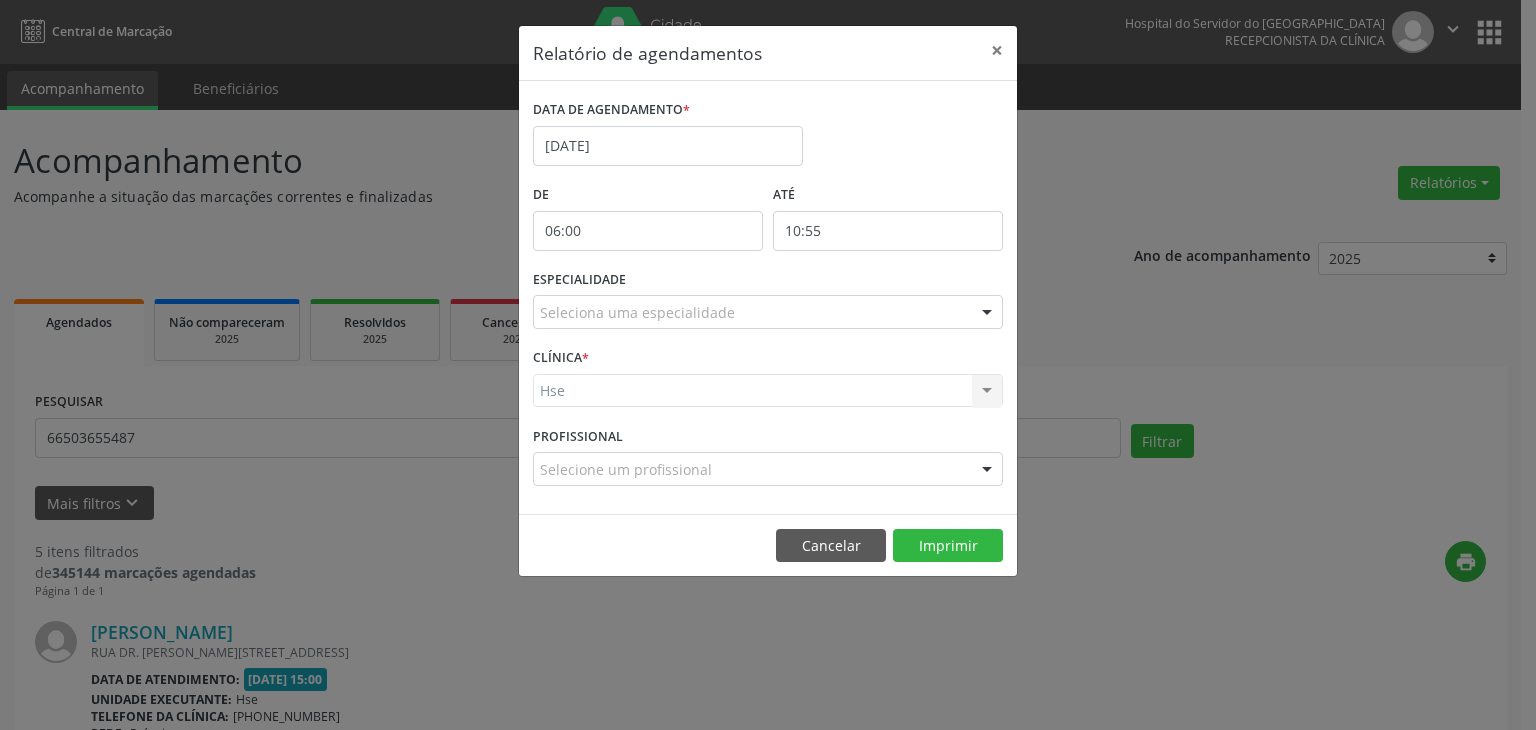 click at bounding box center [987, 313] 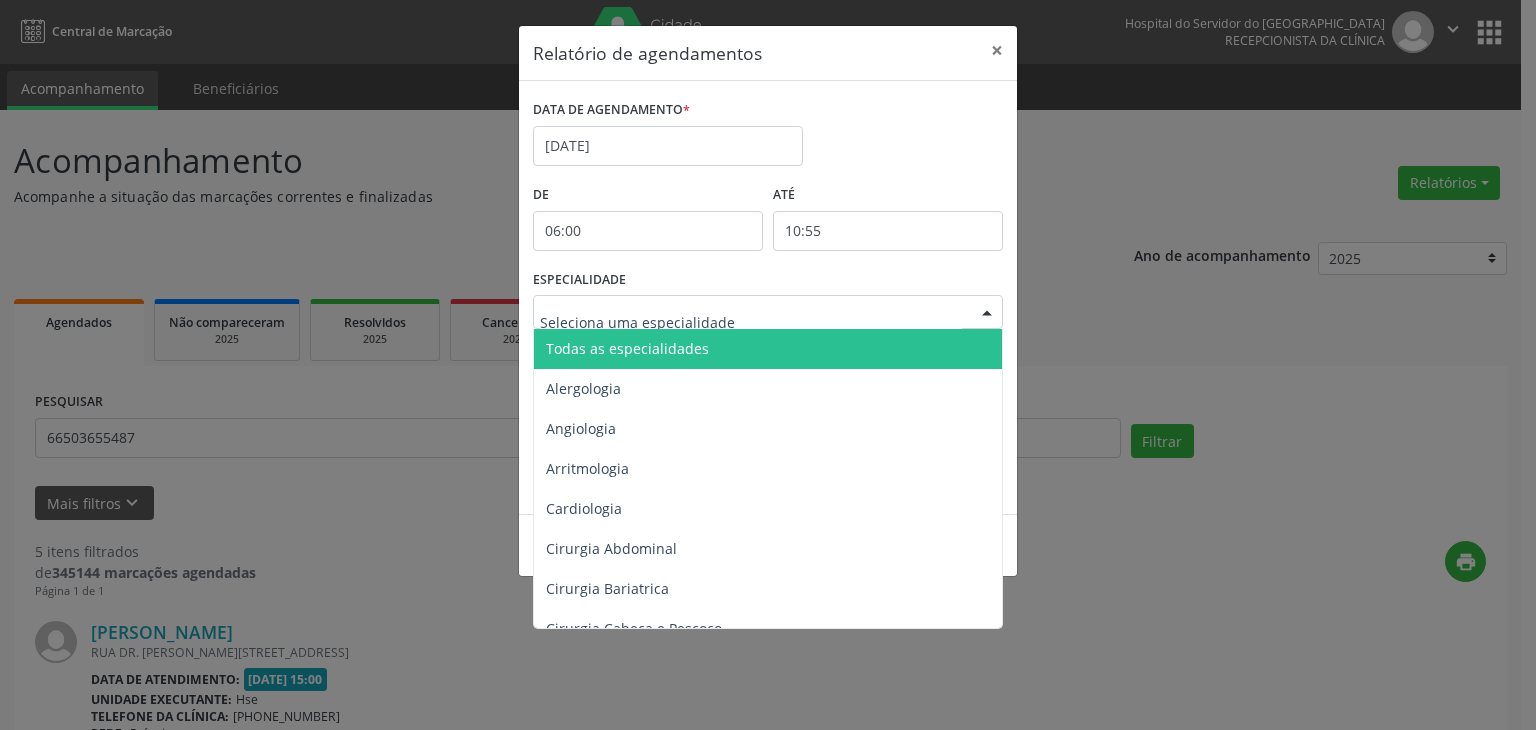 click on "Todas as especialidades" at bounding box center (769, 349) 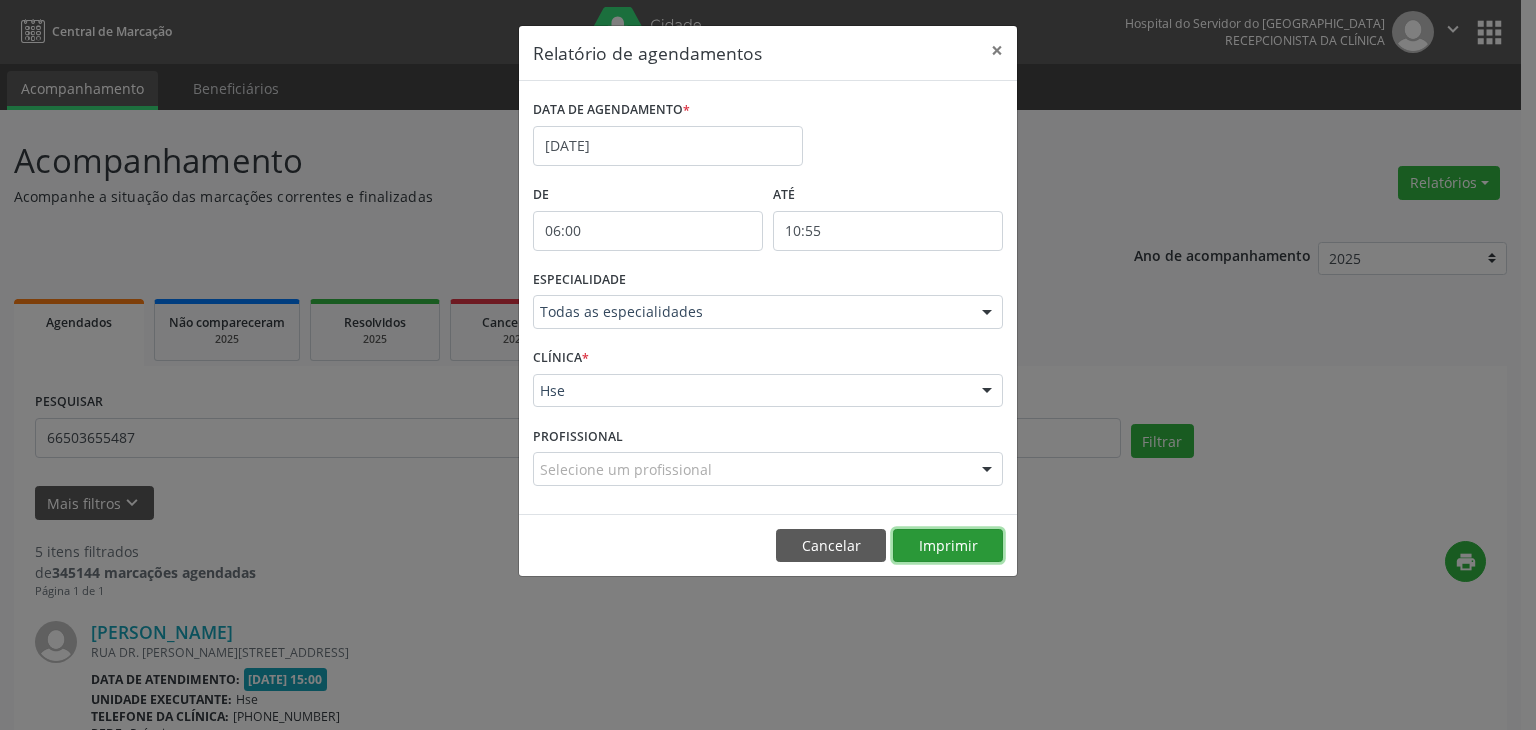 click on "Imprimir" at bounding box center [948, 546] 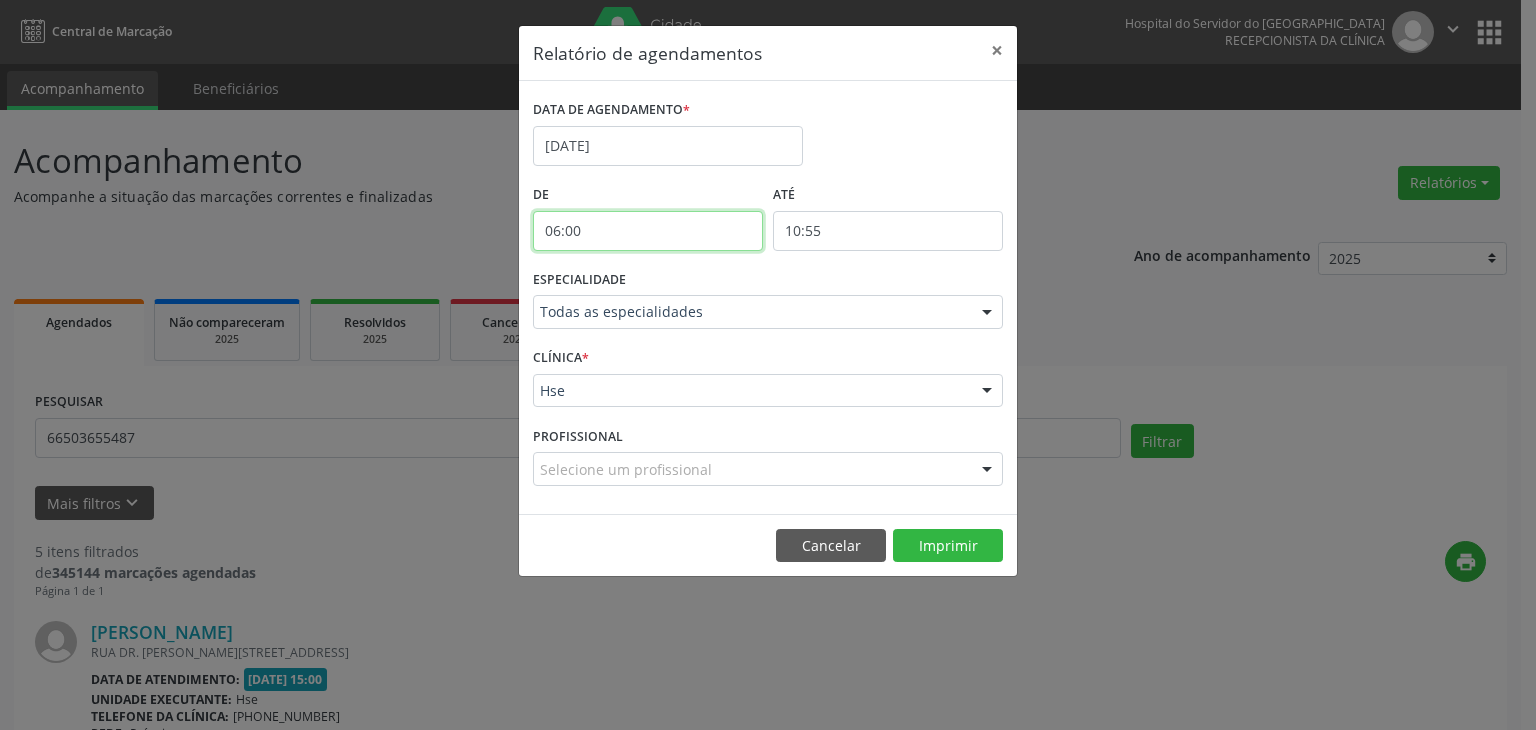 click on "06:00" at bounding box center (648, 231) 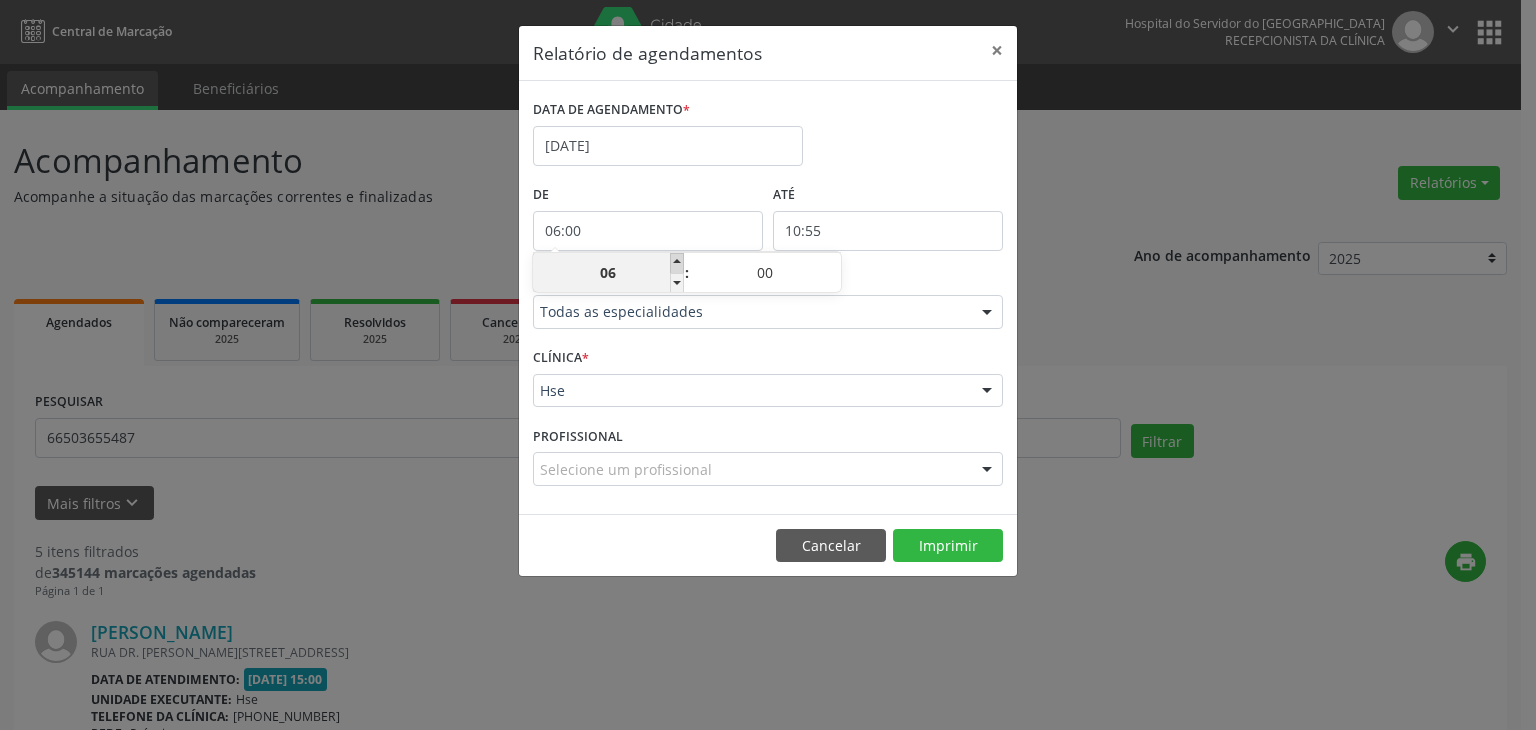 click at bounding box center [677, 263] 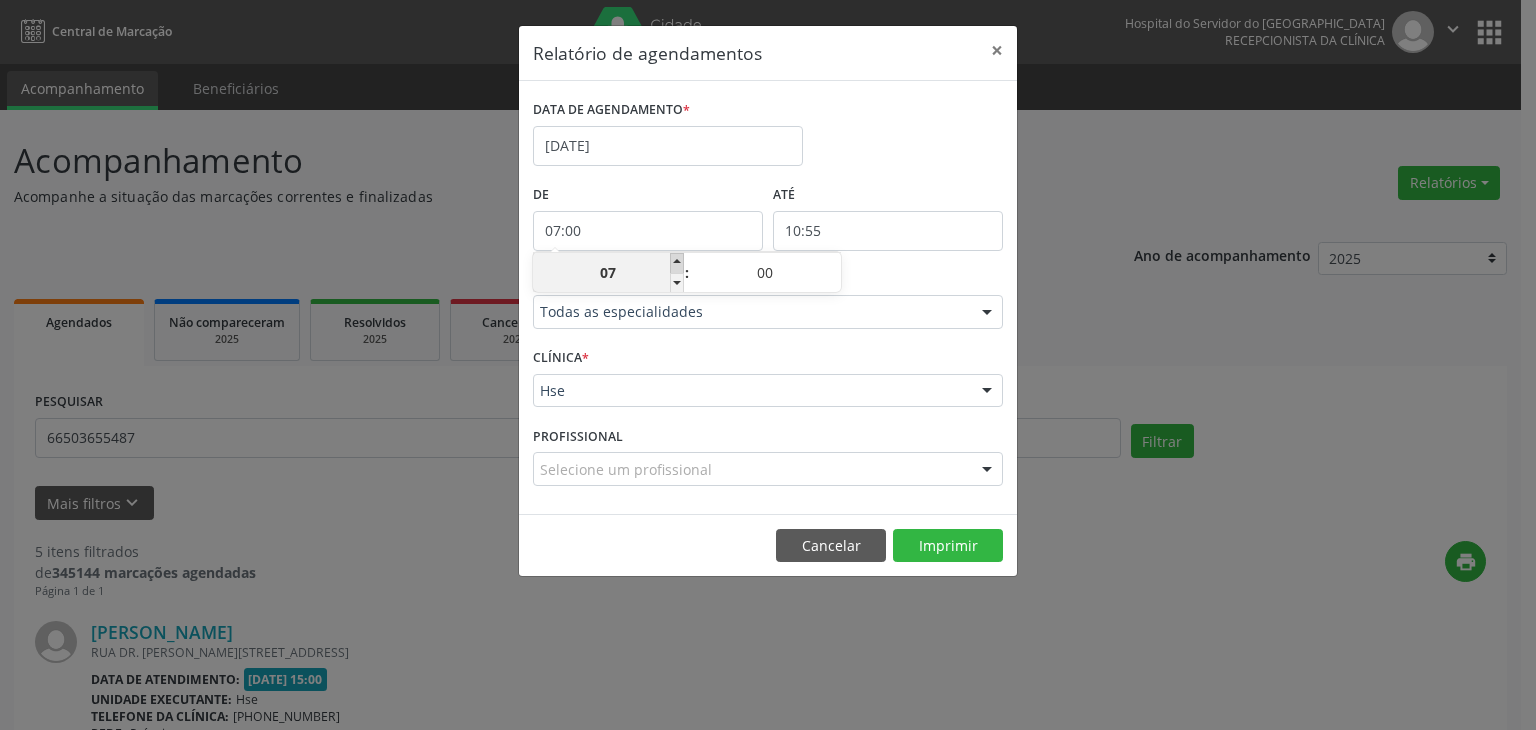 click at bounding box center (677, 263) 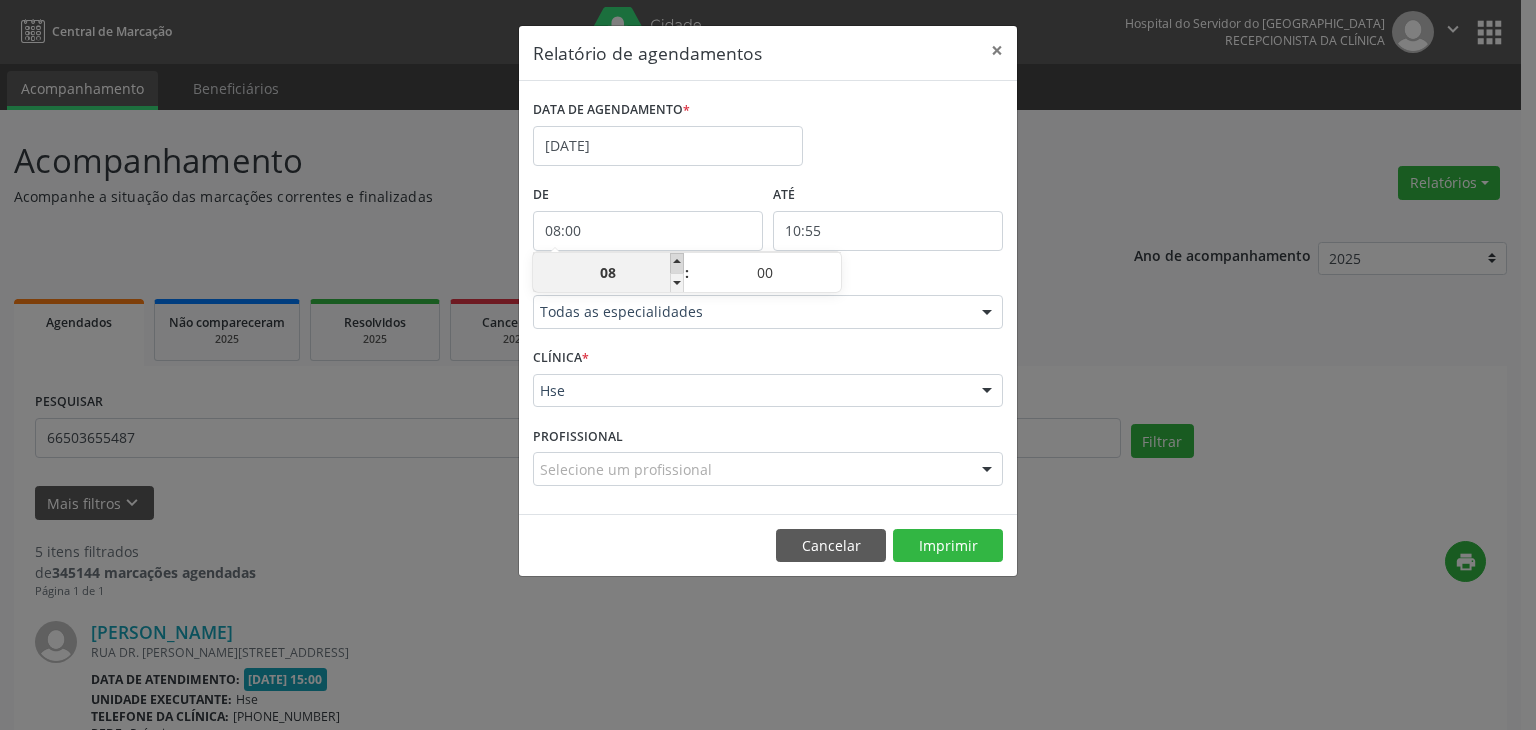 click at bounding box center (677, 263) 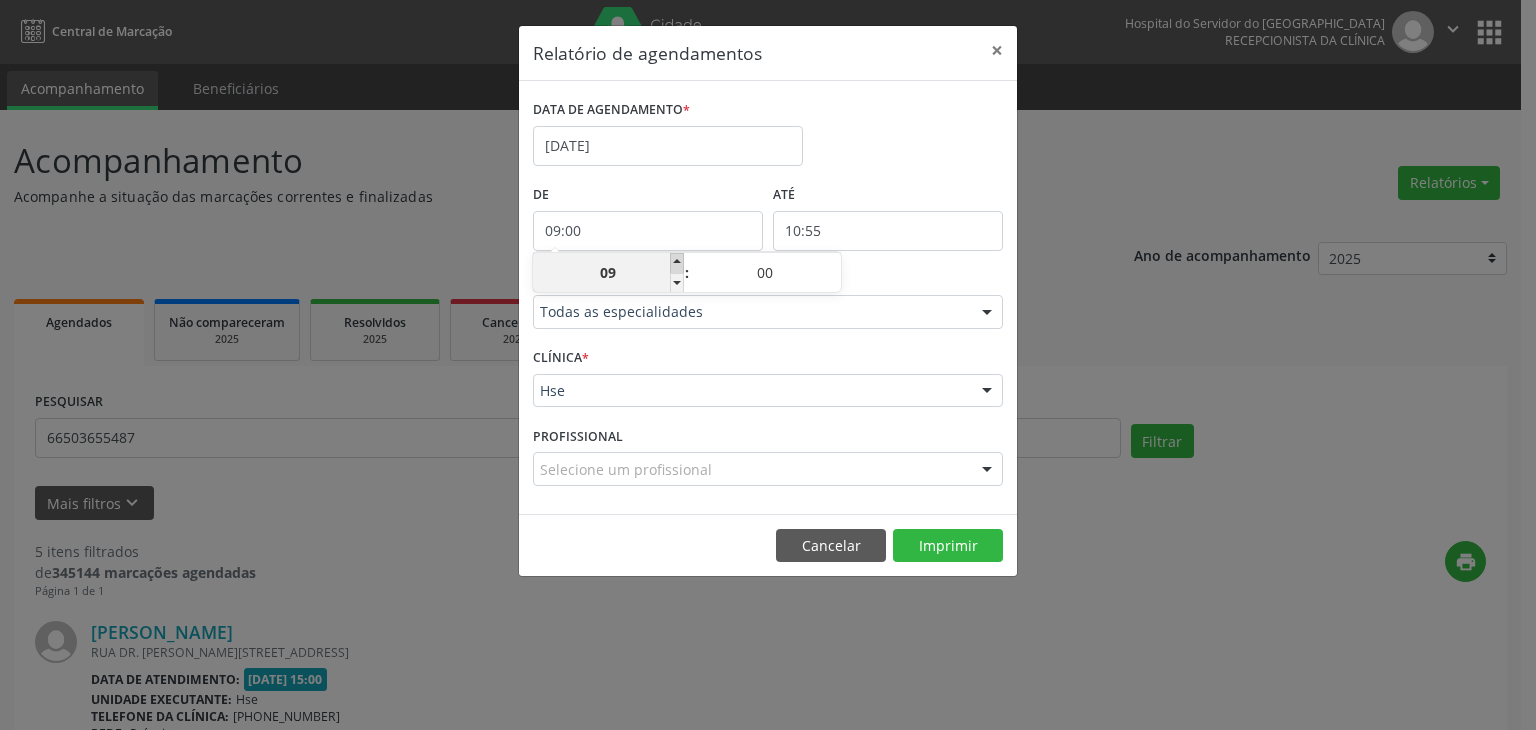 click at bounding box center (677, 263) 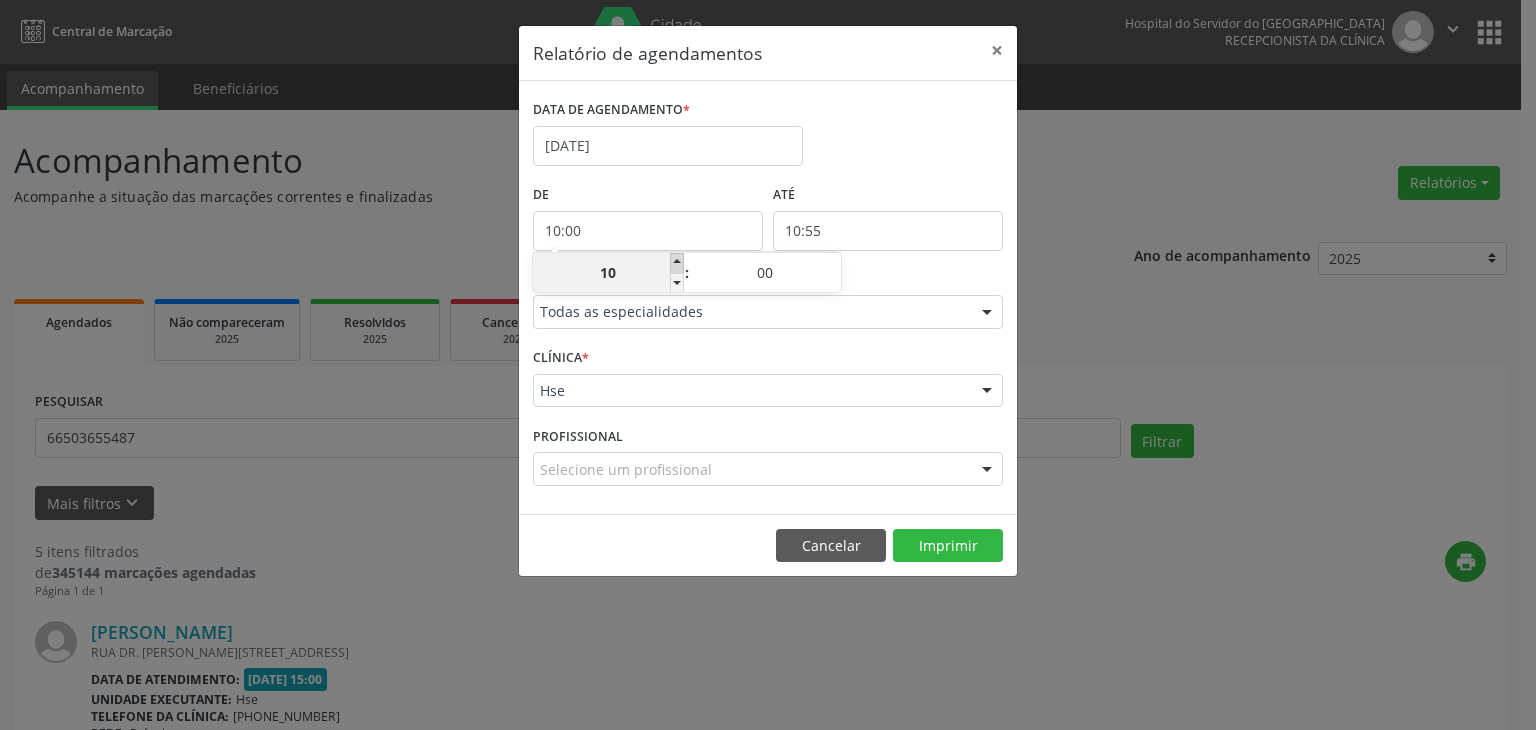 click at bounding box center (677, 263) 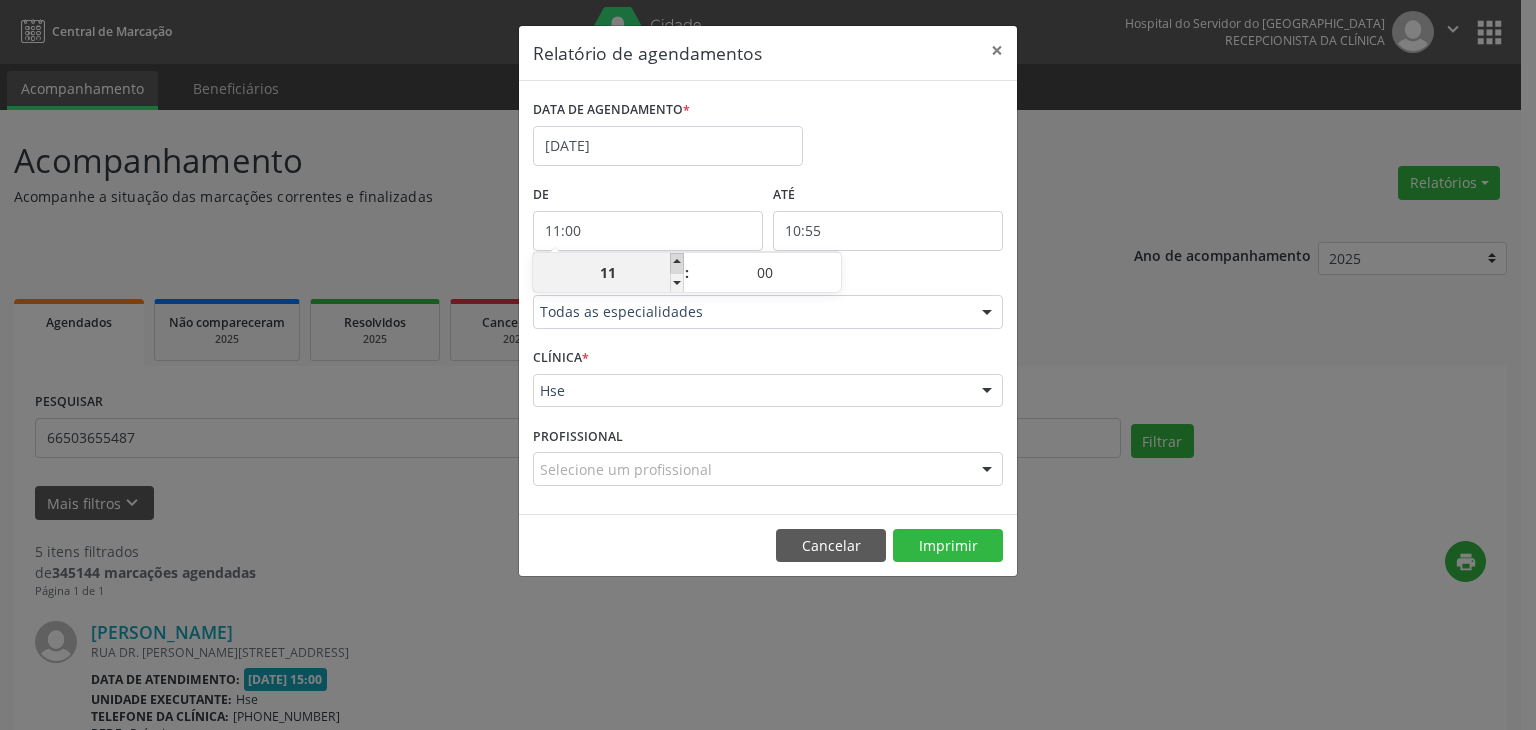 click at bounding box center (677, 263) 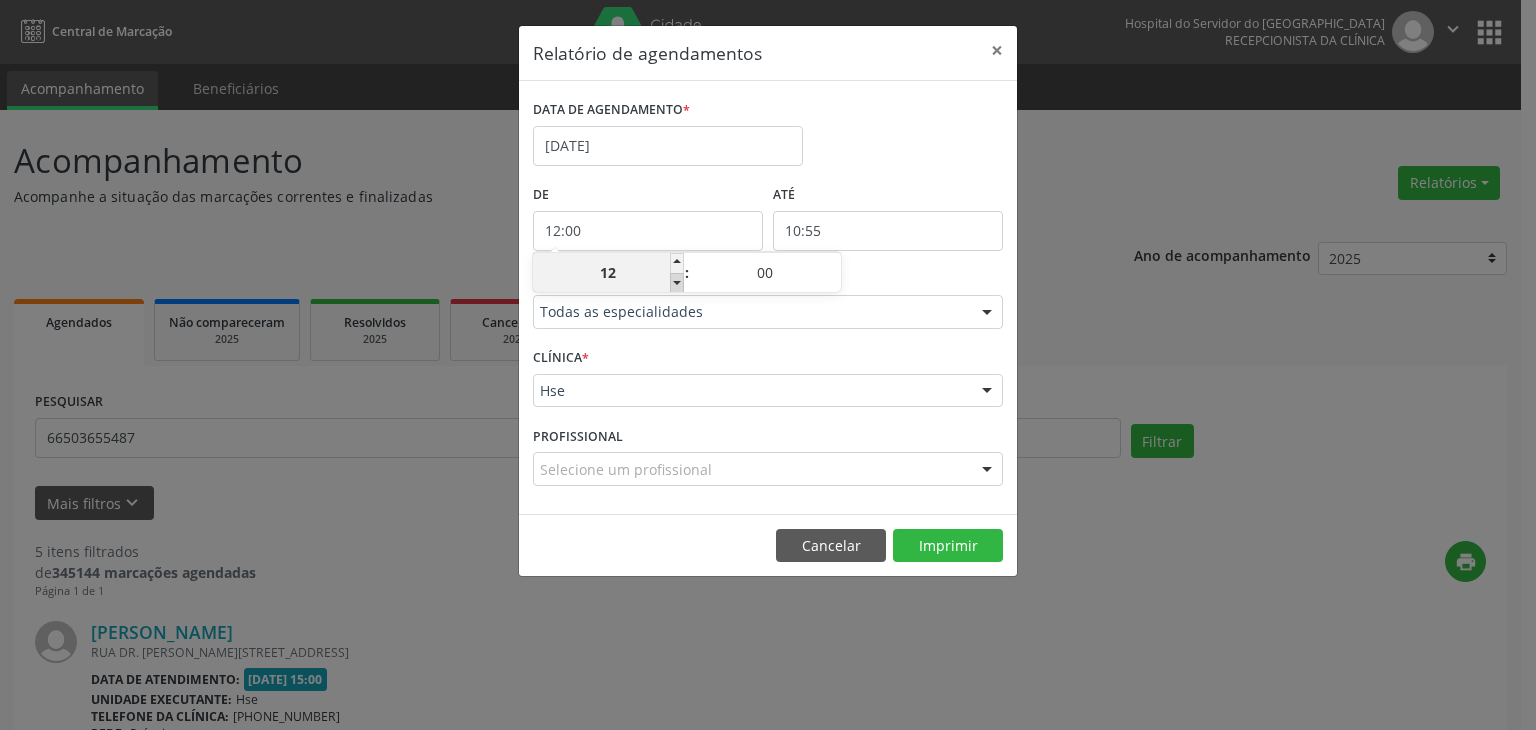 click at bounding box center [677, 283] 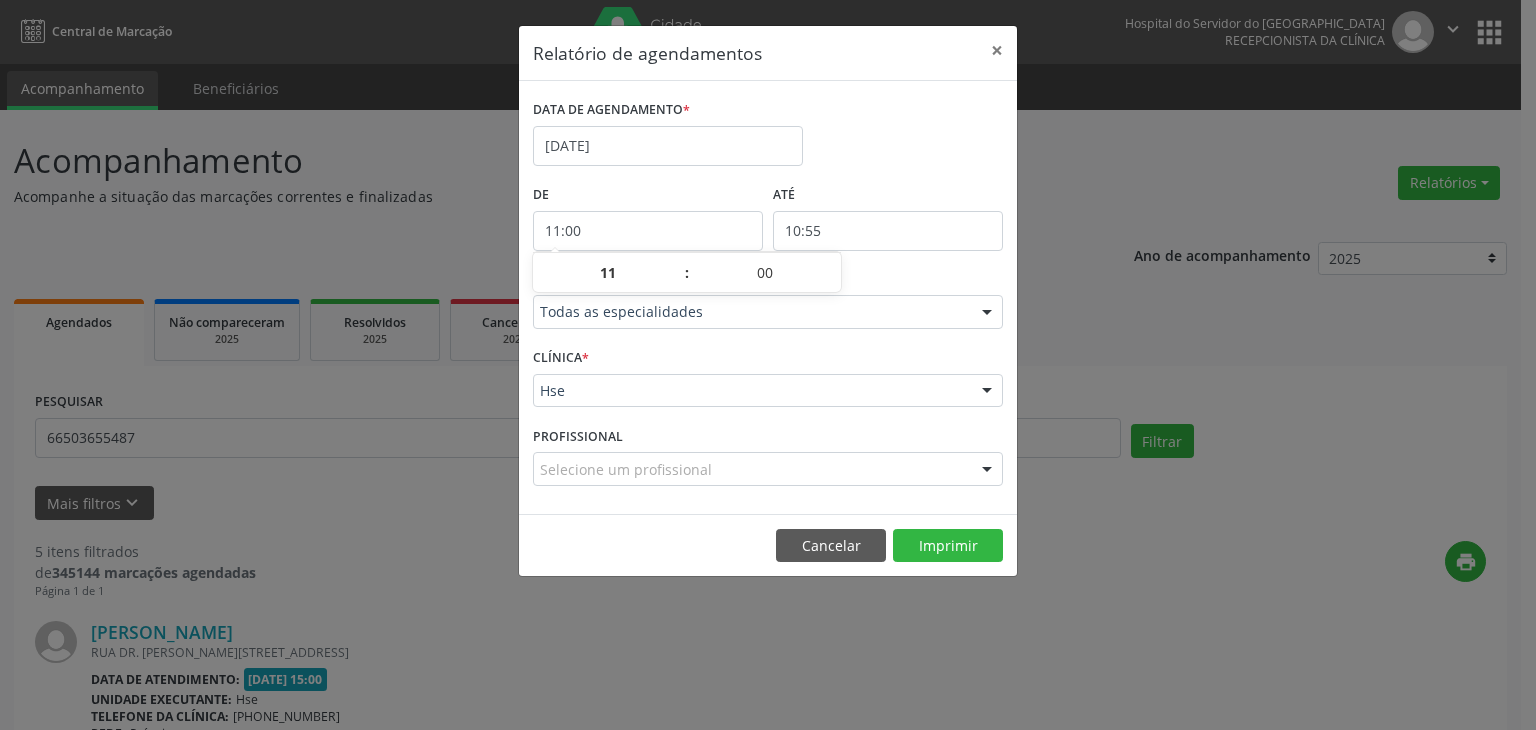 type on "11:55" 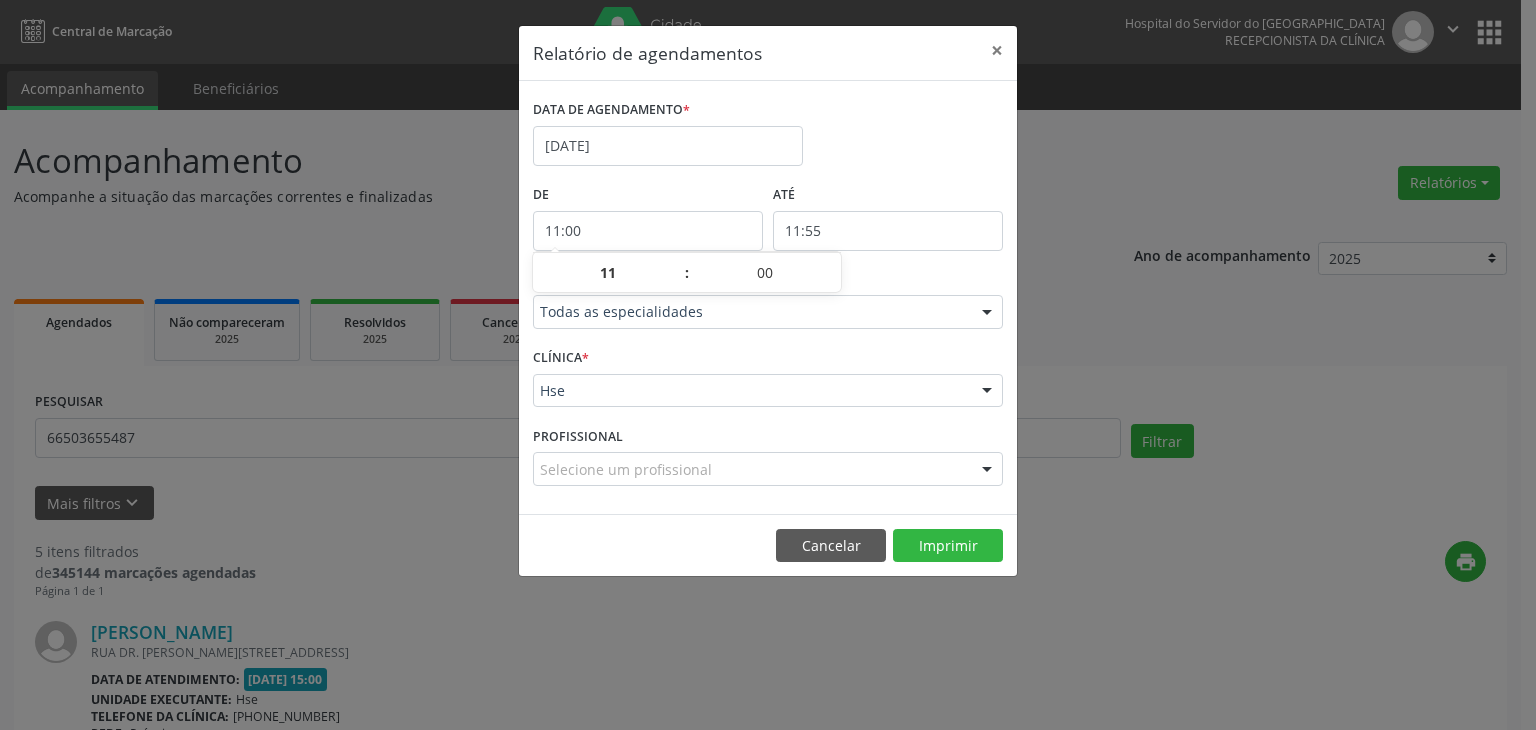 click on "11:55" at bounding box center [888, 231] 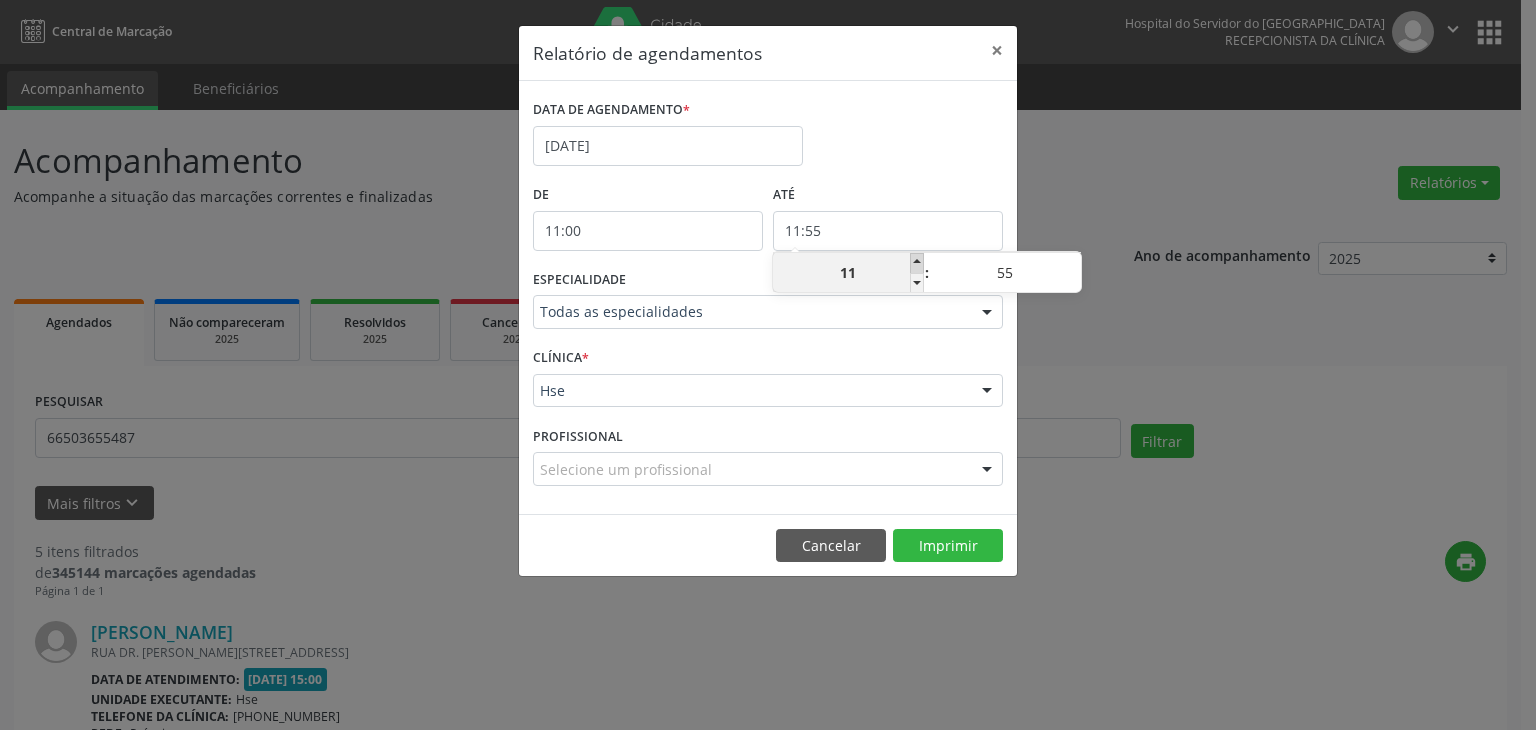 click at bounding box center [917, 263] 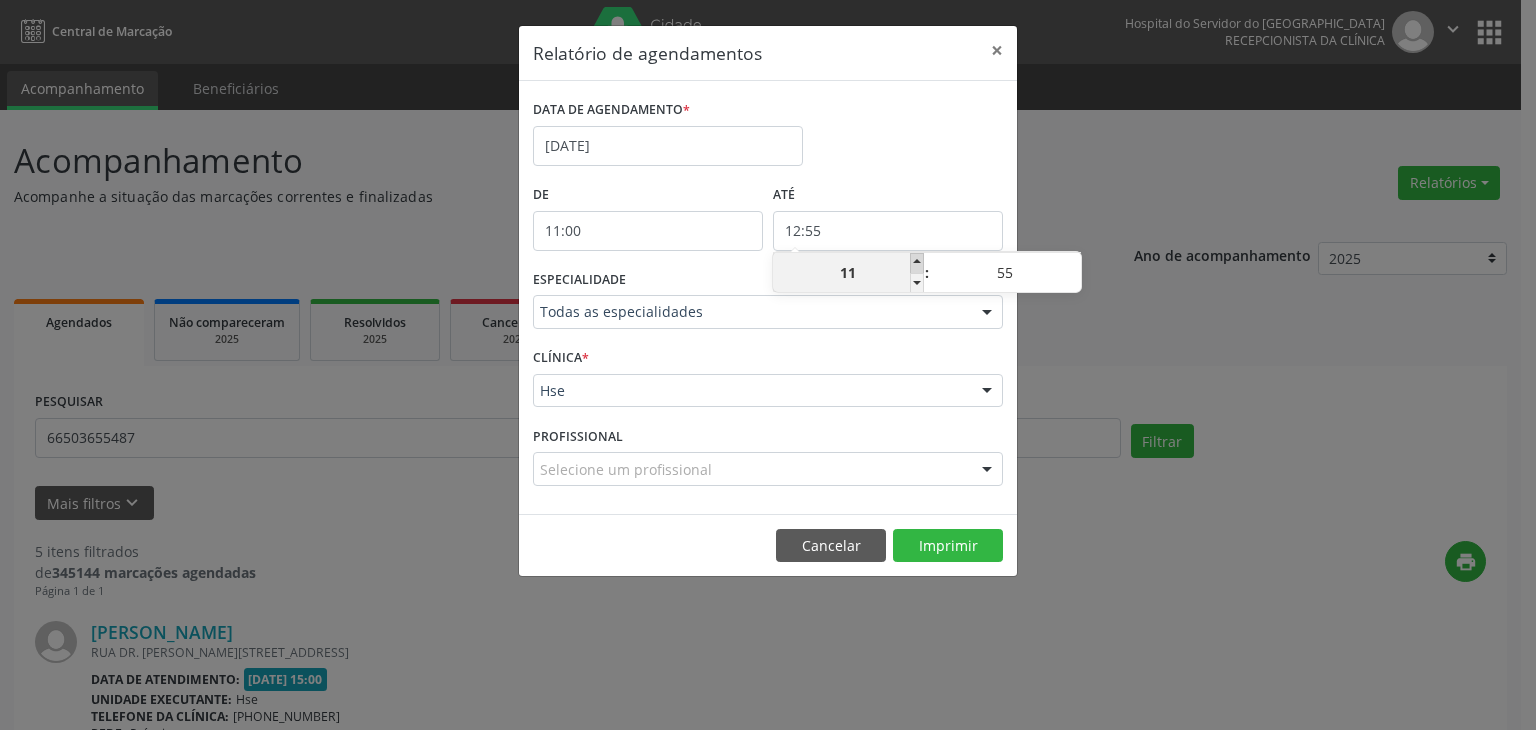 type on "12" 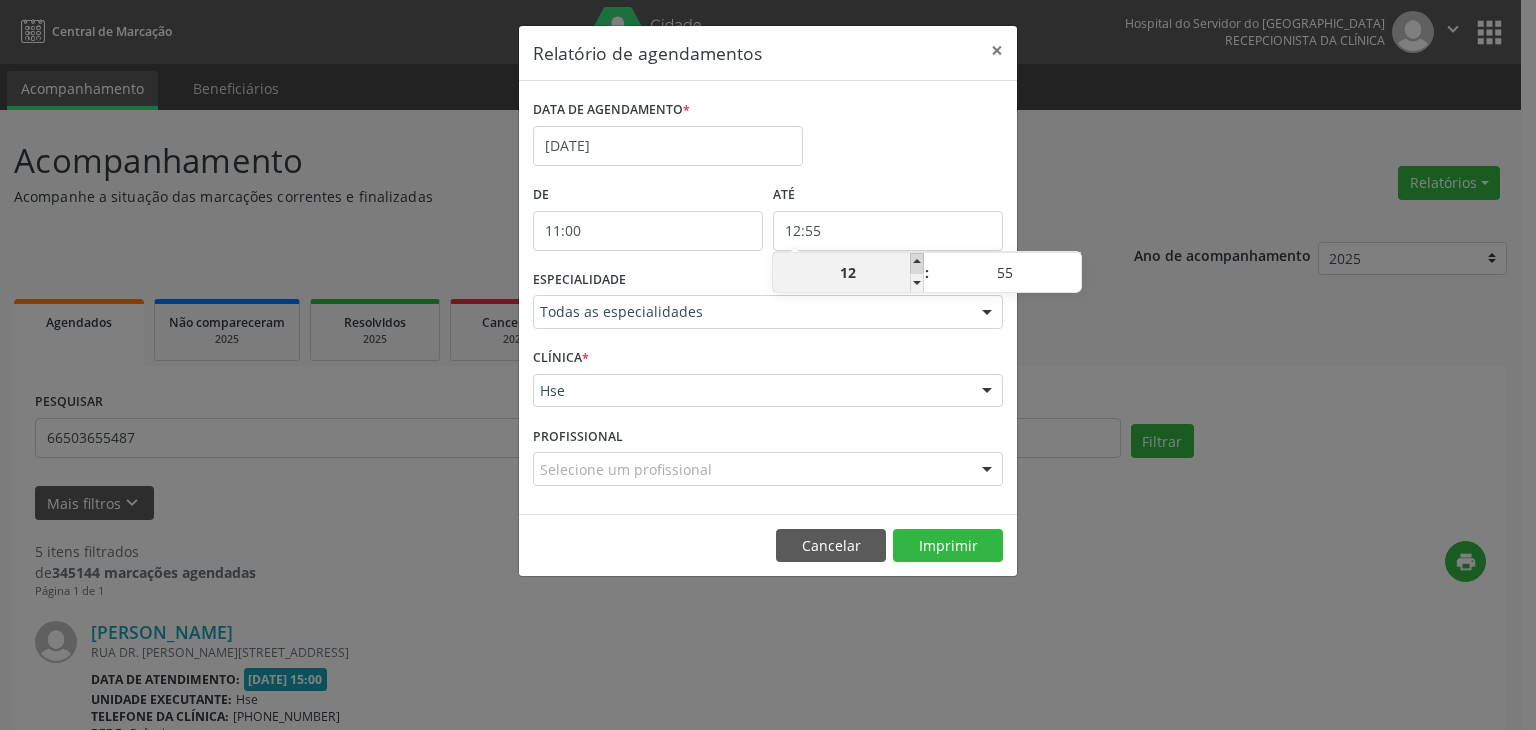 click at bounding box center [917, 263] 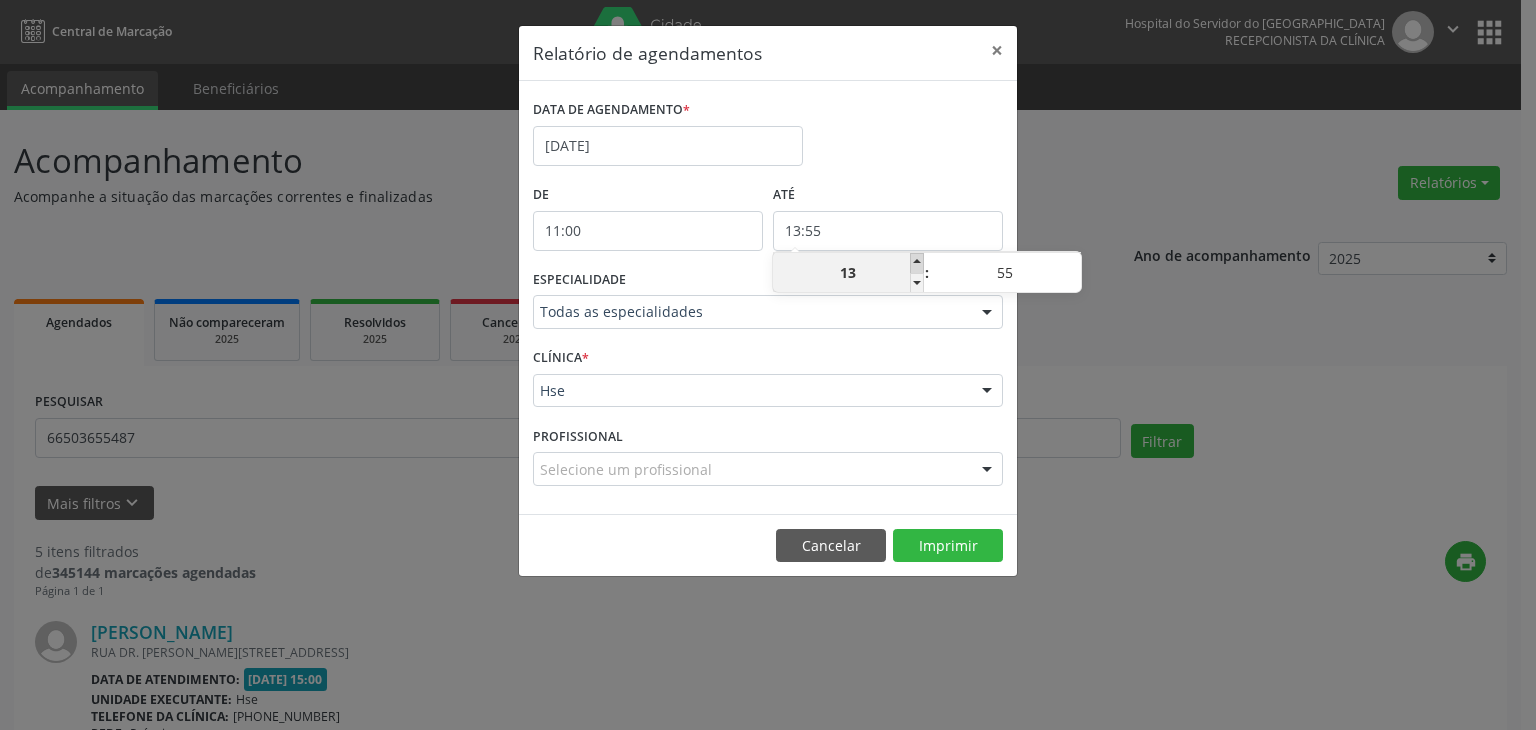 click at bounding box center (917, 263) 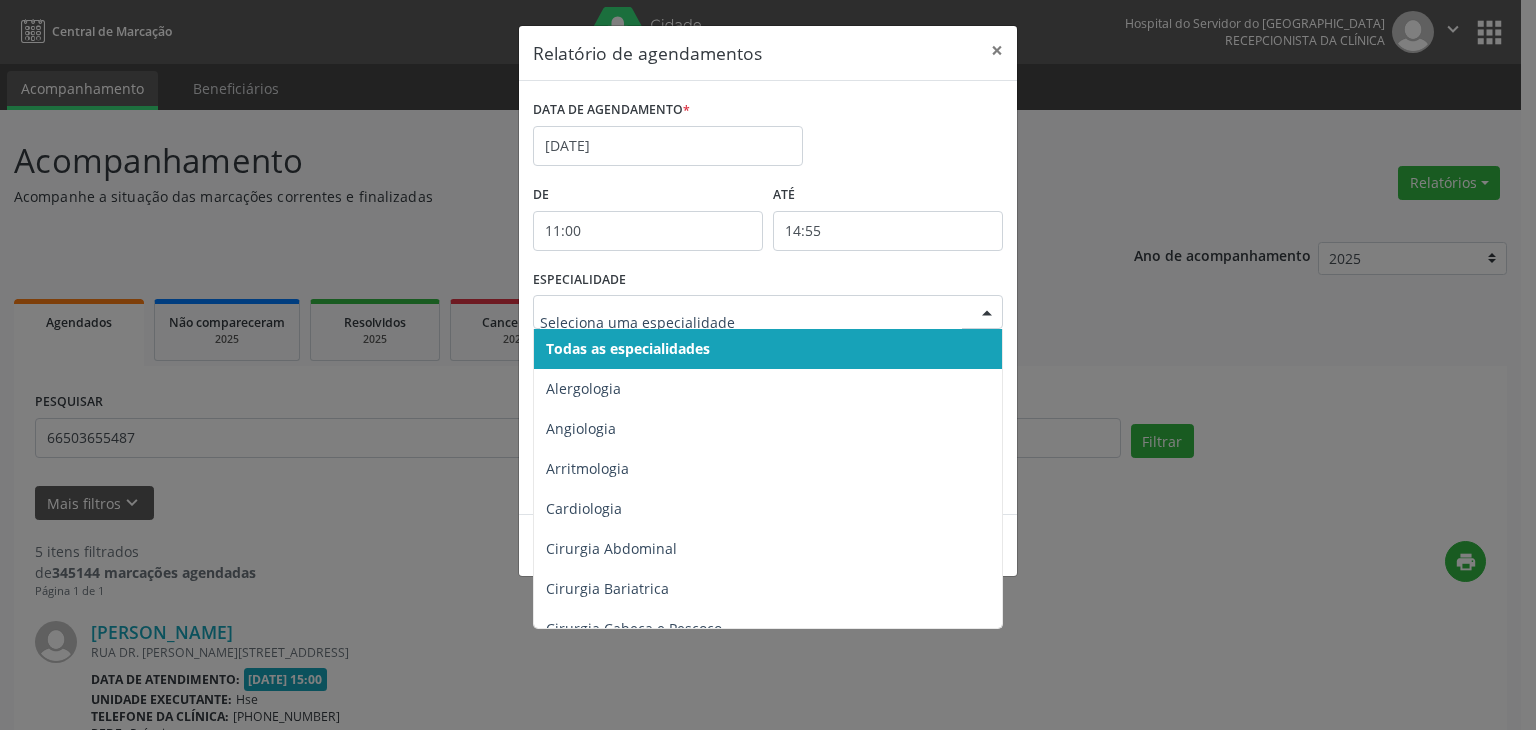 drag, startPoint x: 952, startPoint y: 316, endPoint x: 940, endPoint y: 330, distance: 18.439089 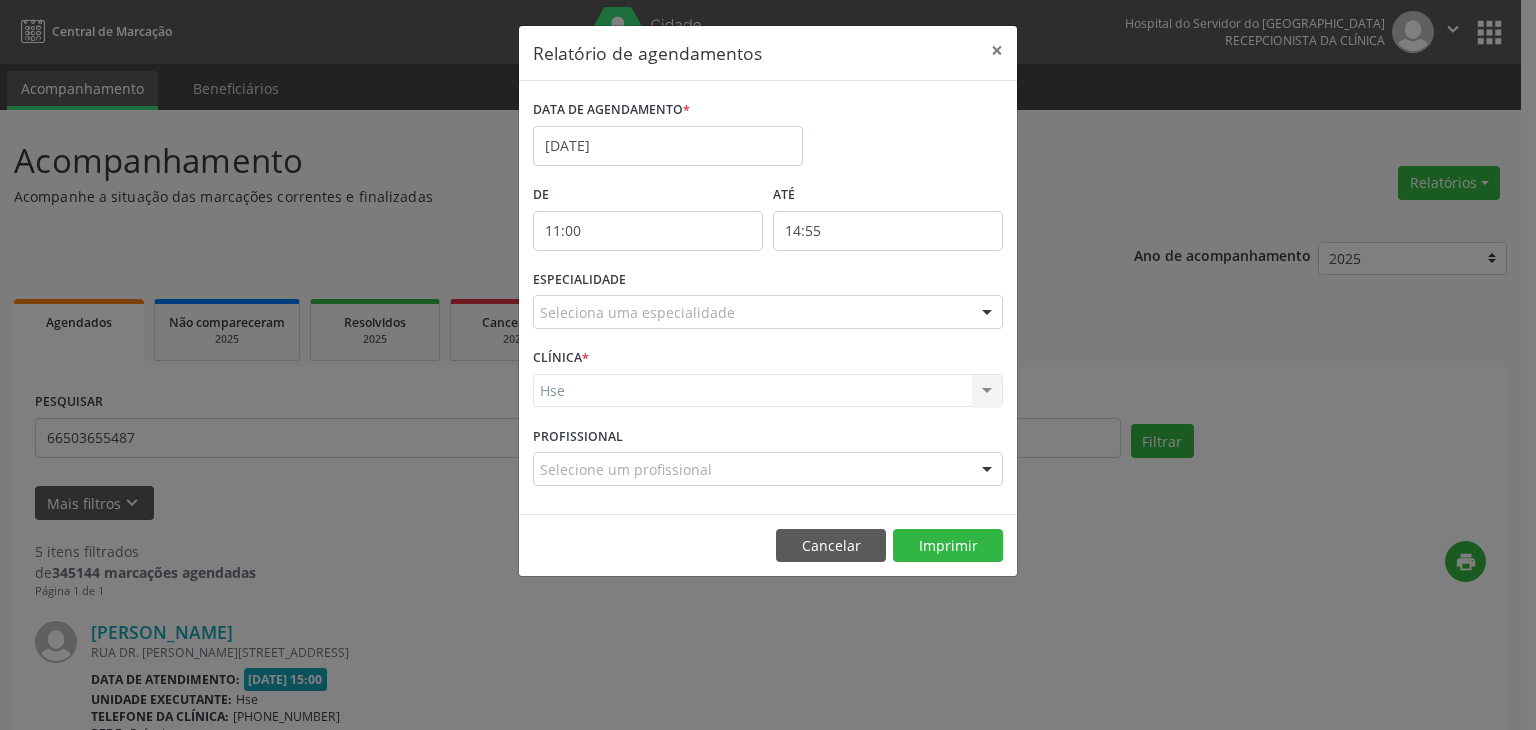 click on "14:55" at bounding box center (888, 231) 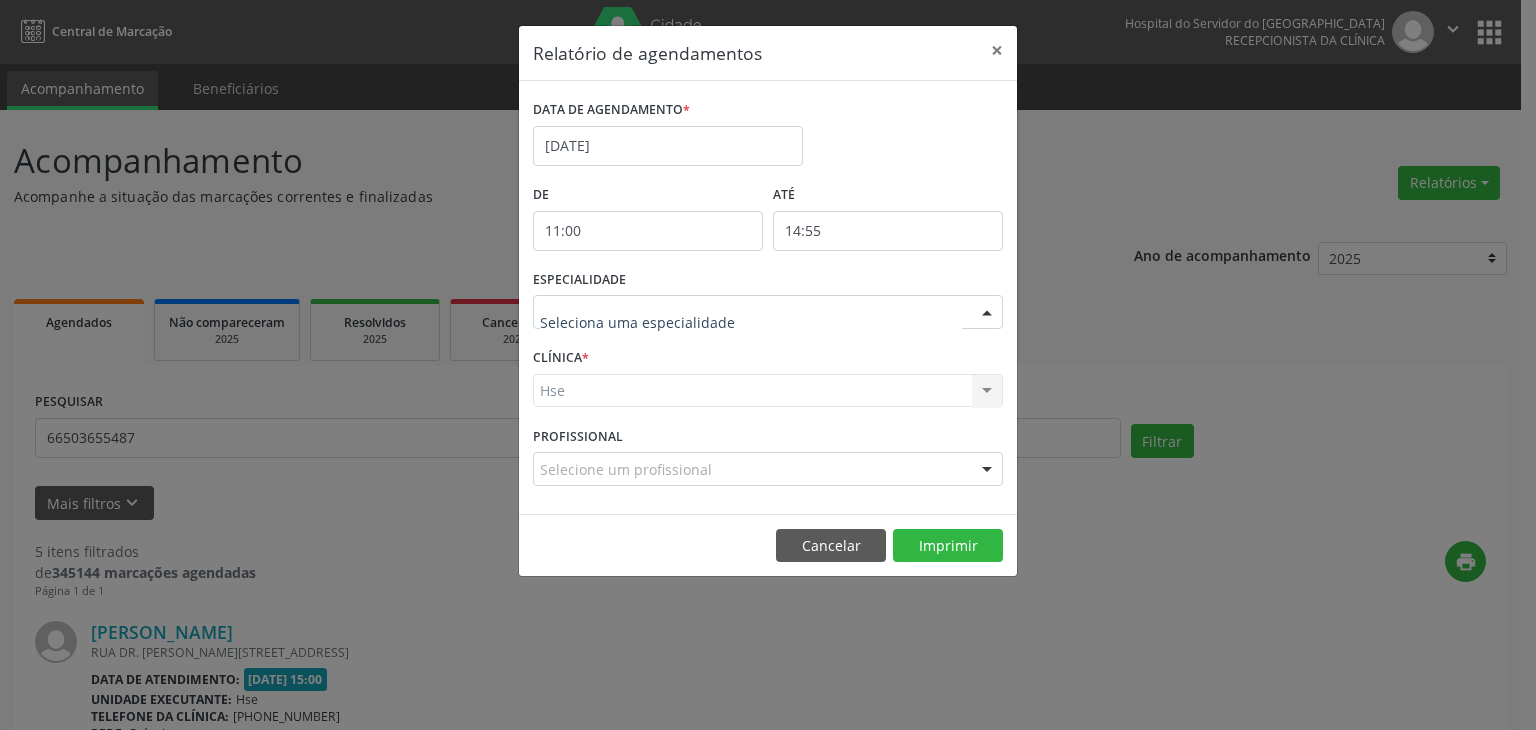 click at bounding box center (987, 313) 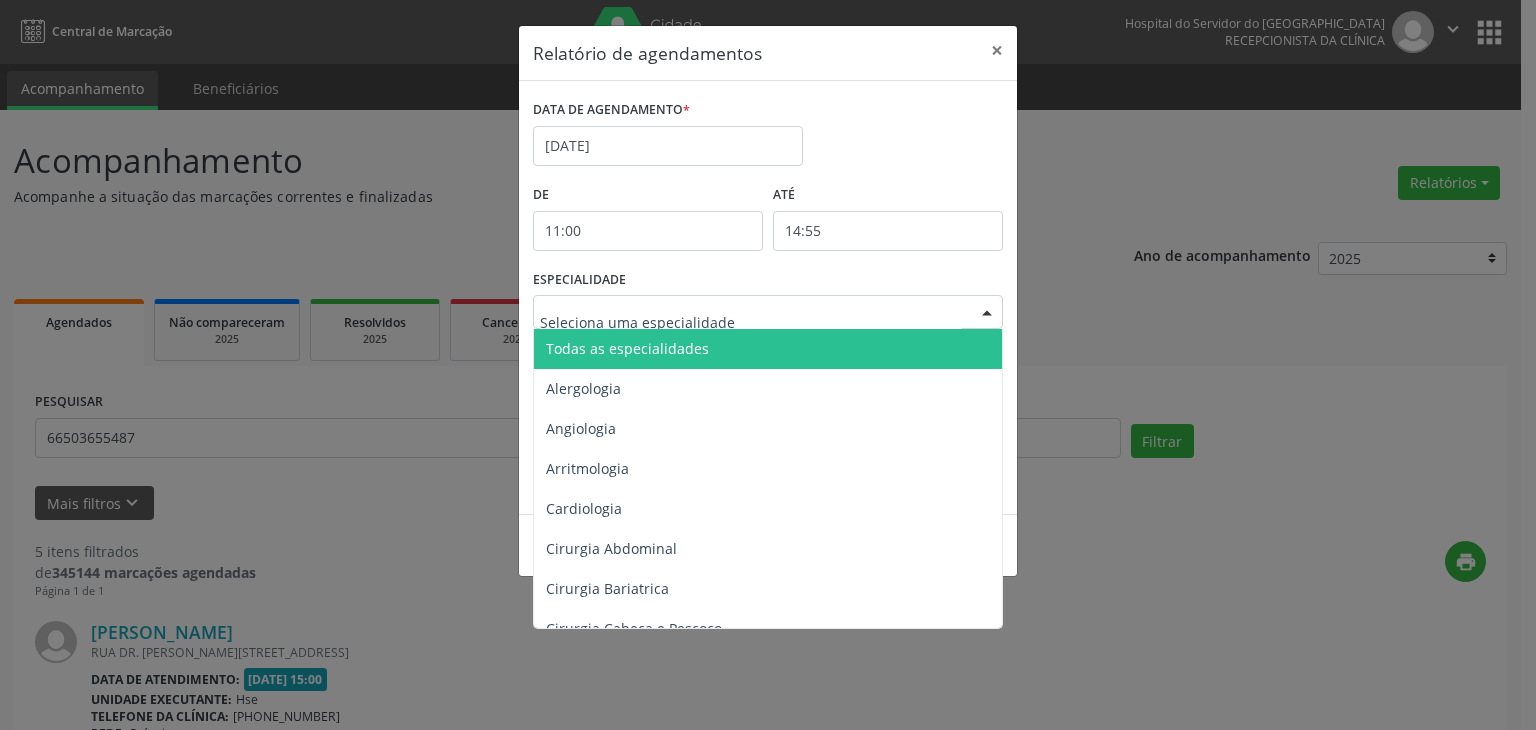 click on "Todas as especialidades" at bounding box center (769, 349) 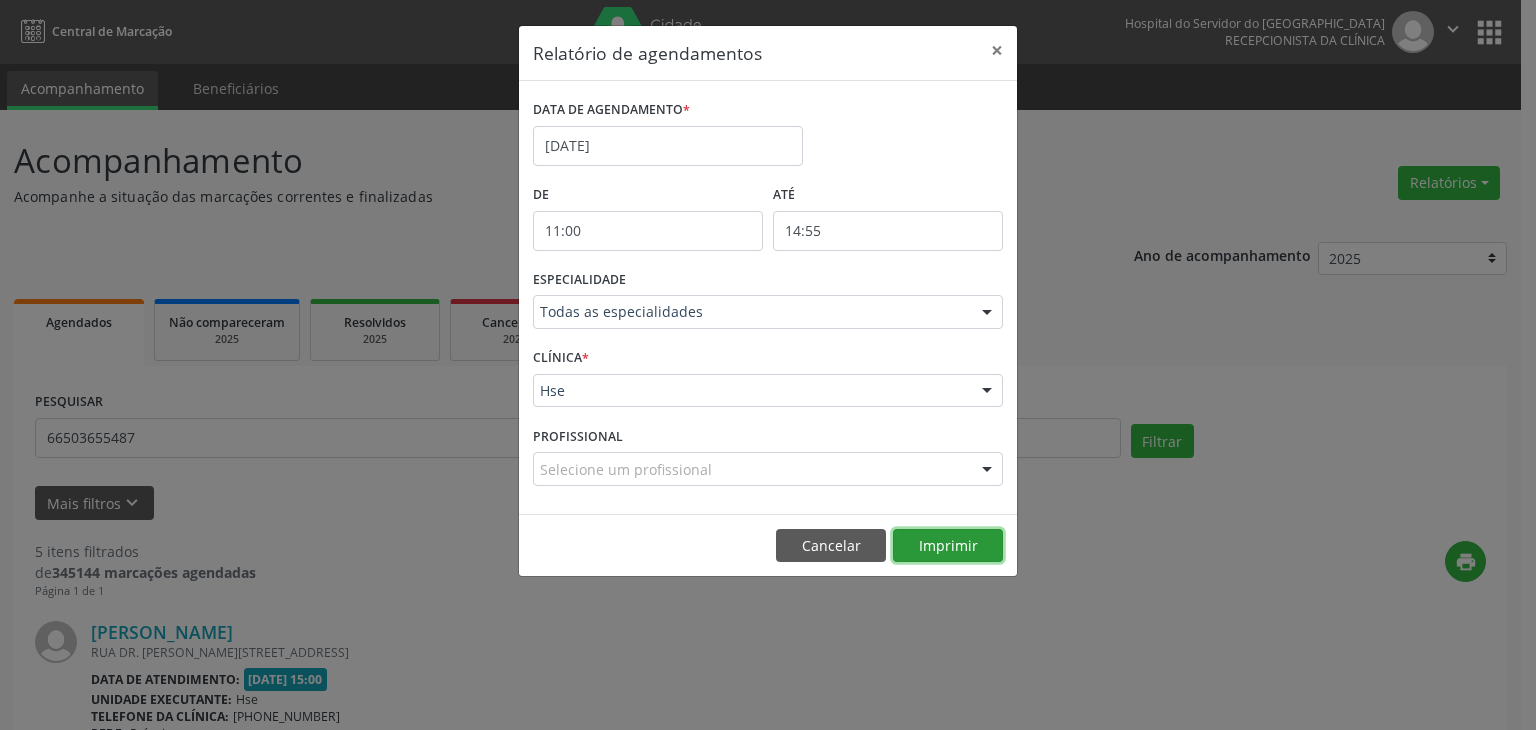click on "Imprimir" at bounding box center [948, 546] 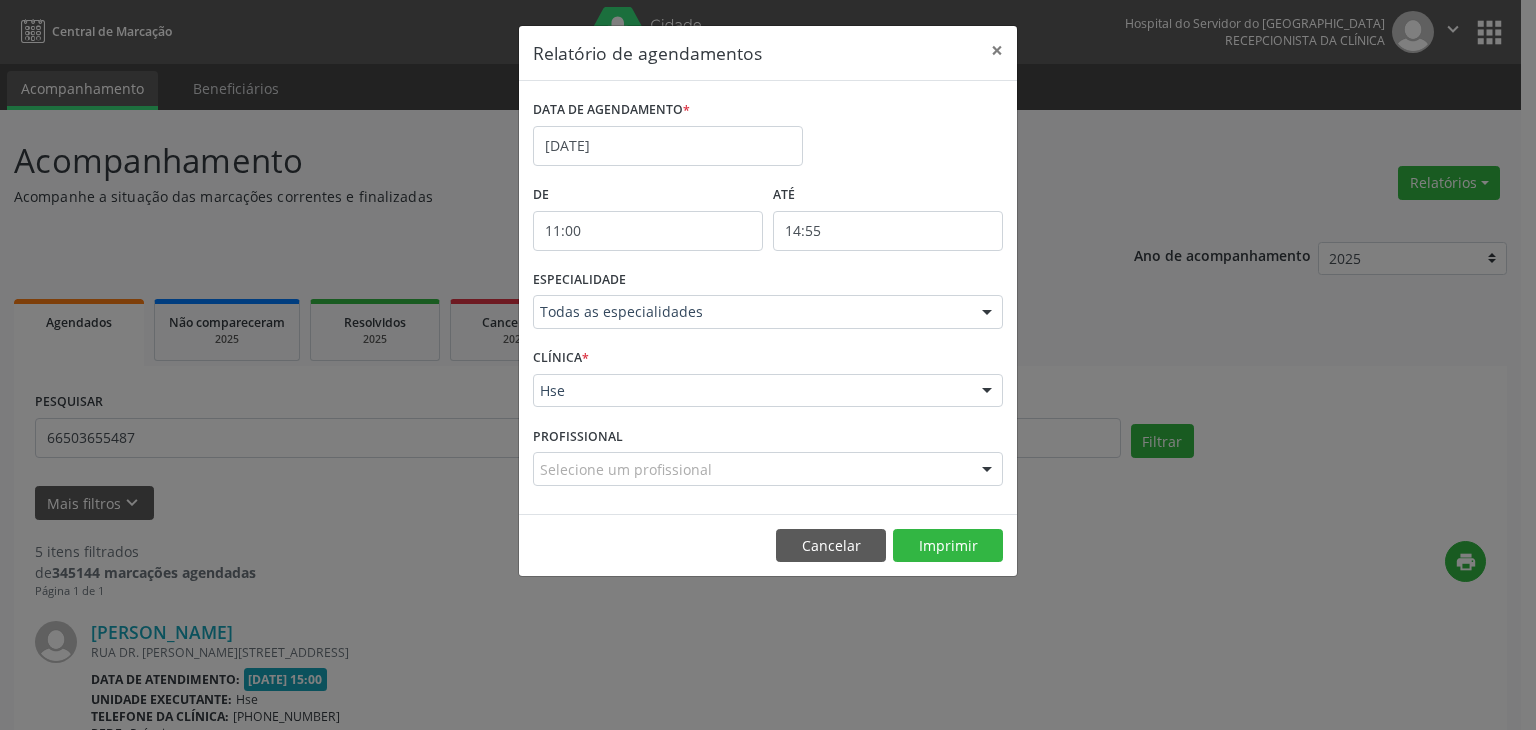 click on "11:00" at bounding box center [648, 231] 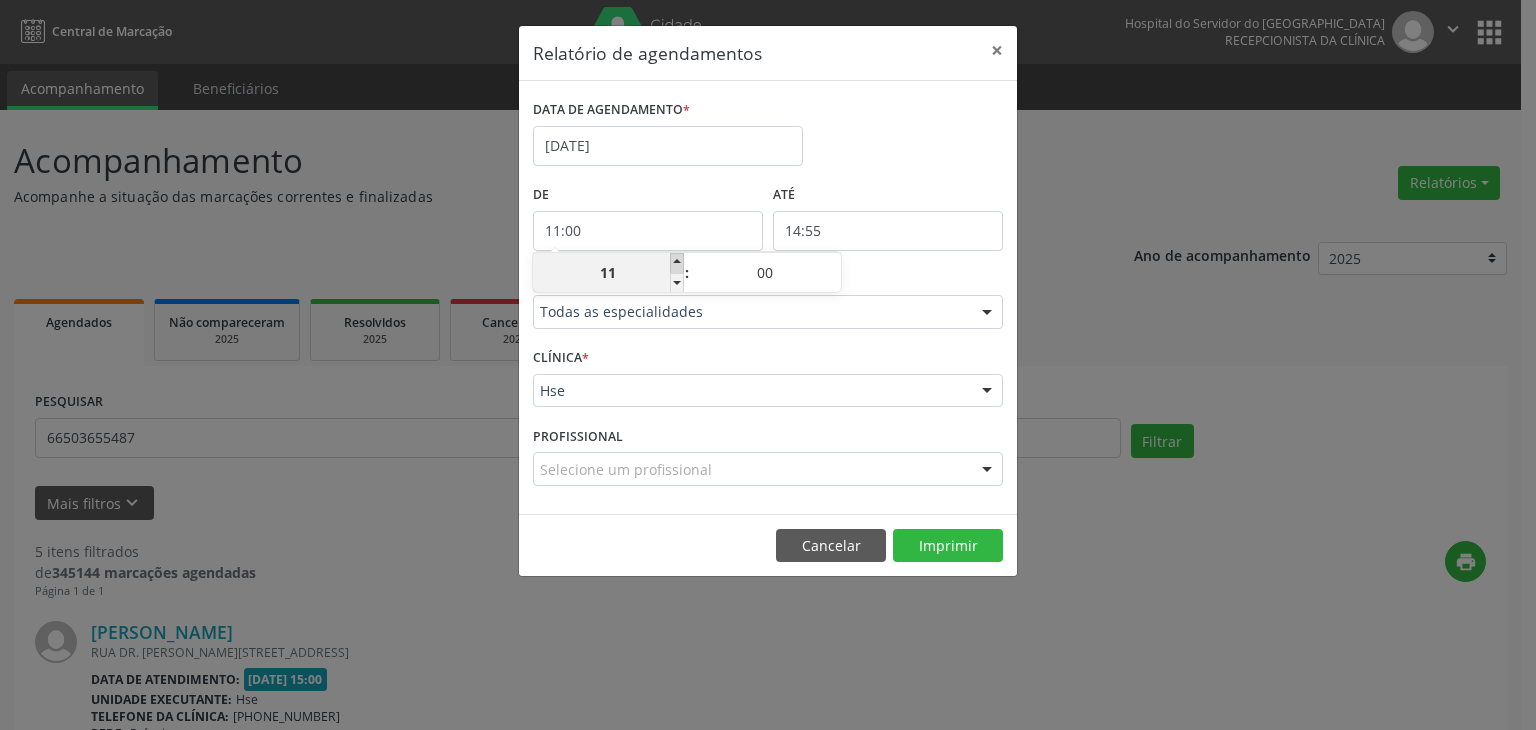 click at bounding box center [677, 263] 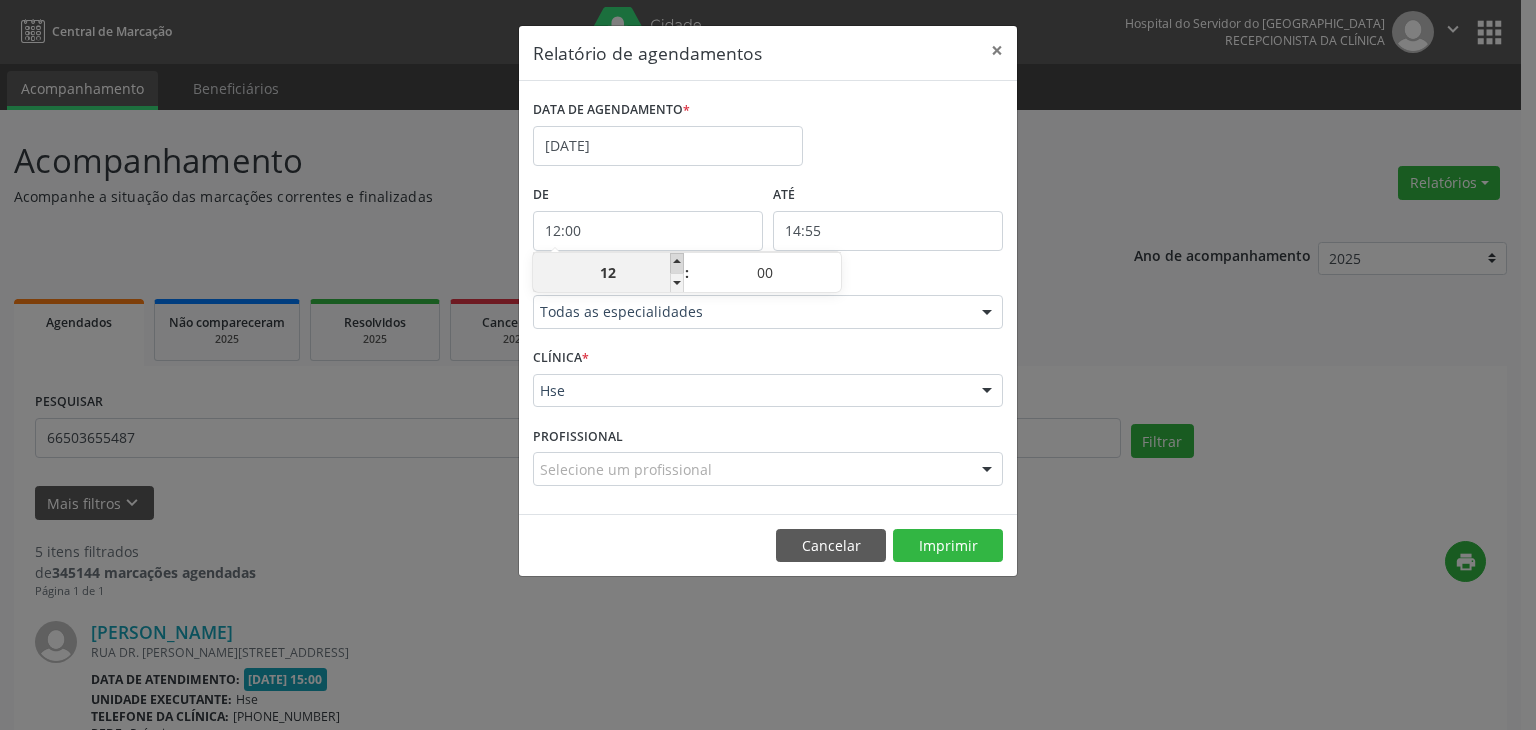click at bounding box center (677, 263) 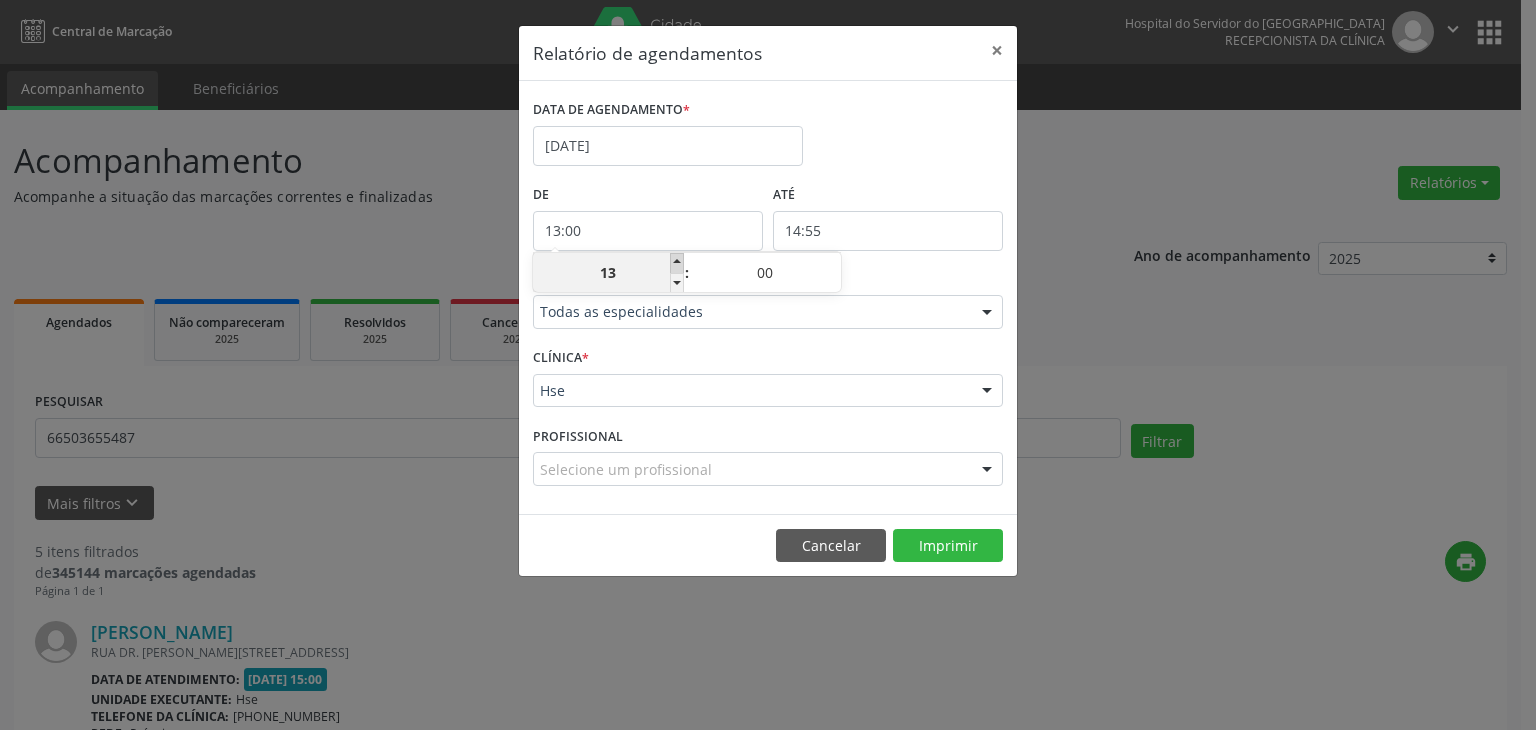 click at bounding box center [677, 263] 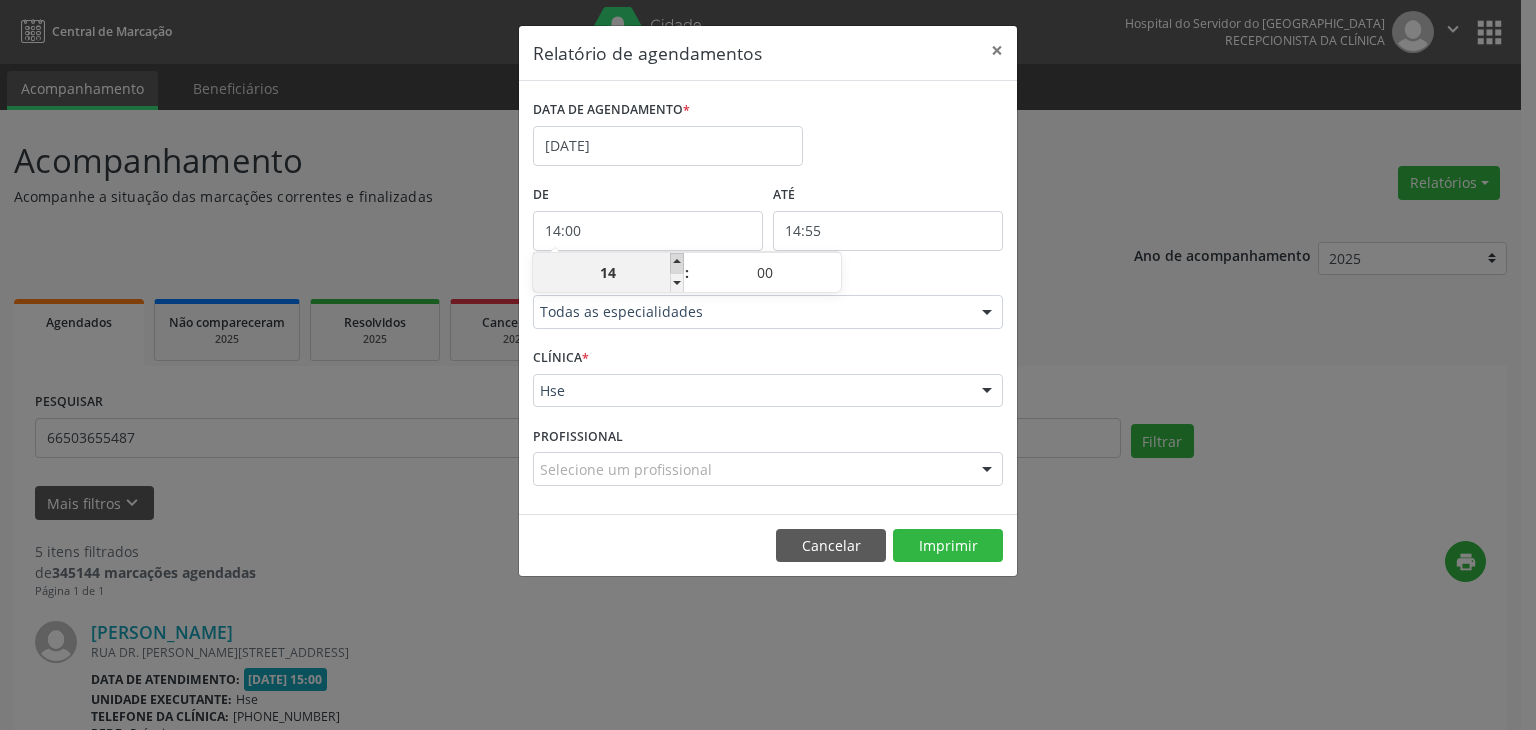 click at bounding box center (677, 263) 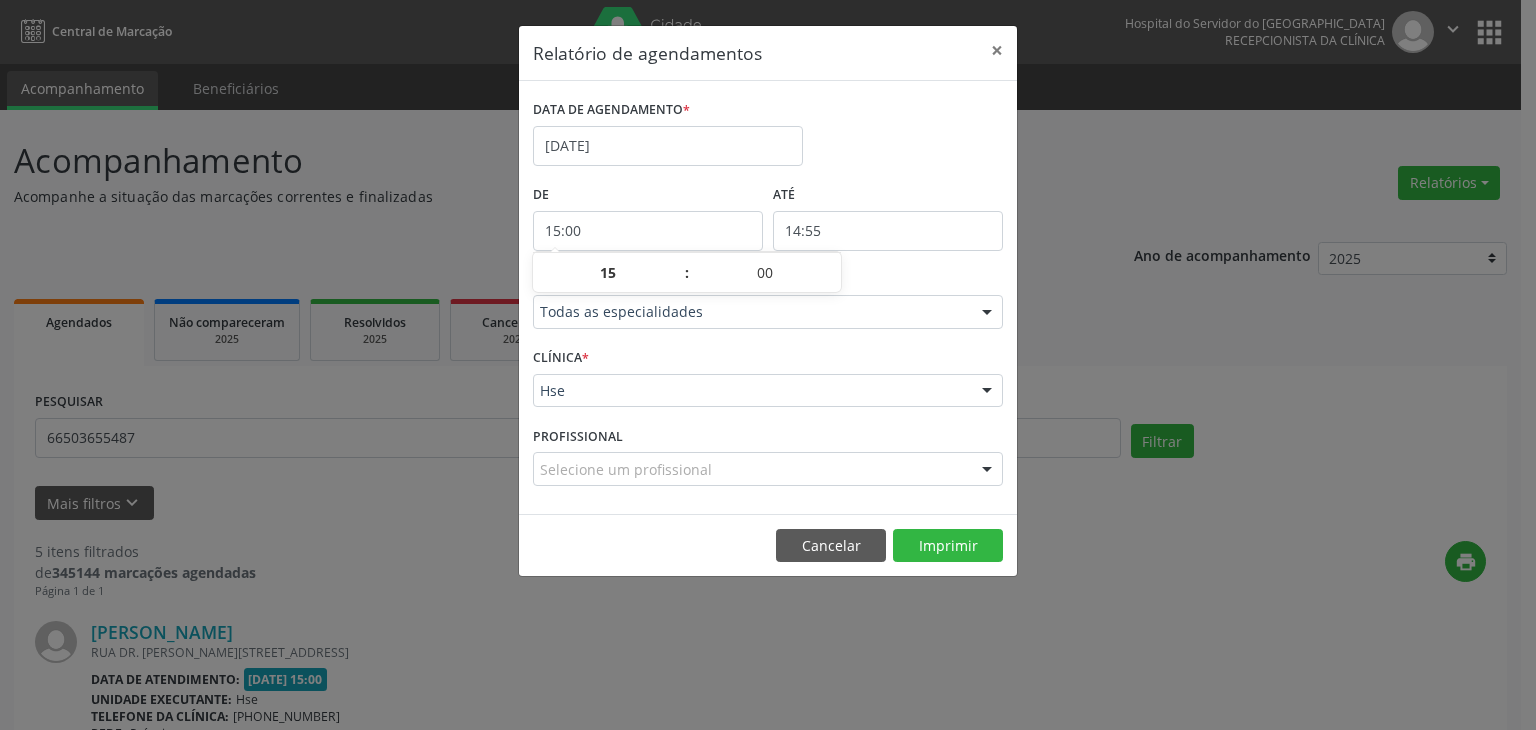 type on "15:55" 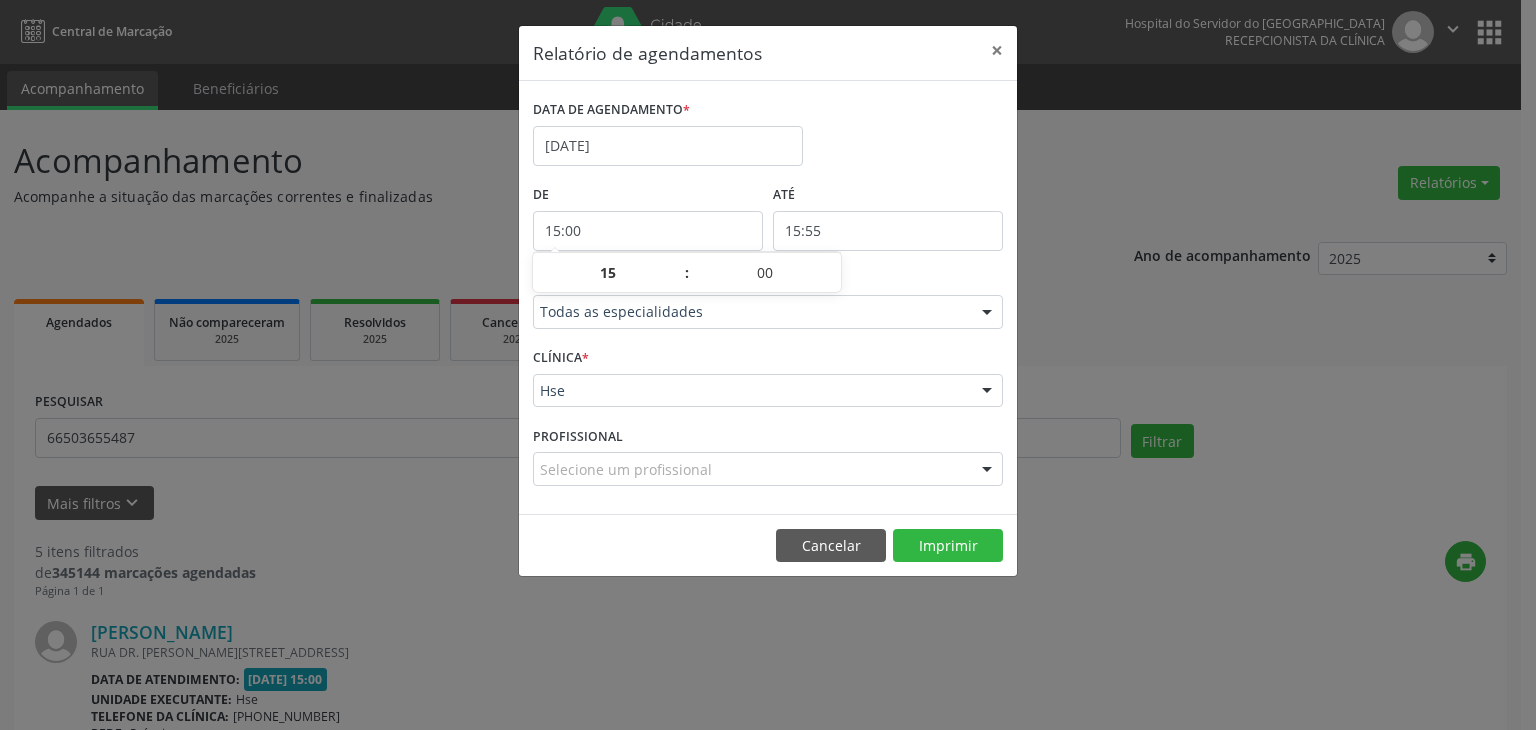 click on "15:55" at bounding box center (888, 231) 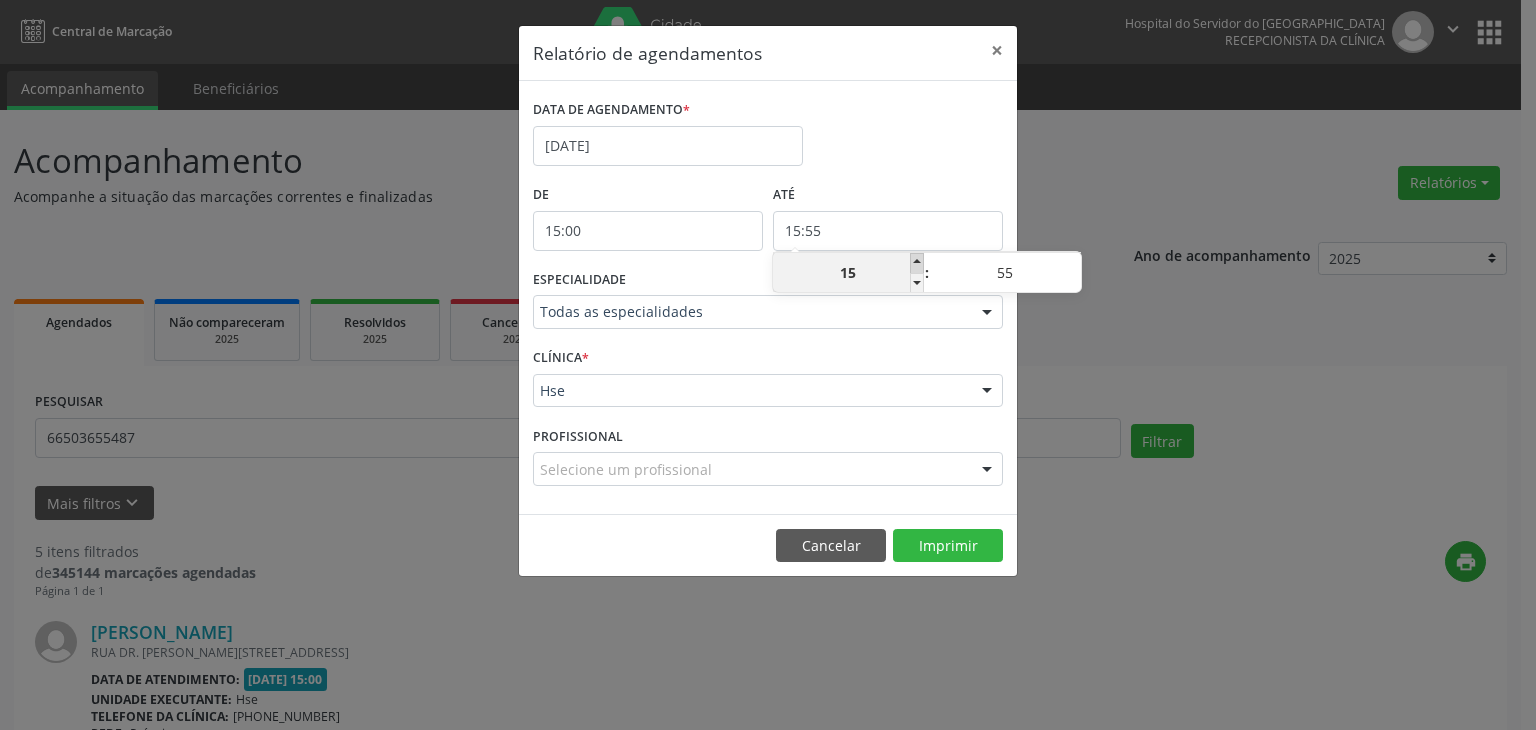click at bounding box center (917, 263) 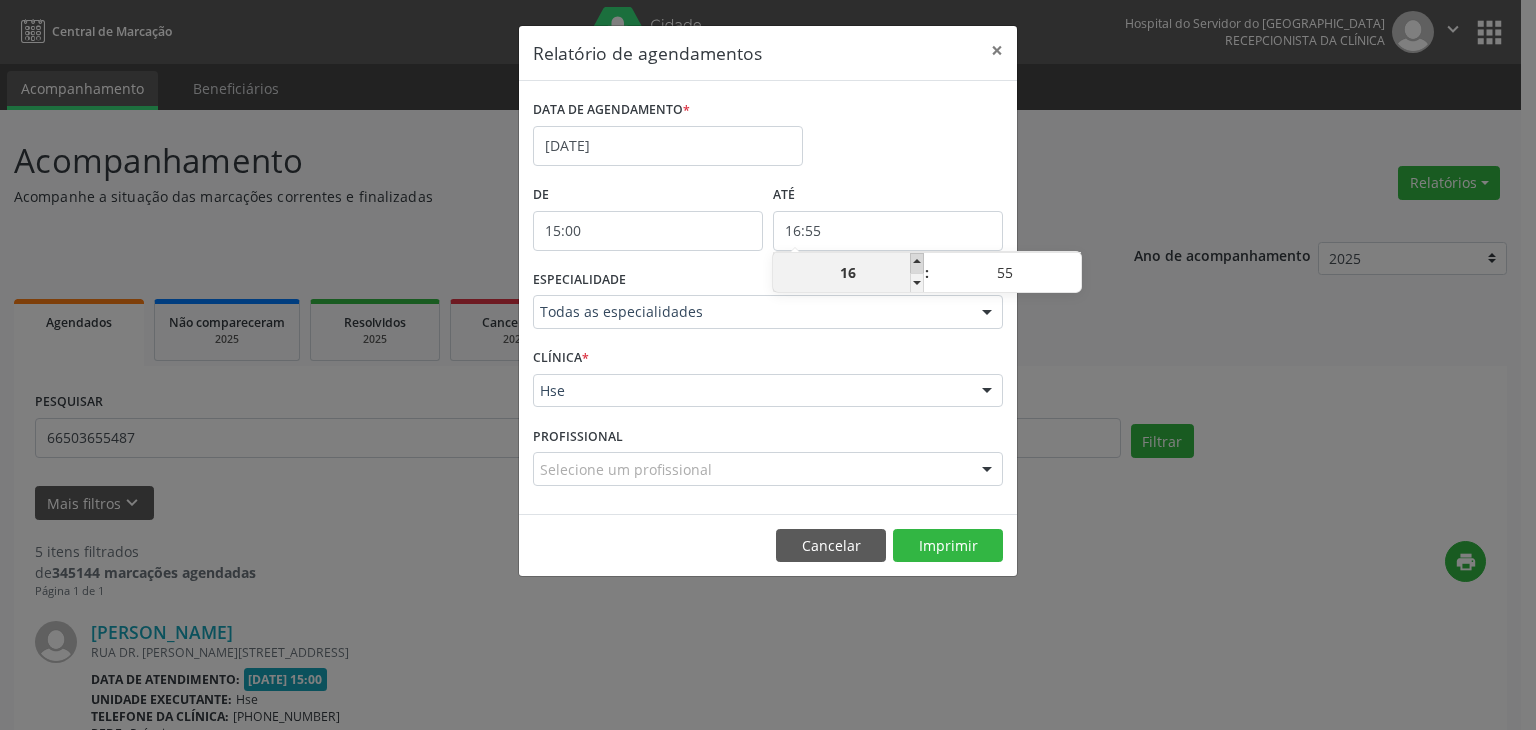 click at bounding box center [917, 263] 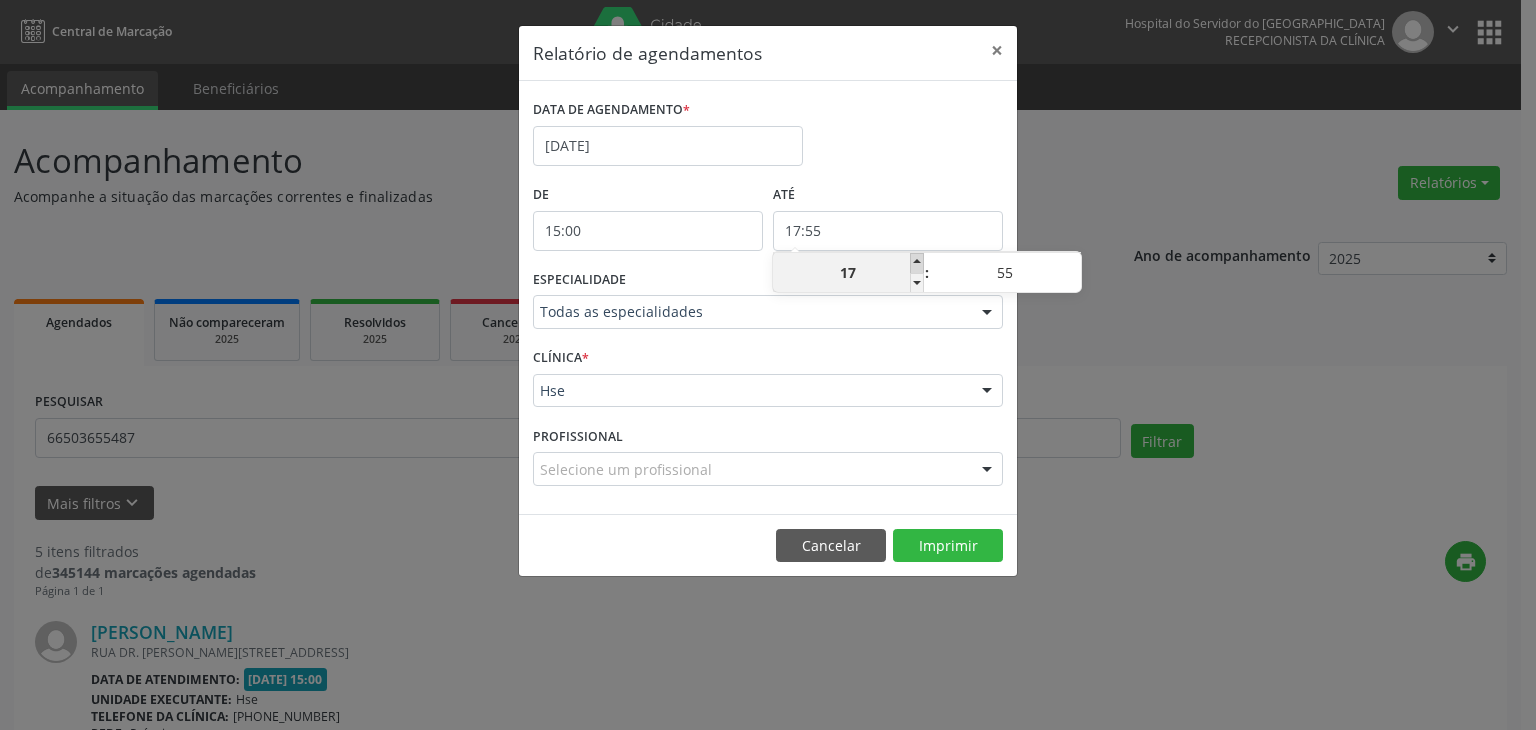 click at bounding box center (917, 263) 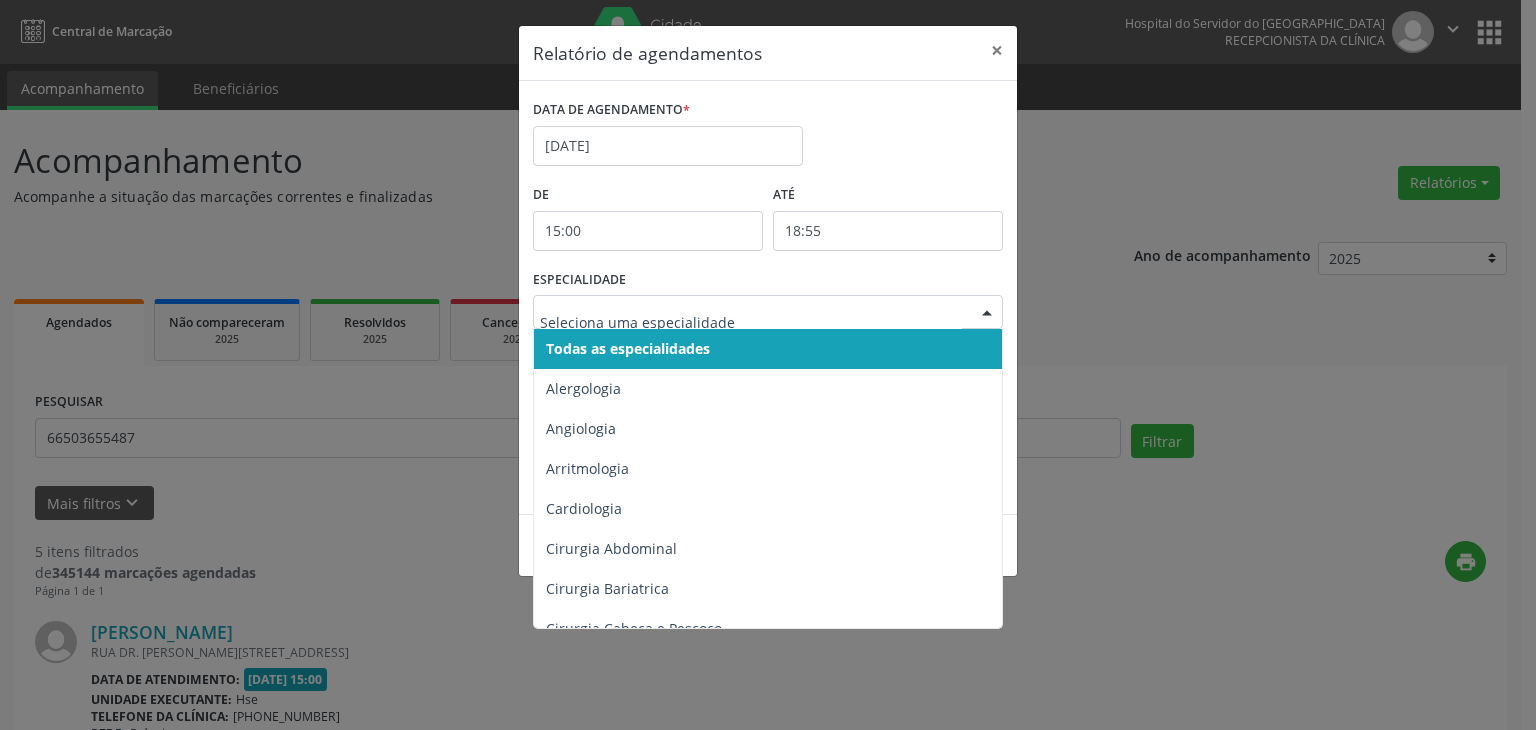click on "Todas as especialidades" at bounding box center (769, 349) 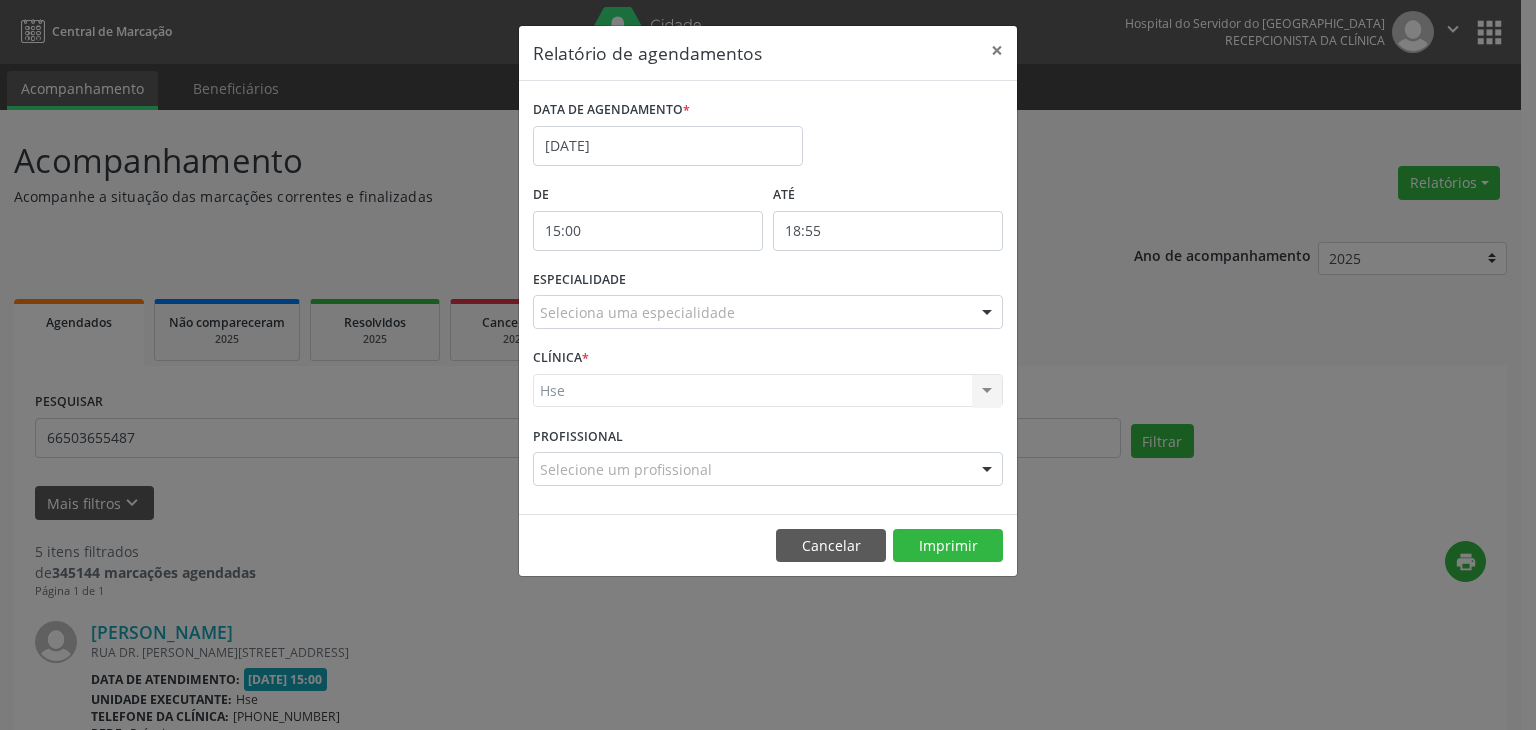 click at bounding box center [987, 313] 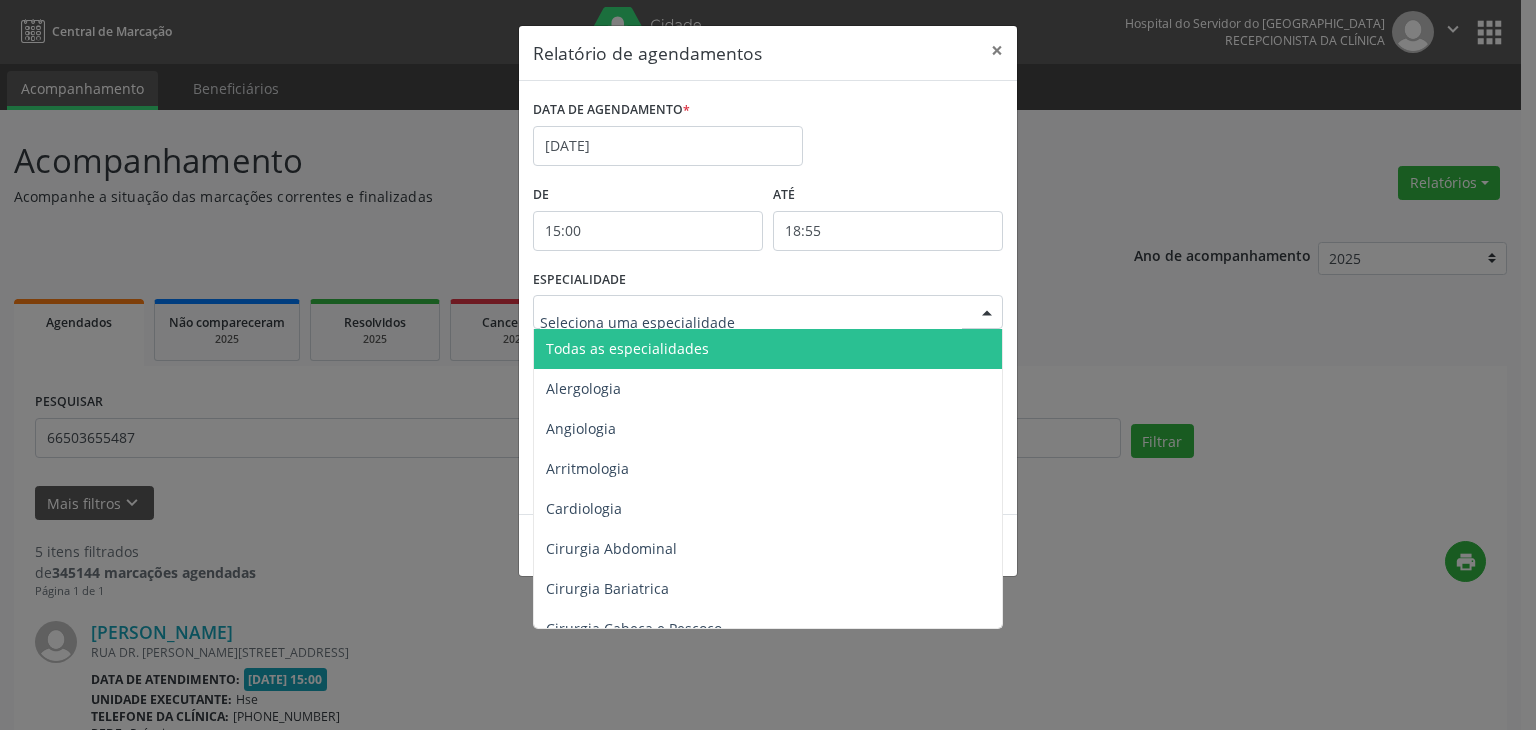 click on "Todas as especialidades" at bounding box center [769, 349] 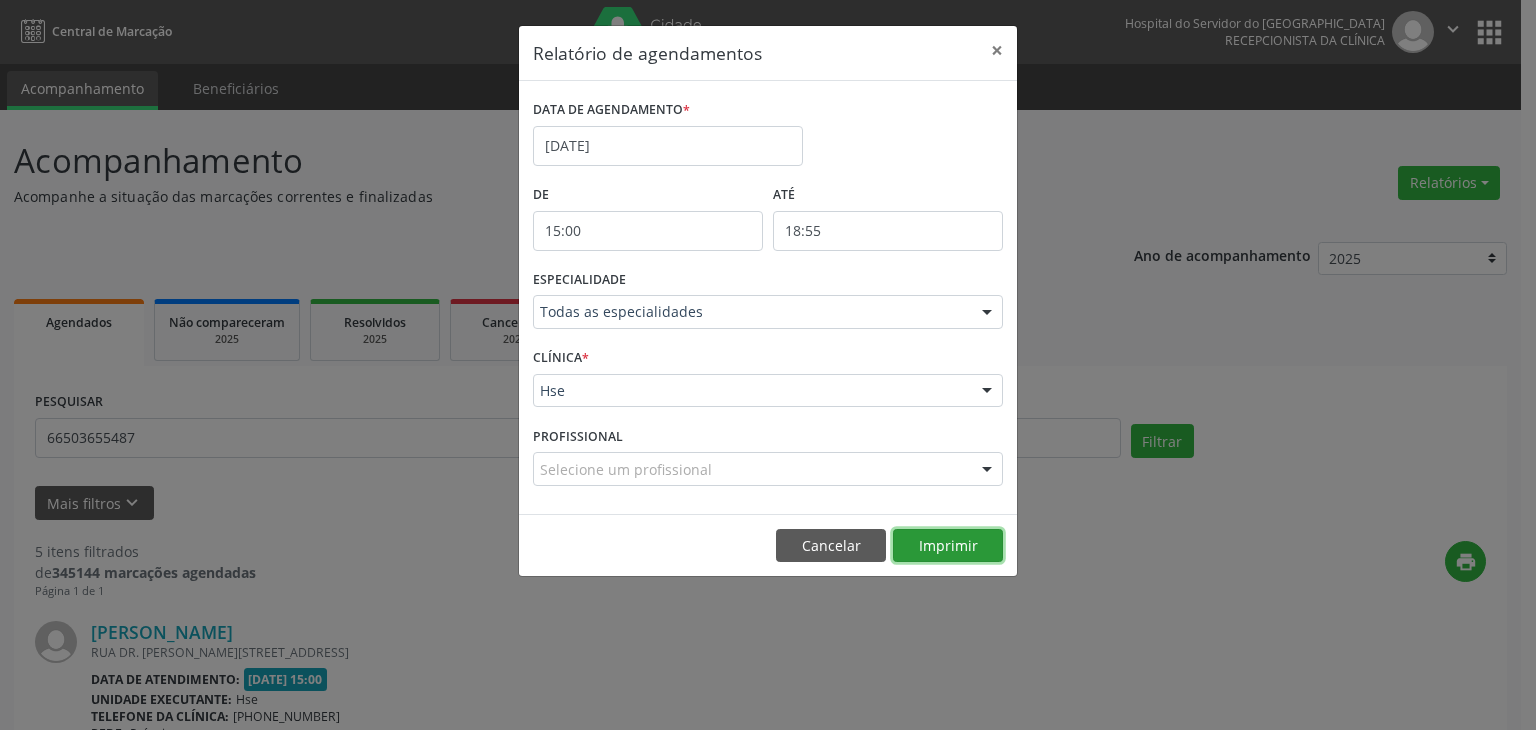 click on "Imprimir" at bounding box center [948, 546] 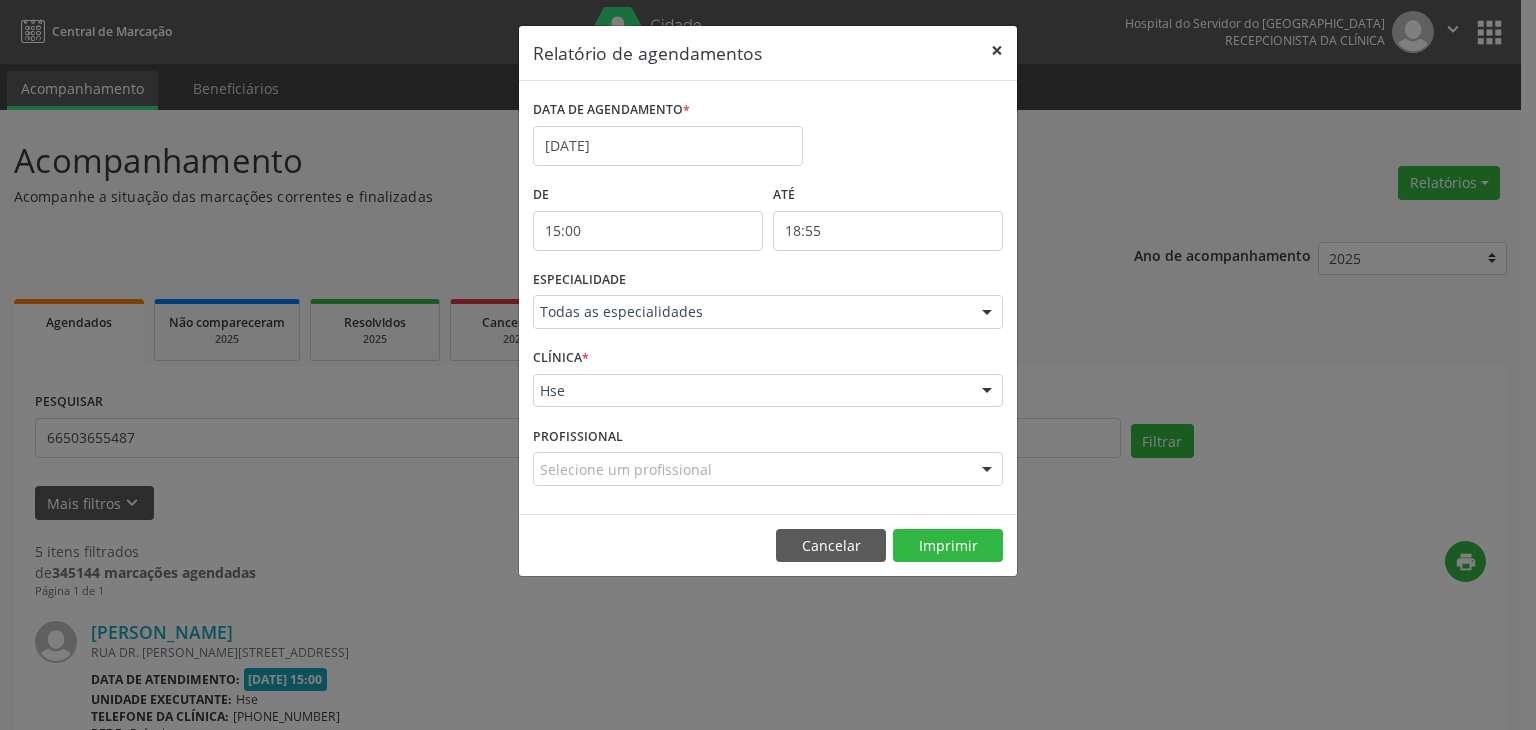 click on "×" at bounding box center [997, 50] 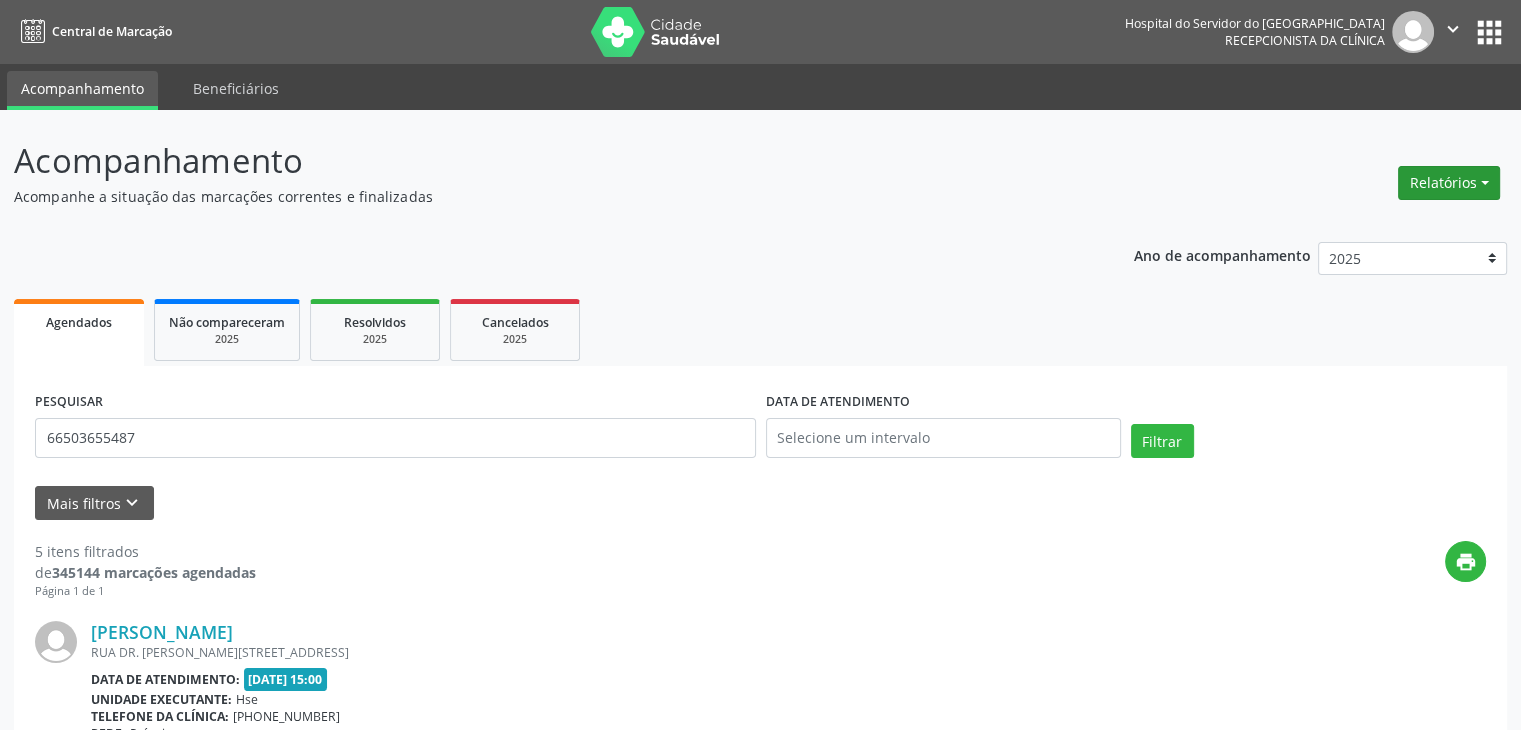 click on "Relatórios" at bounding box center (1449, 183) 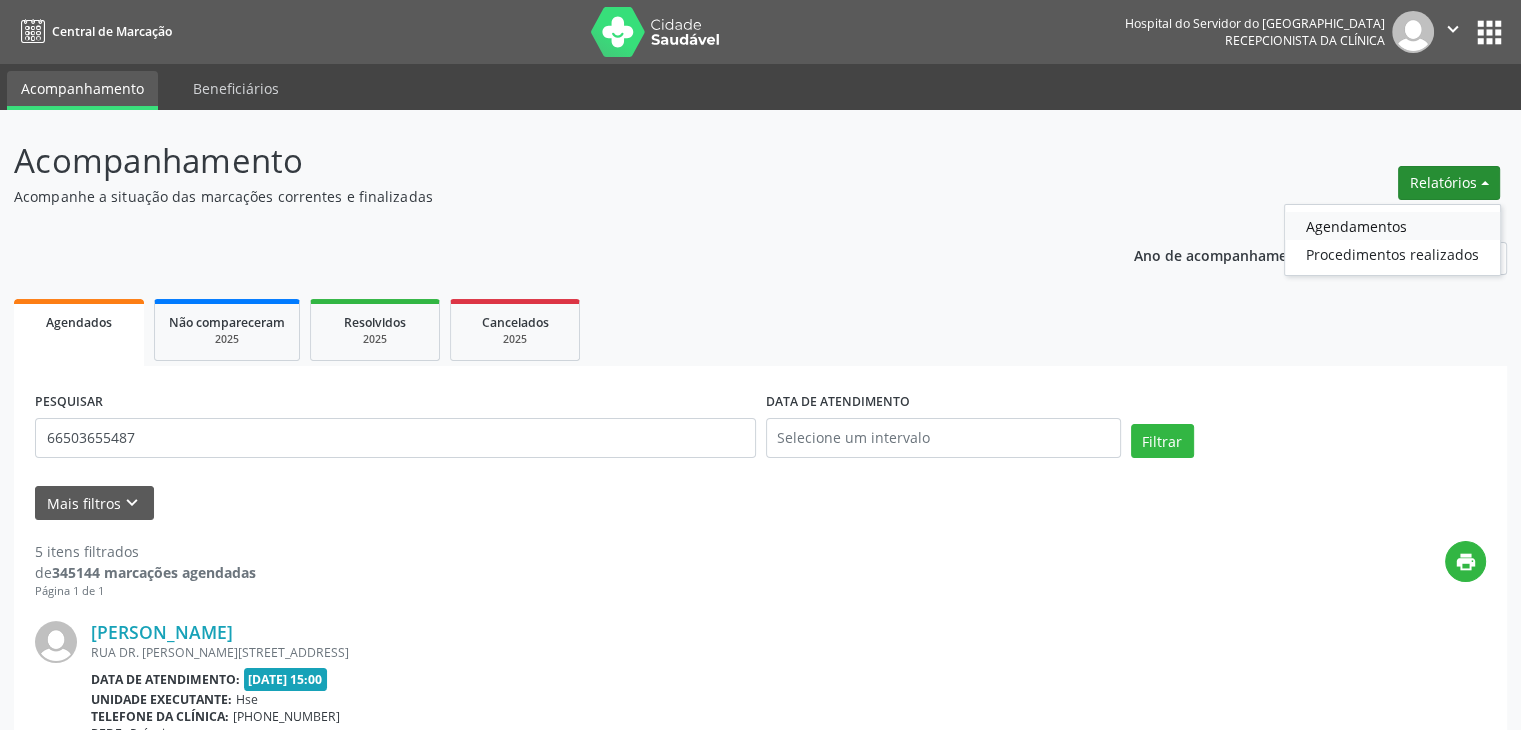 click on "Agendamentos" at bounding box center [1392, 226] 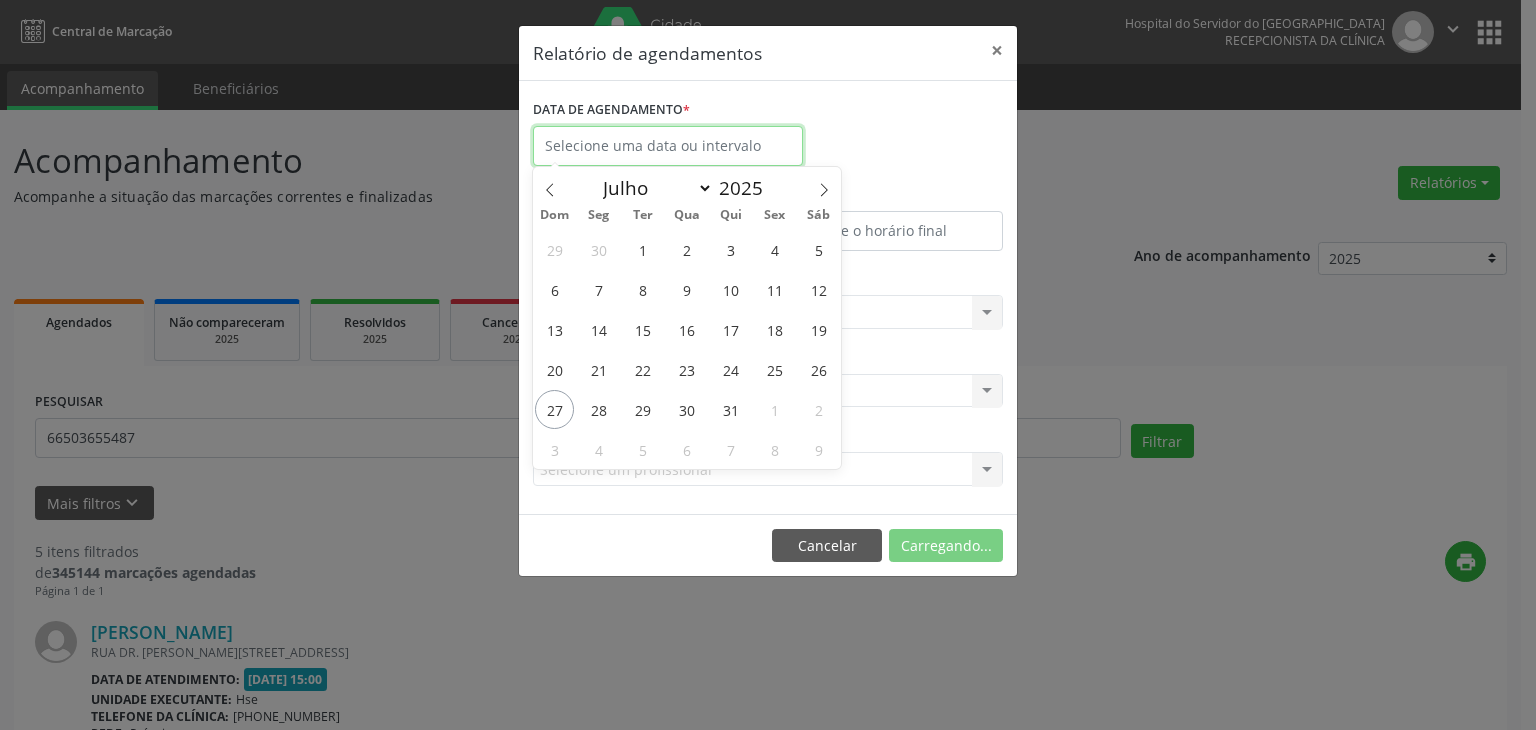 click at bounding box center (668, 146) 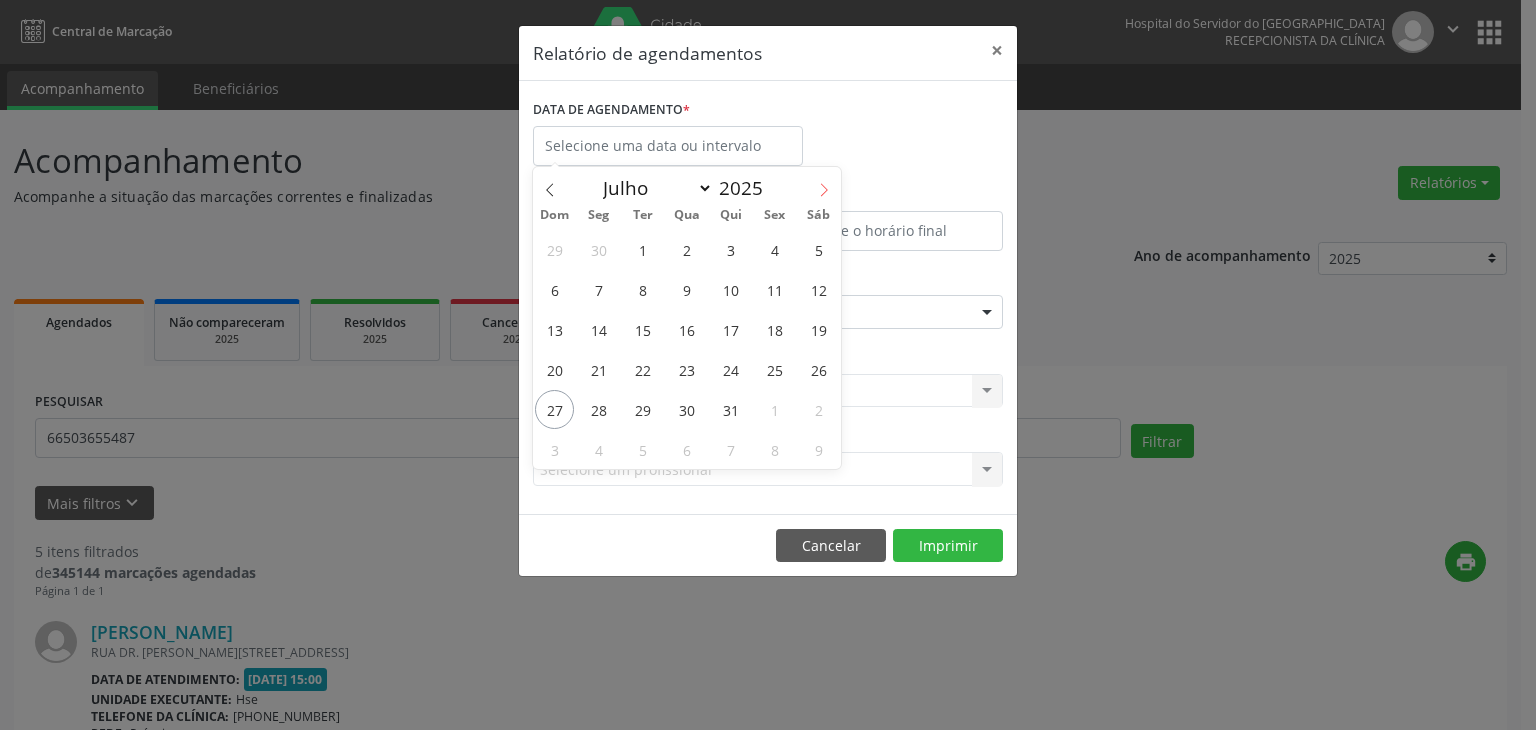 click 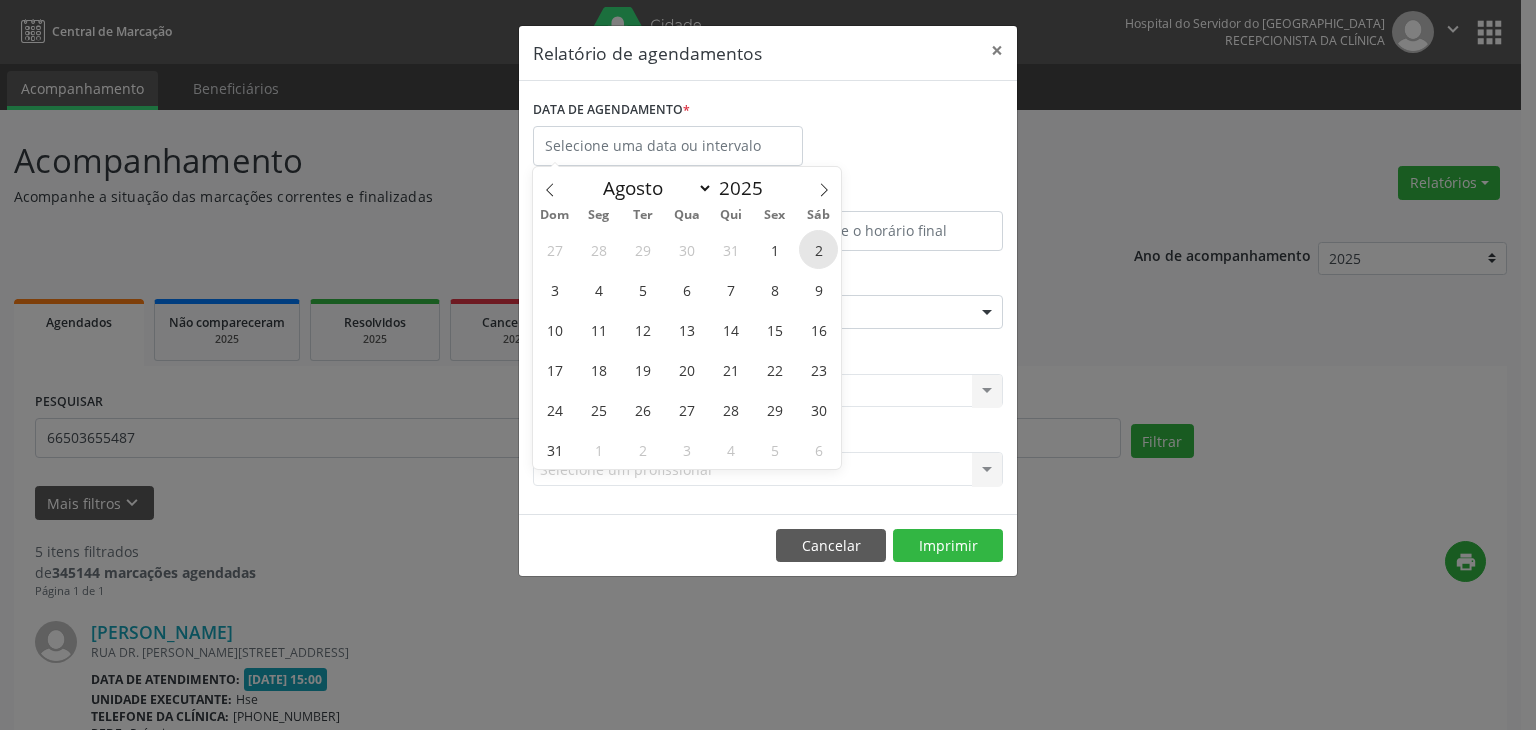 click on "2" at bounding box center (818, 249) 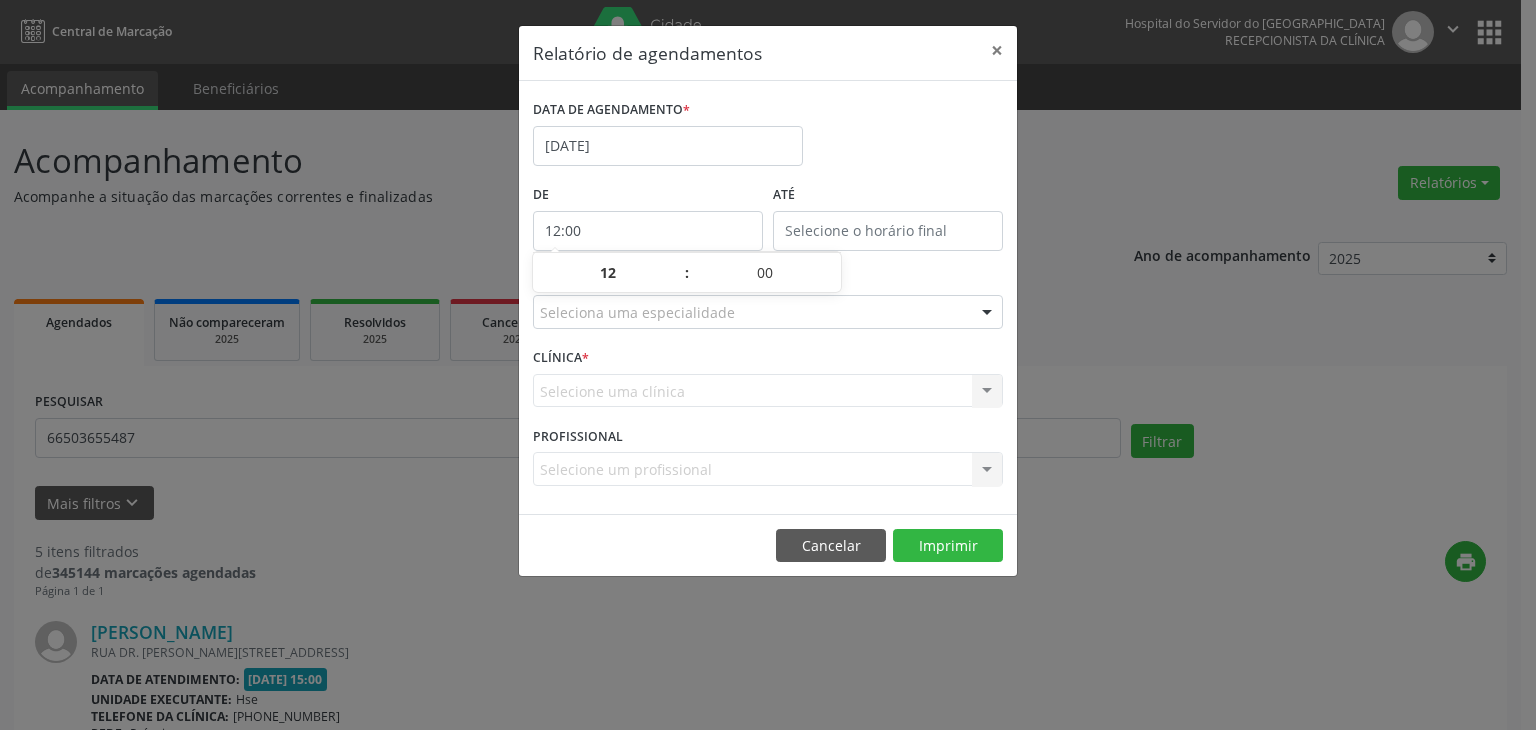 click on "12:00" at bounding box center [648, 231] 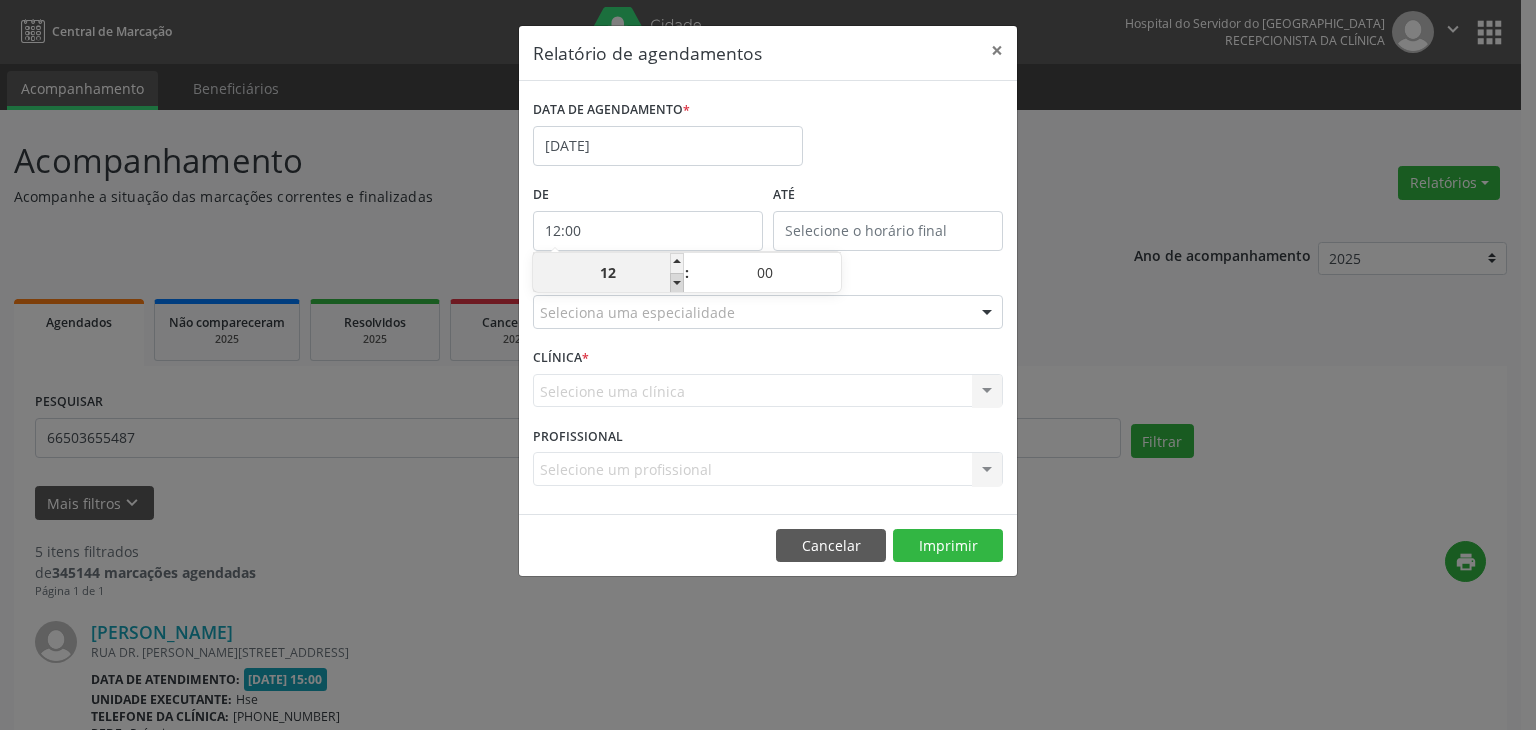 click at bounding box center (677, 283) 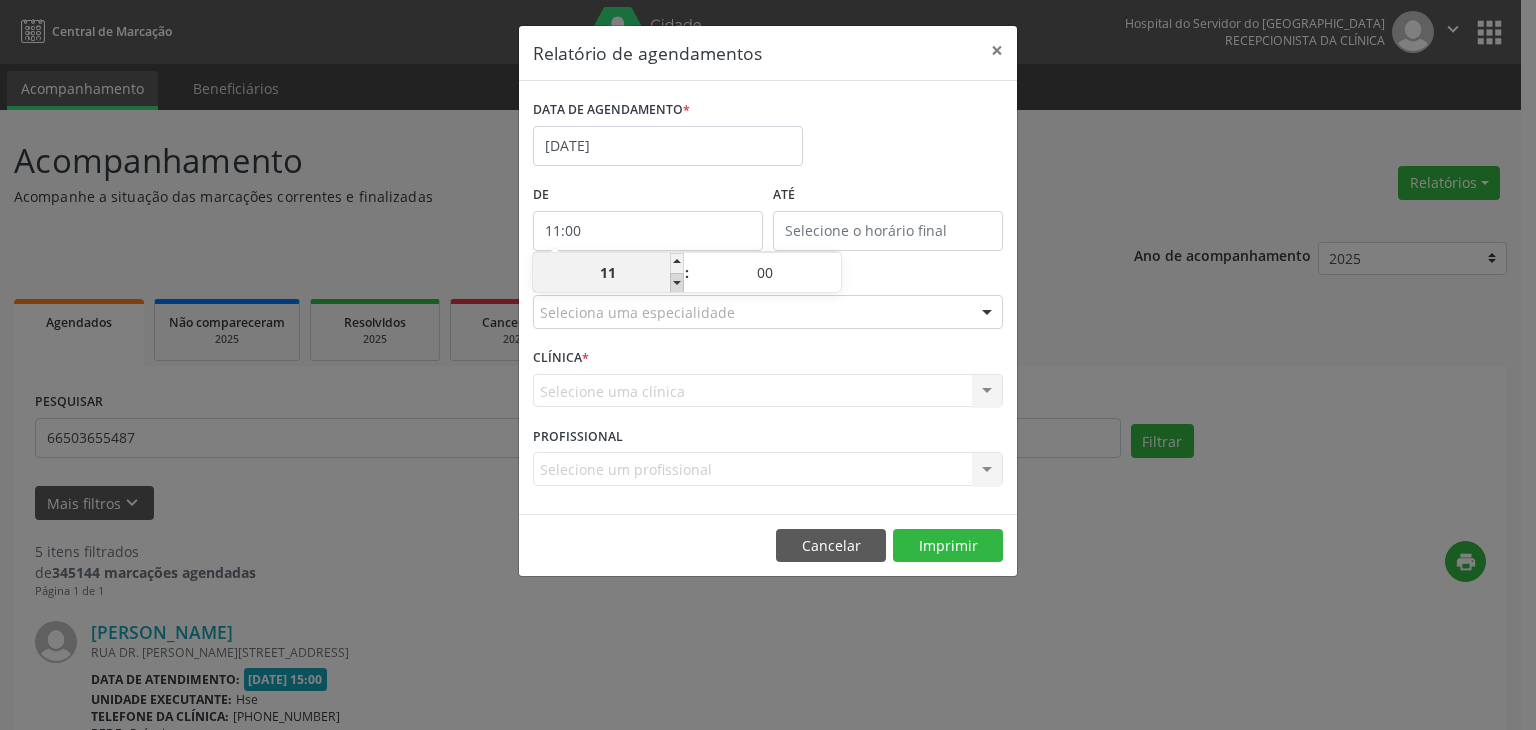 click at bounding box center (677, 283) 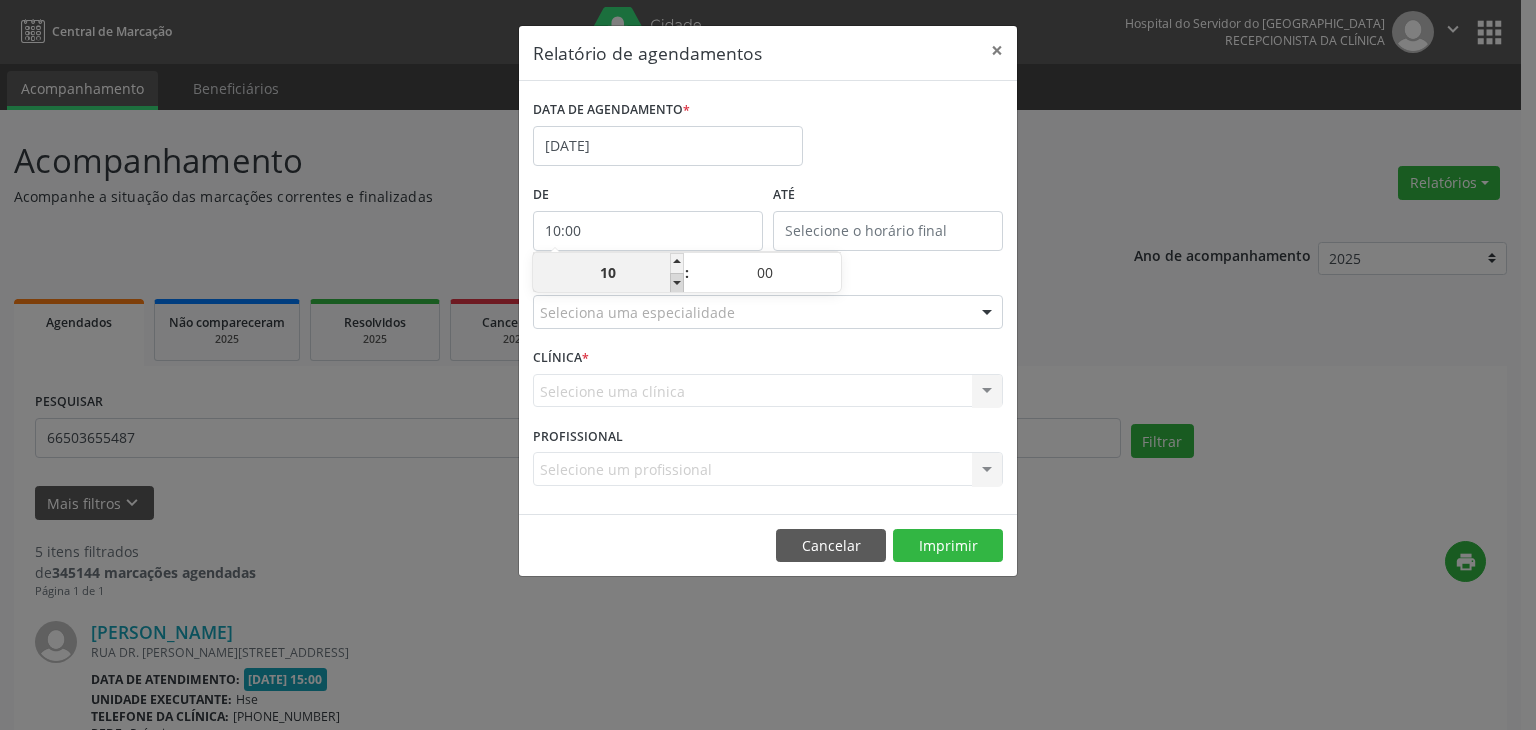 click at bounding box center [677, 283] 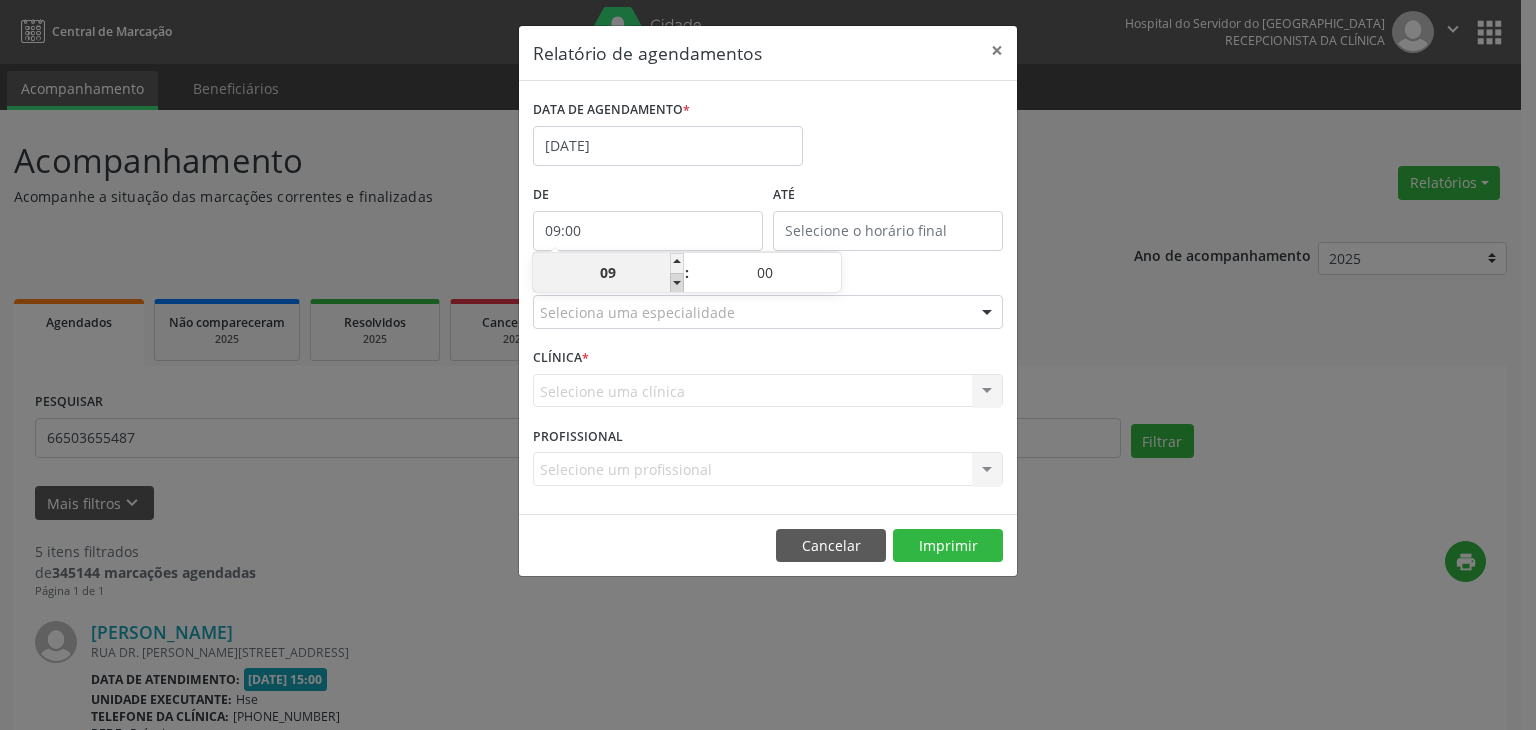 click at bounding box center (677, 283) 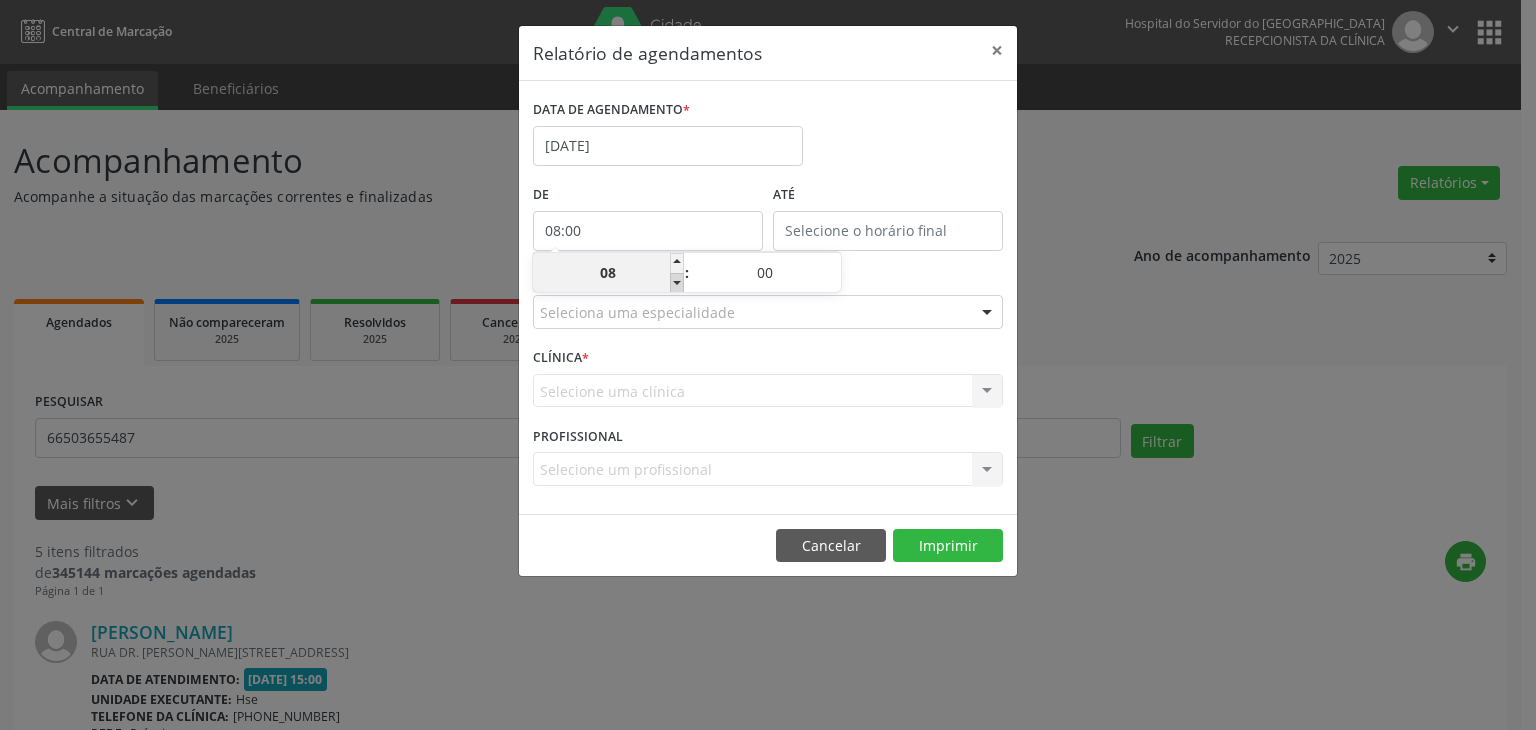 click at bounding box center [677, 283] 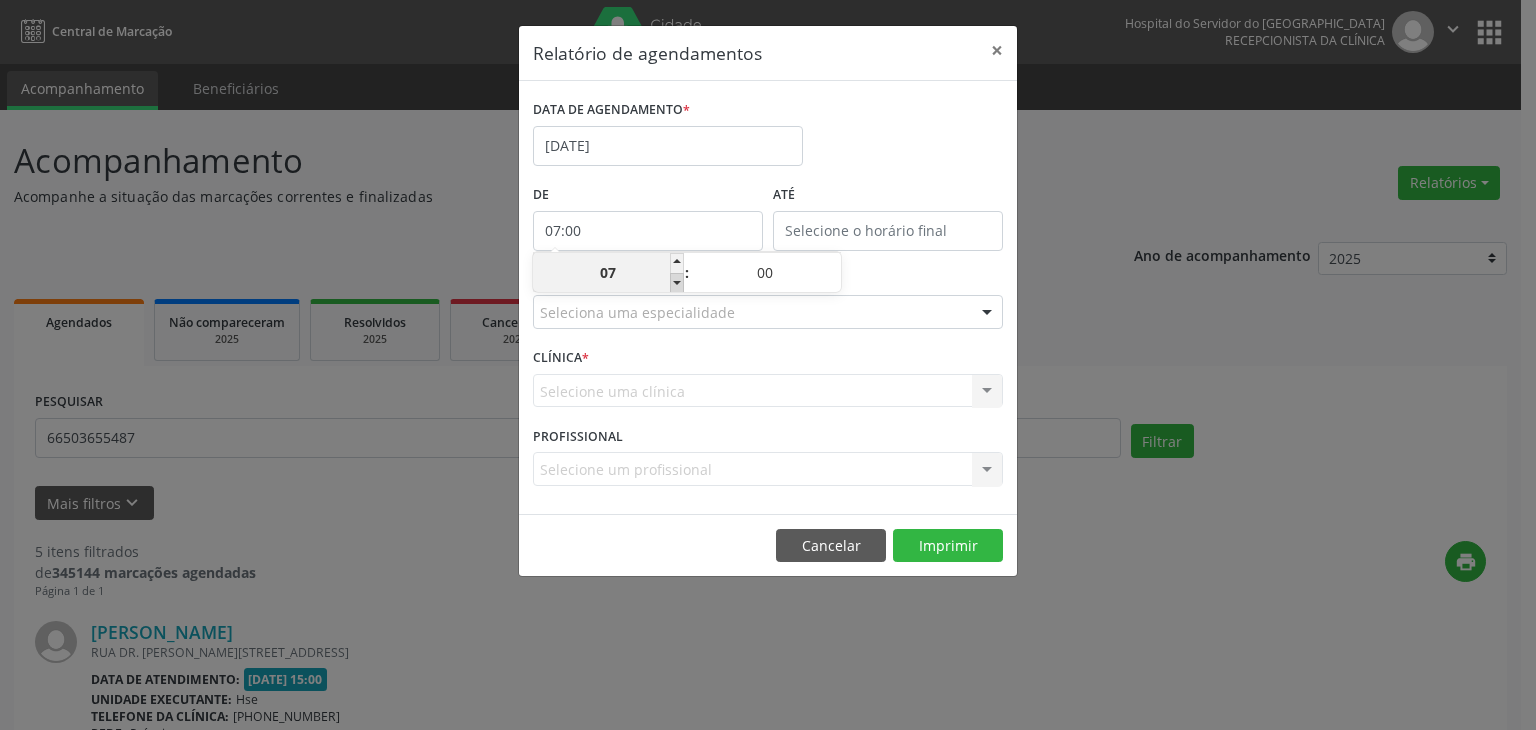click at bounding box center (677, 283) 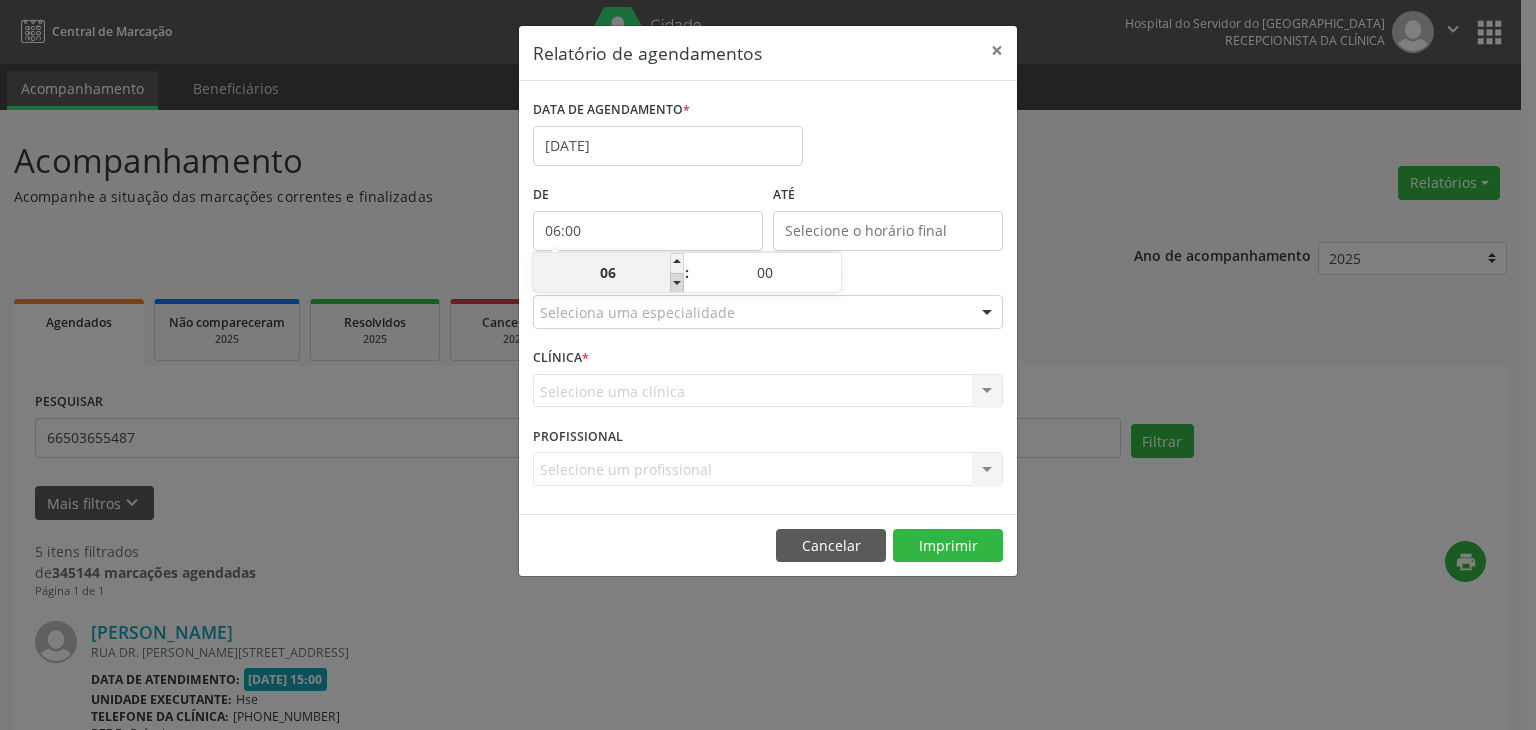 click at bounding box center (677, 283) 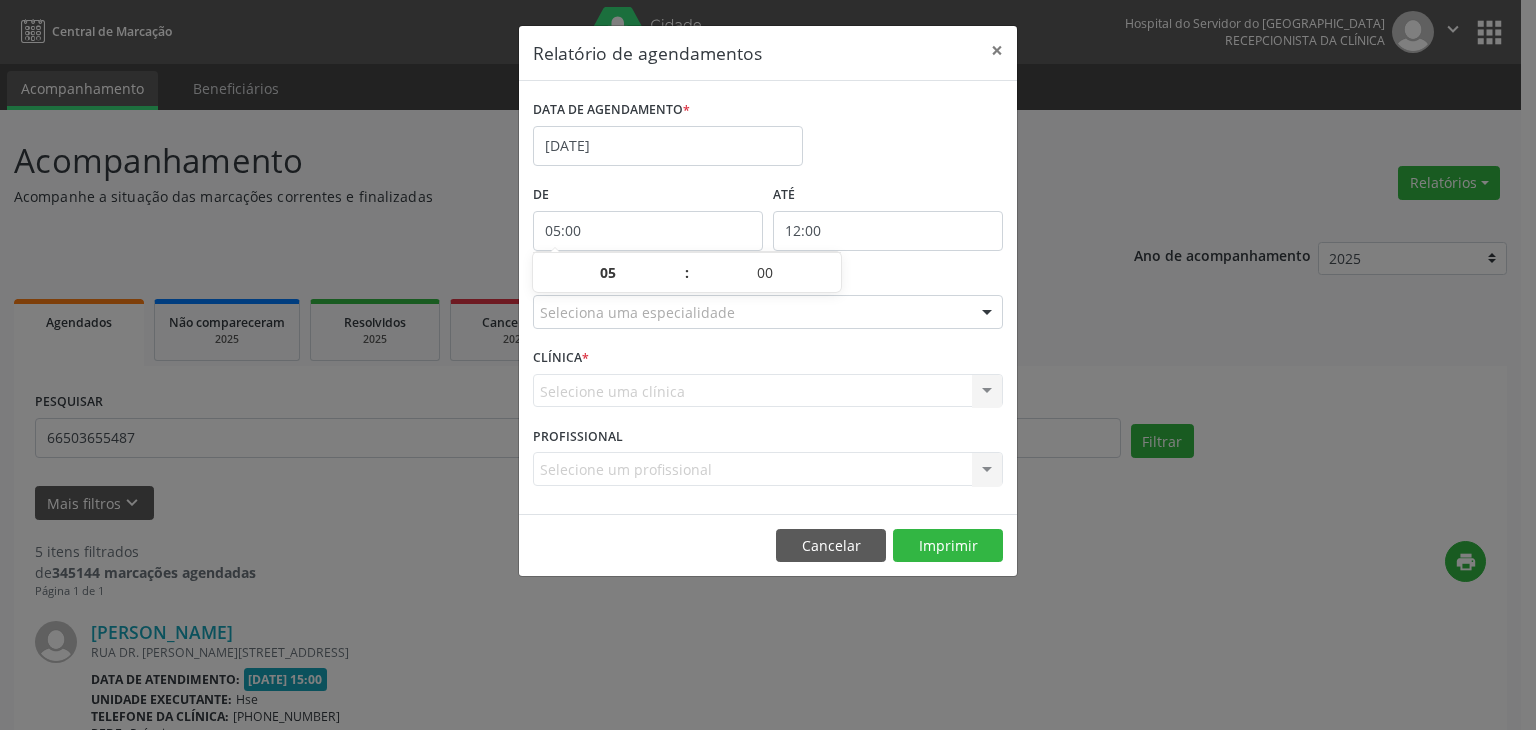 drag, startPoint x: 788, startPoint y: 233, endPoint x: 793, endPoint y: 245, distance: 13 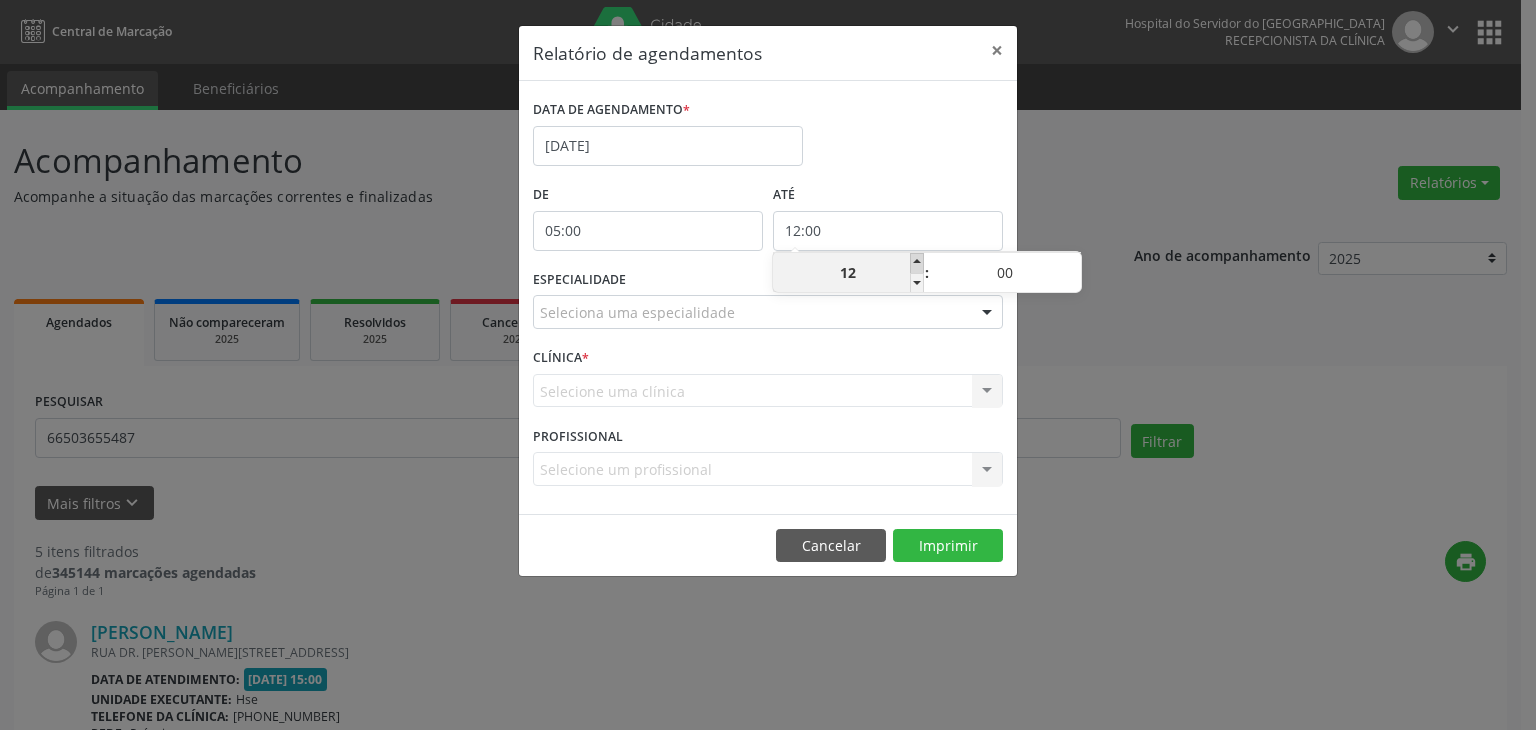 click at bounding box center [917, 263] 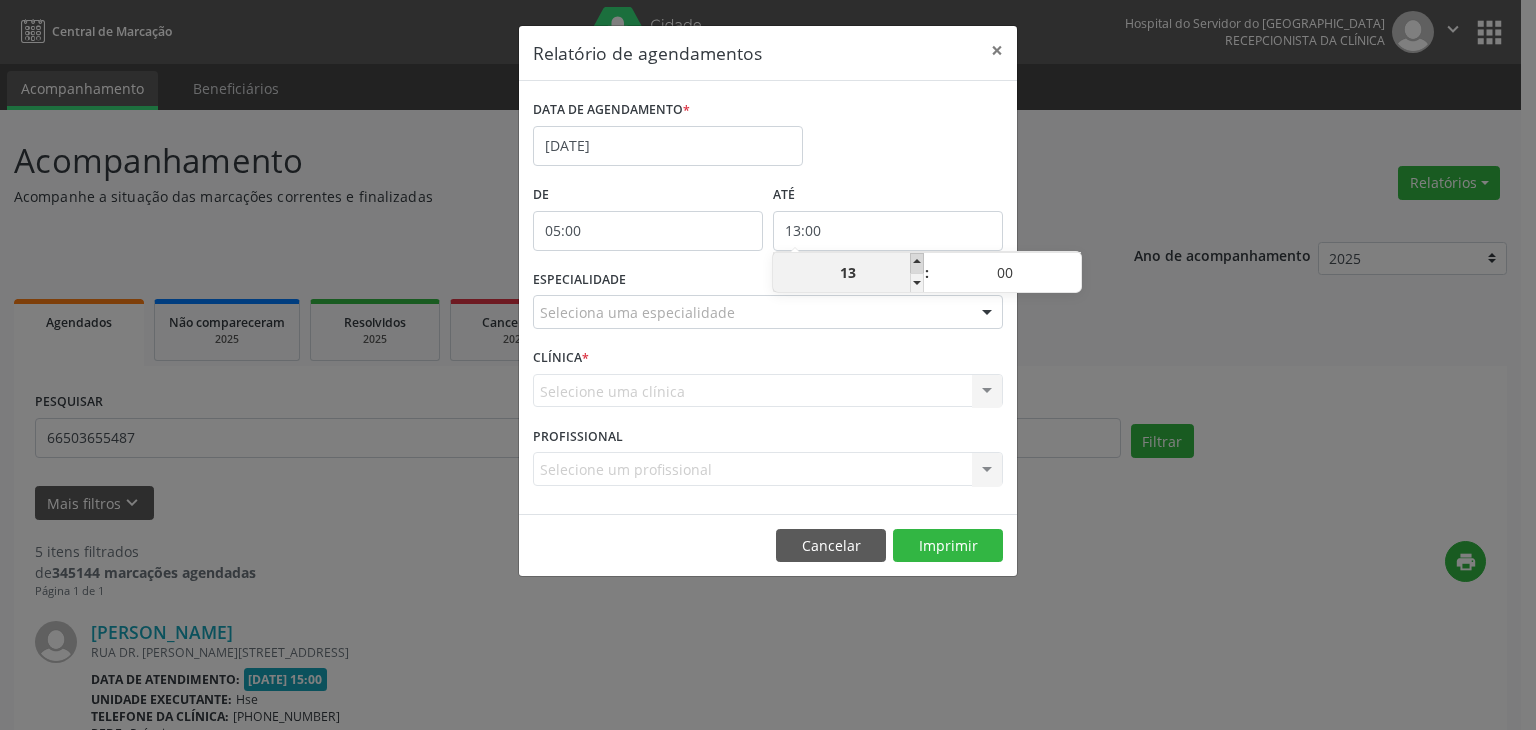 click at bounding box center [917, 263] 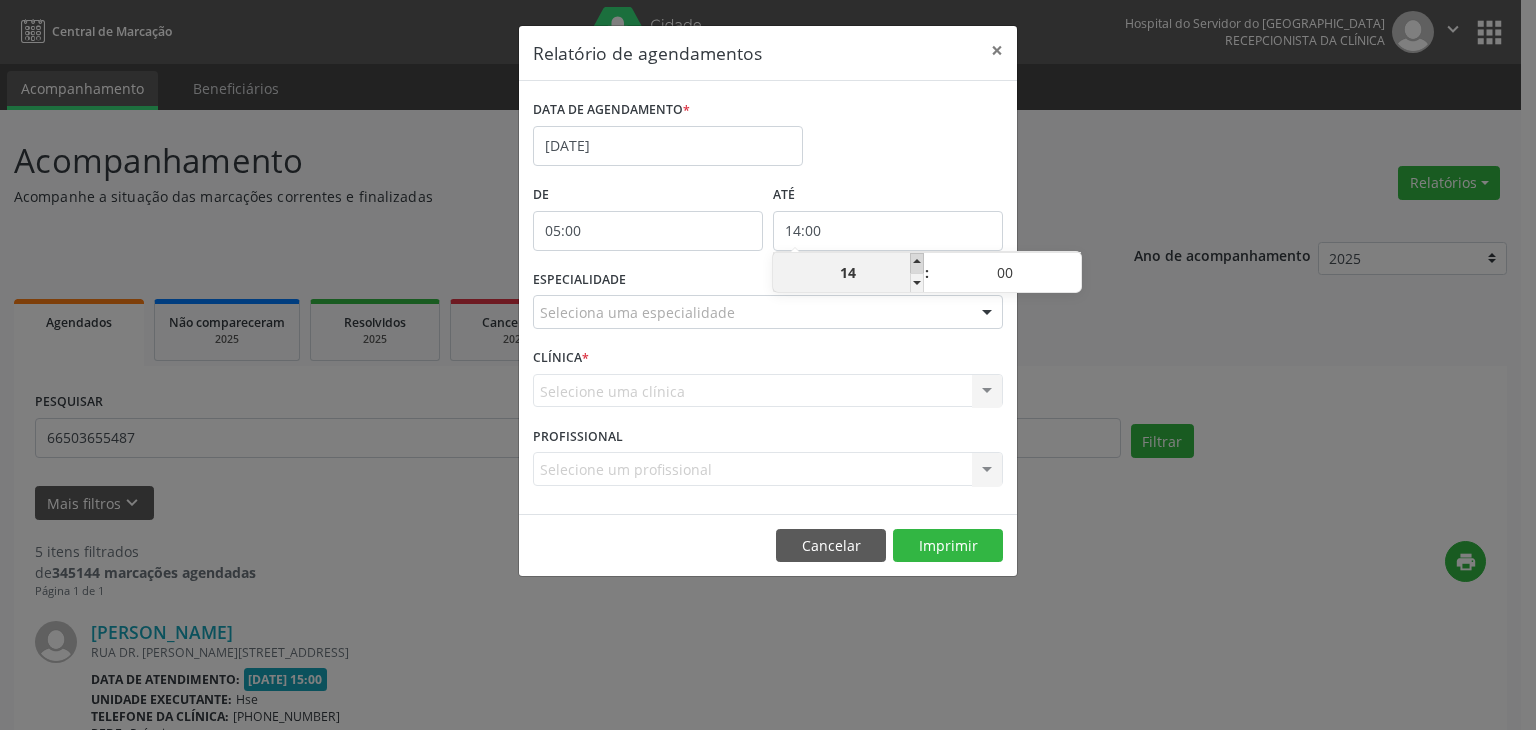 click at bounding box center (917, 263) 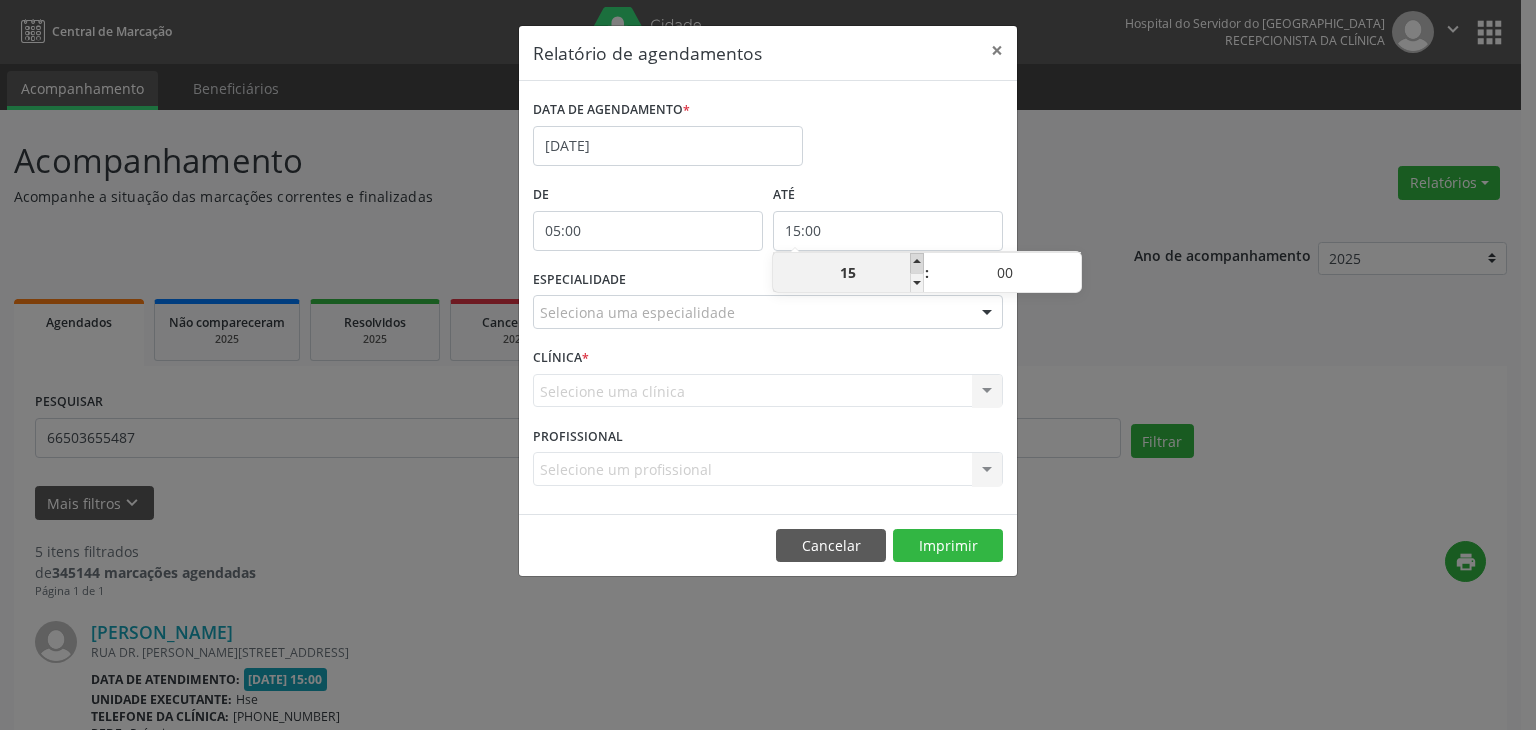 click at bounding box center (917, 263) 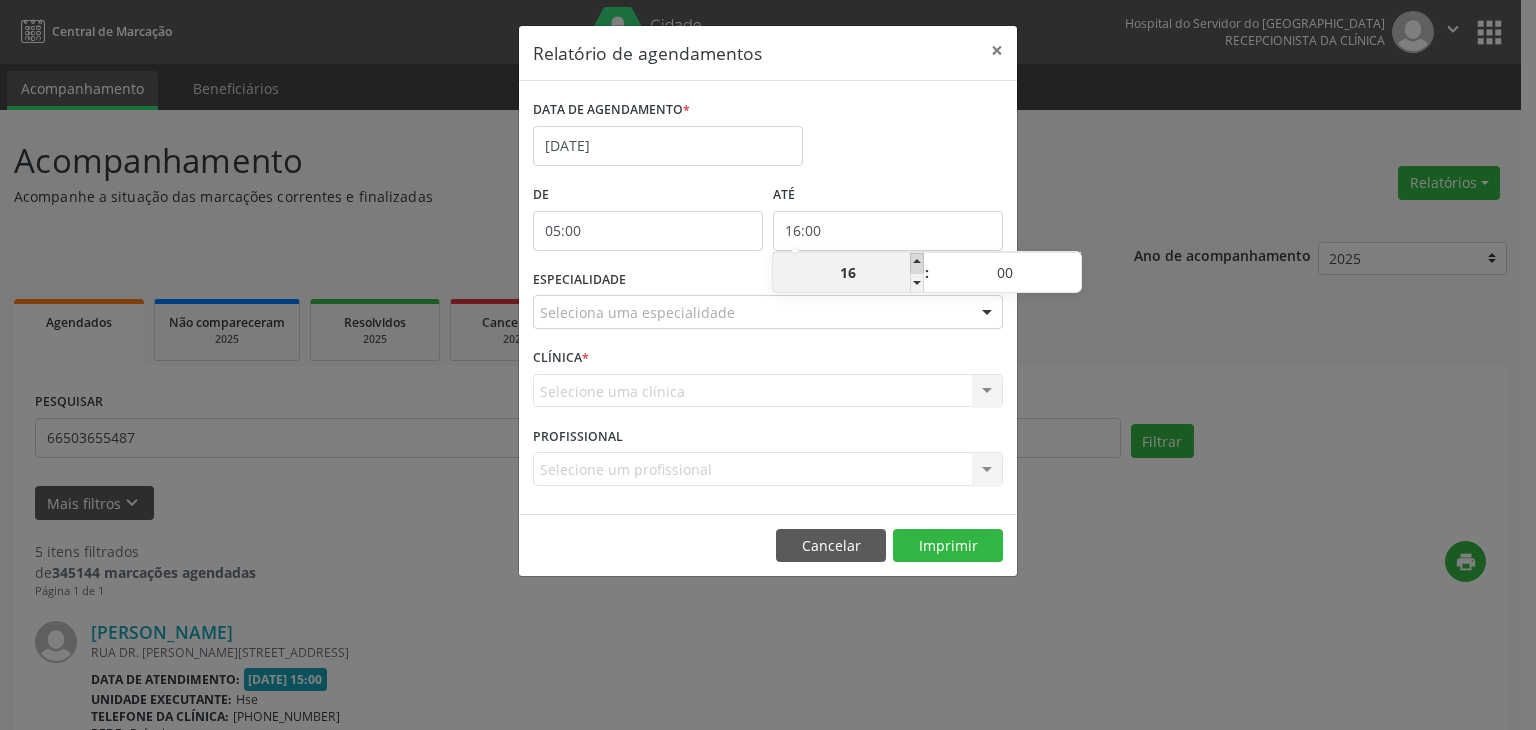 click at bounding box center [917, 263] 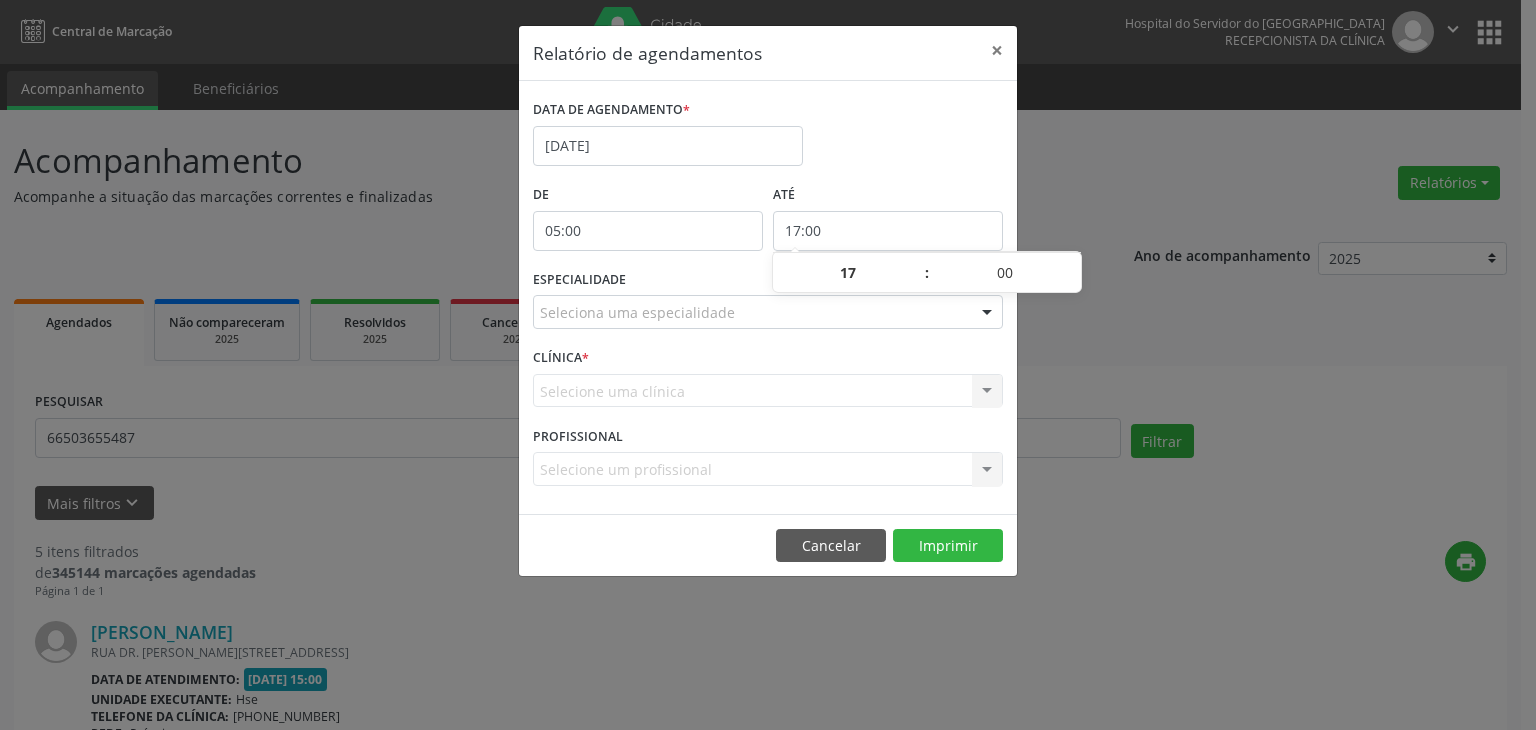 click on "Seleciona uma especialidade" at bounding box center [768, 312] 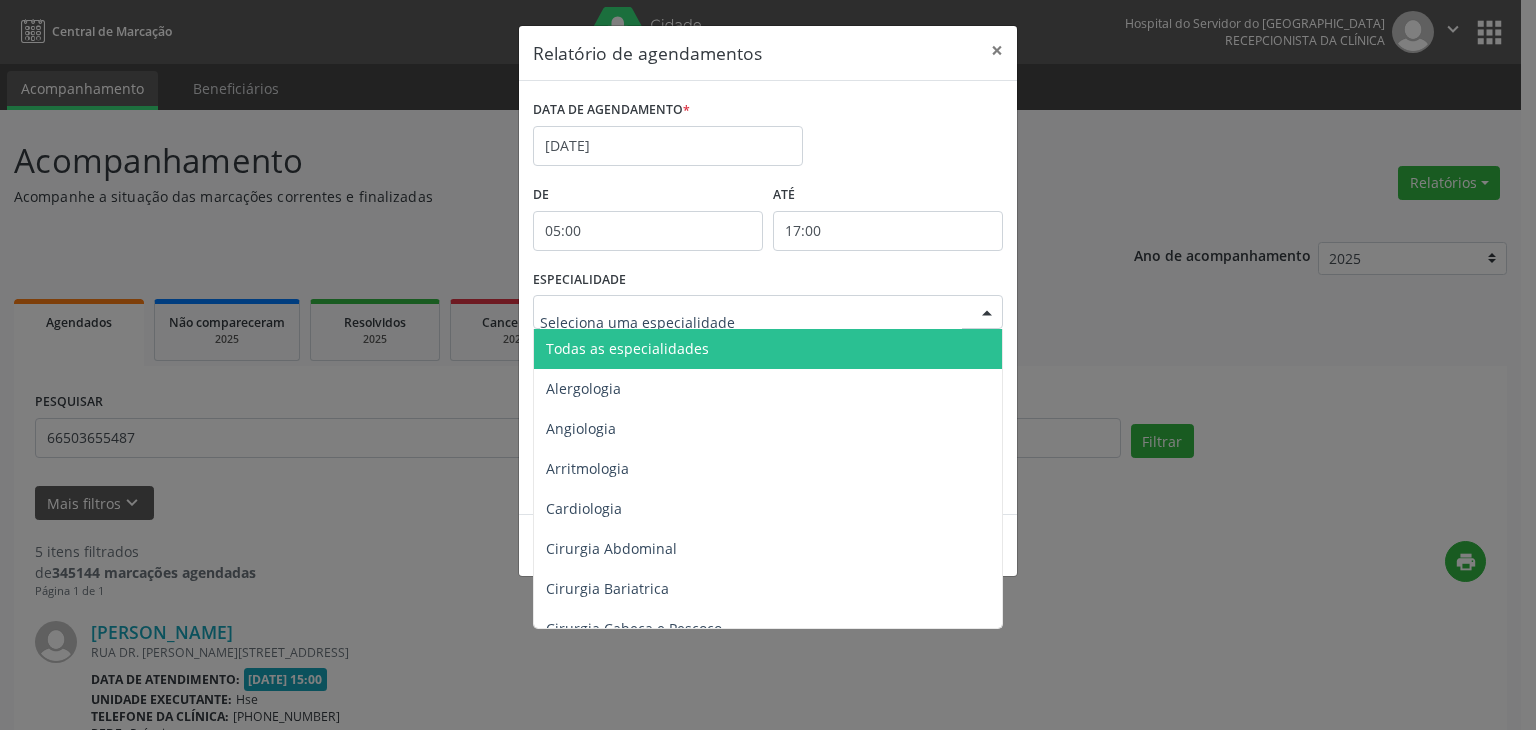 click on "Todas as especialidades" at bounding box center [769, 349] 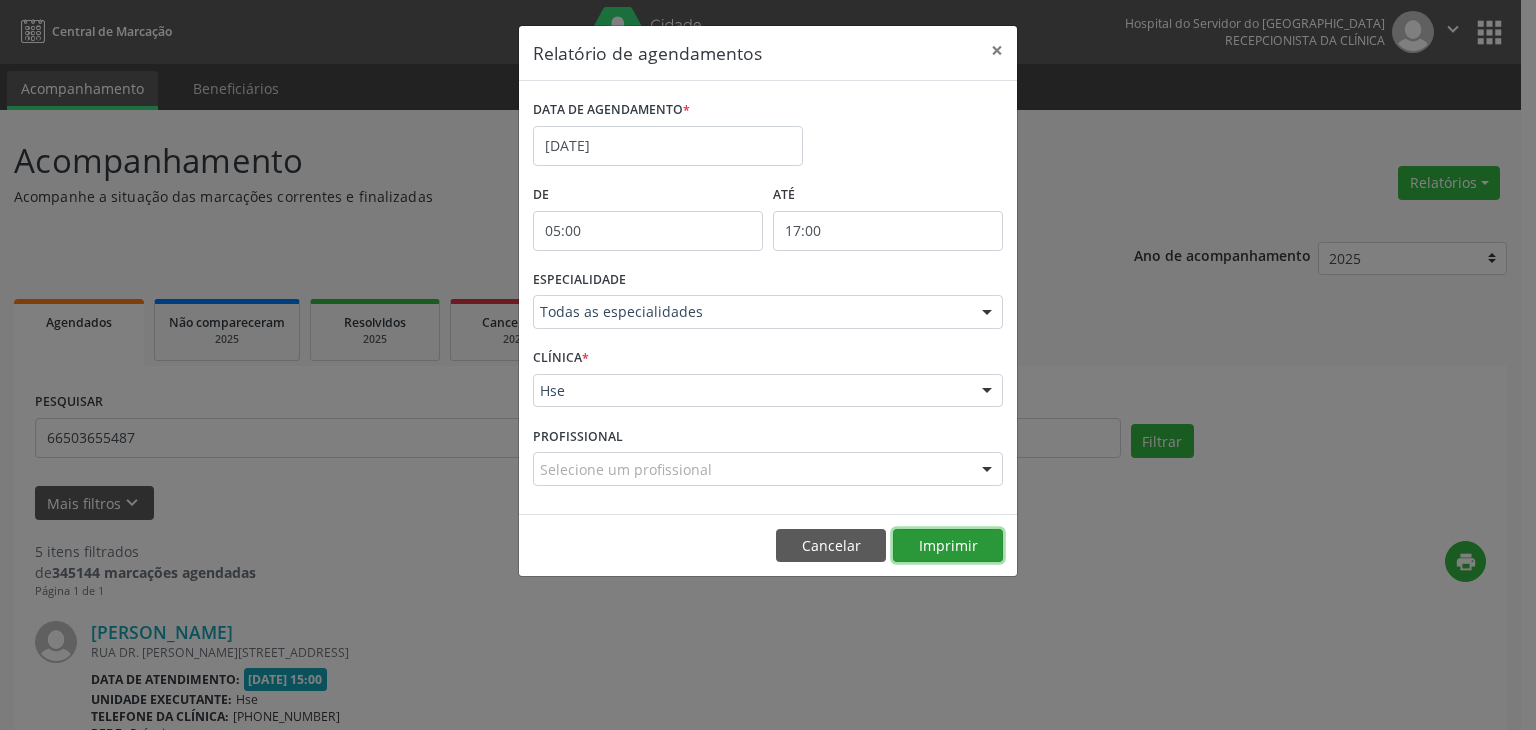 click on "Imprimir" at bounding box center (948, 546) 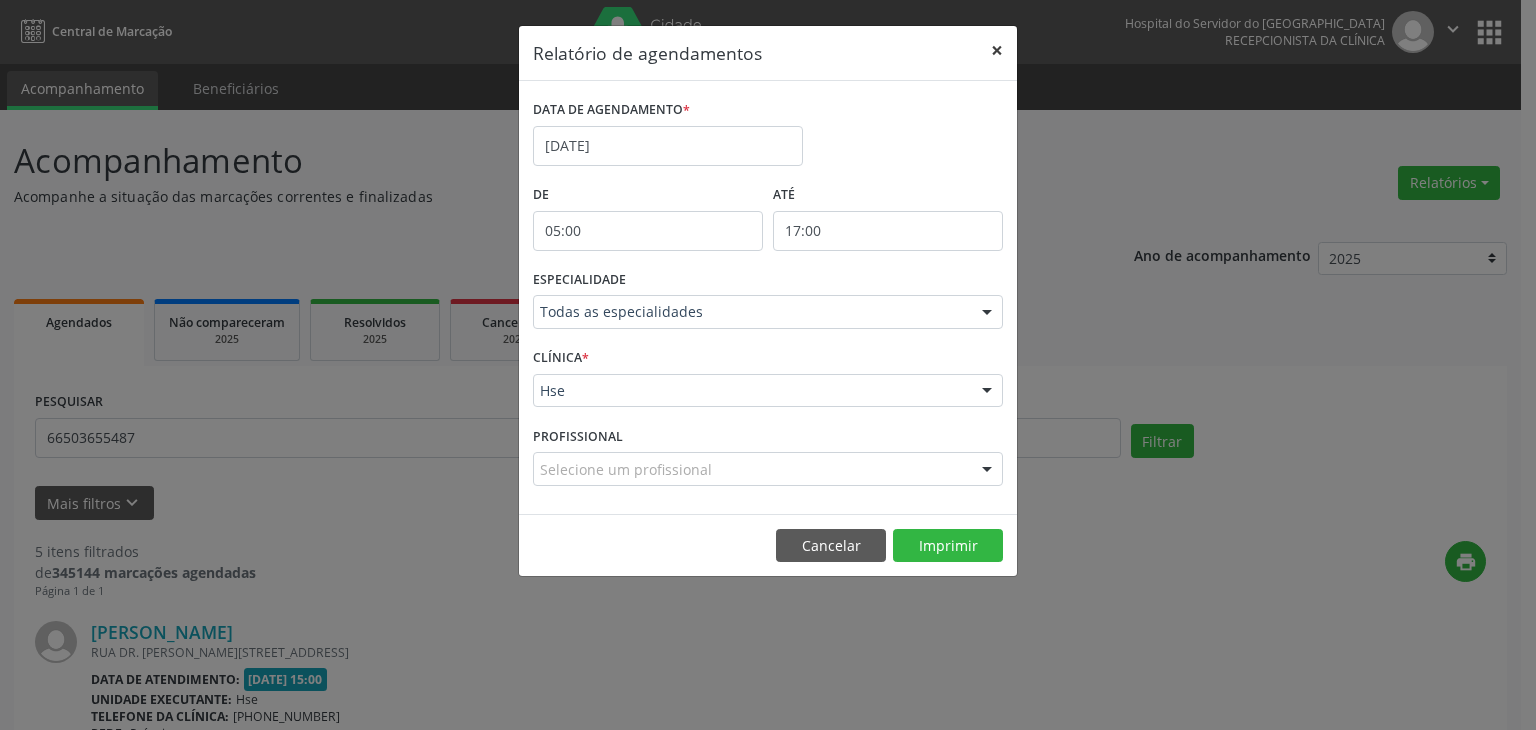 click on "×" at bounding box center [997, 50] 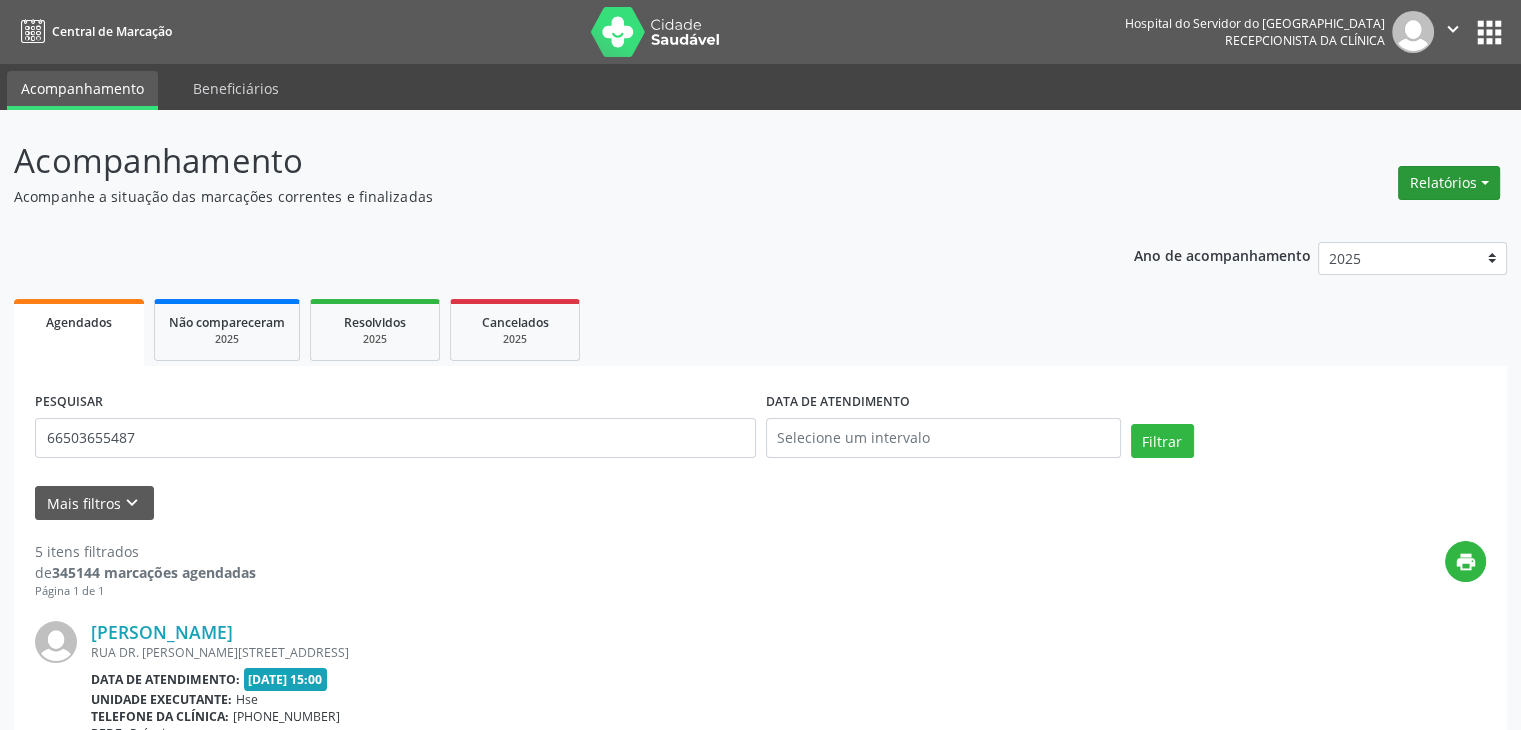 click on "Relatórios" at bounding box center (1449, 183) 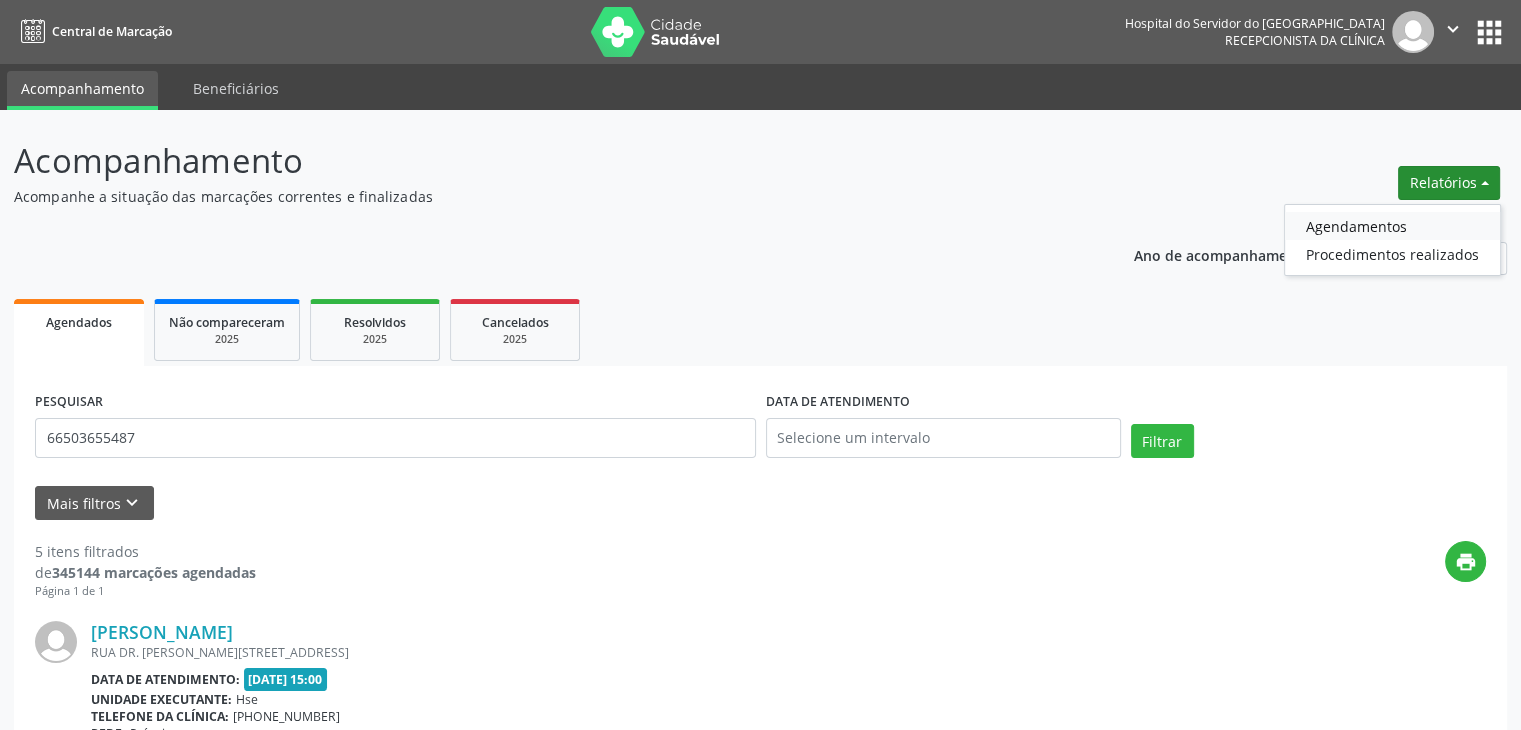 click on "Agendamentos" at bounding box center [1392, 226] 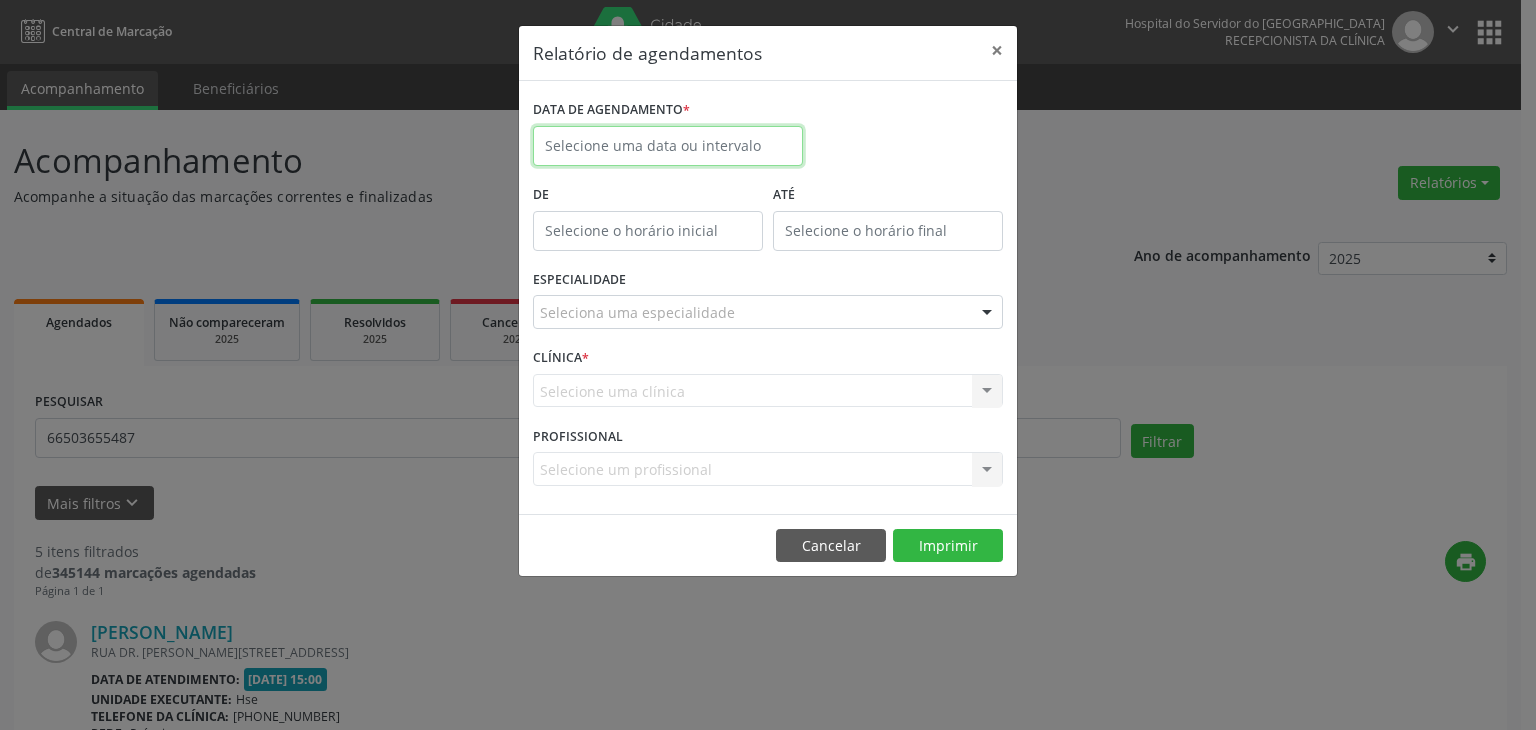 click at bounding box center [668, 146] 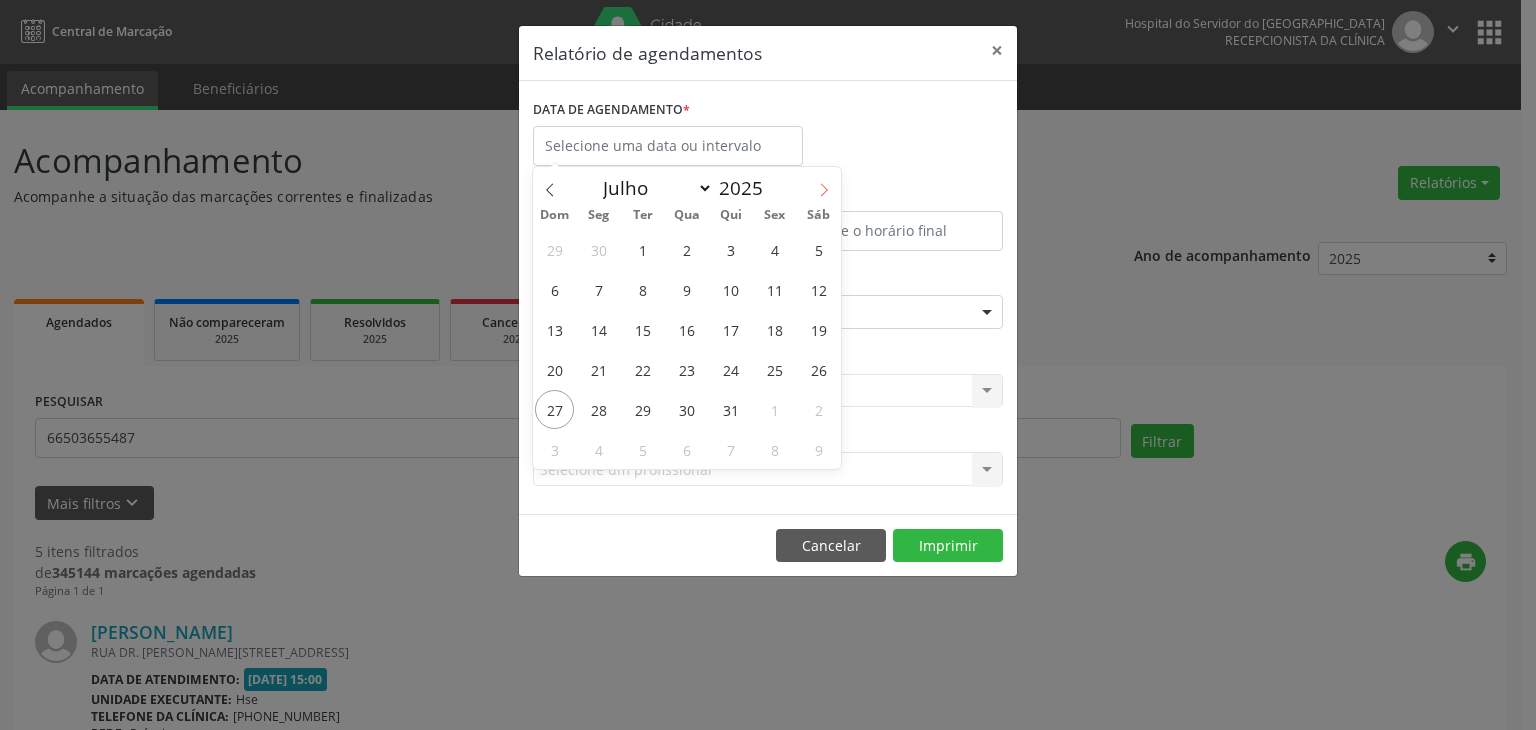 click 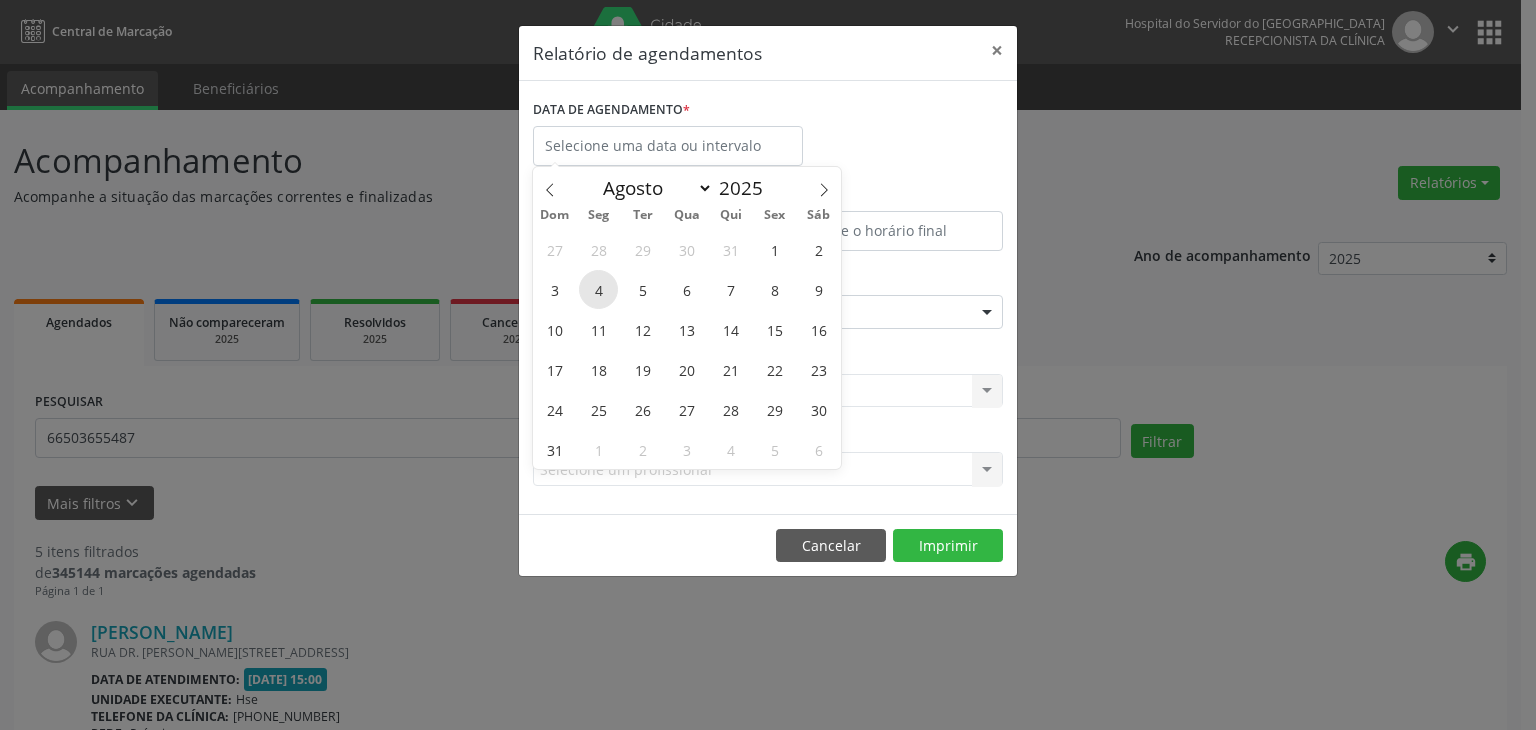 click on "4" at bounding box center (598, 289) 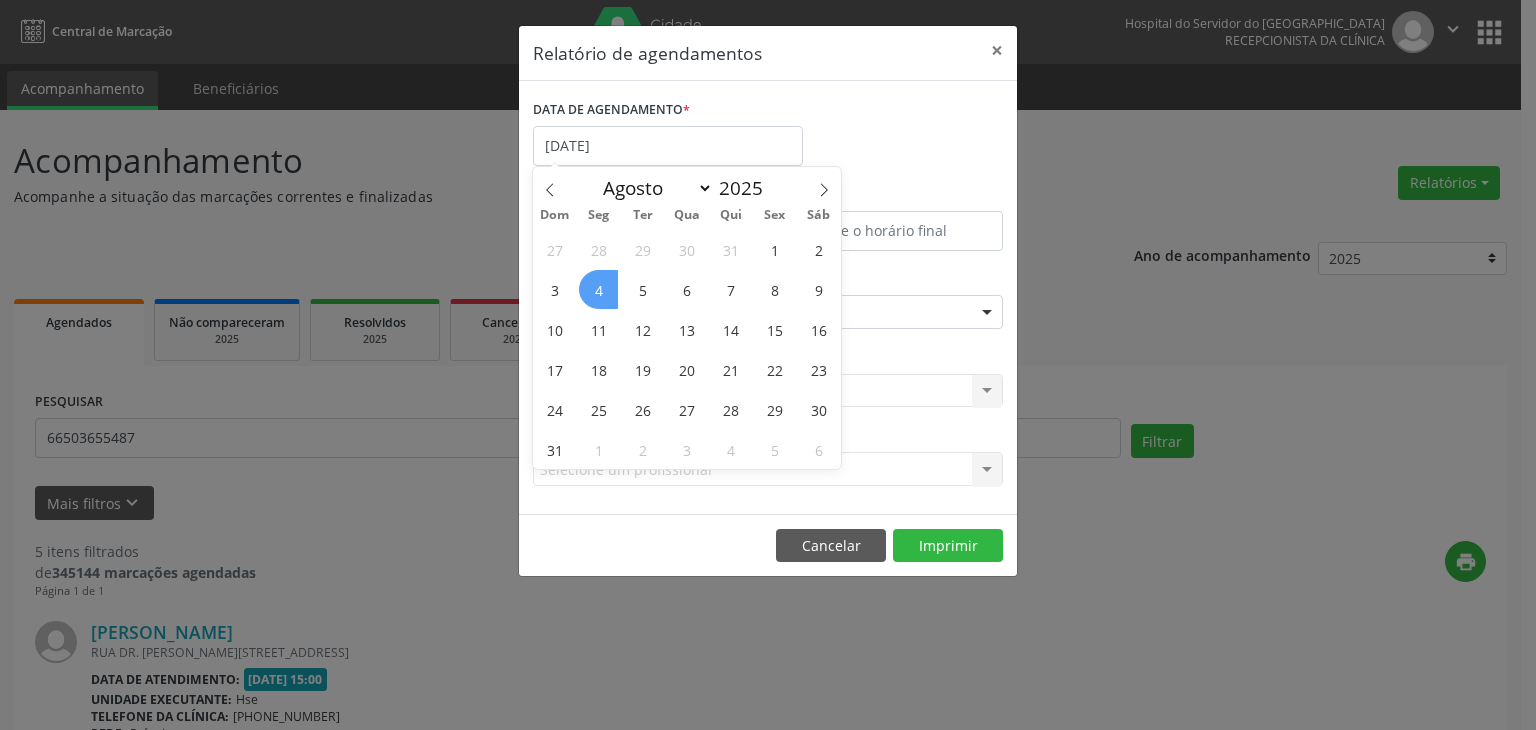 click on "4" at bounding box center [598, 289] 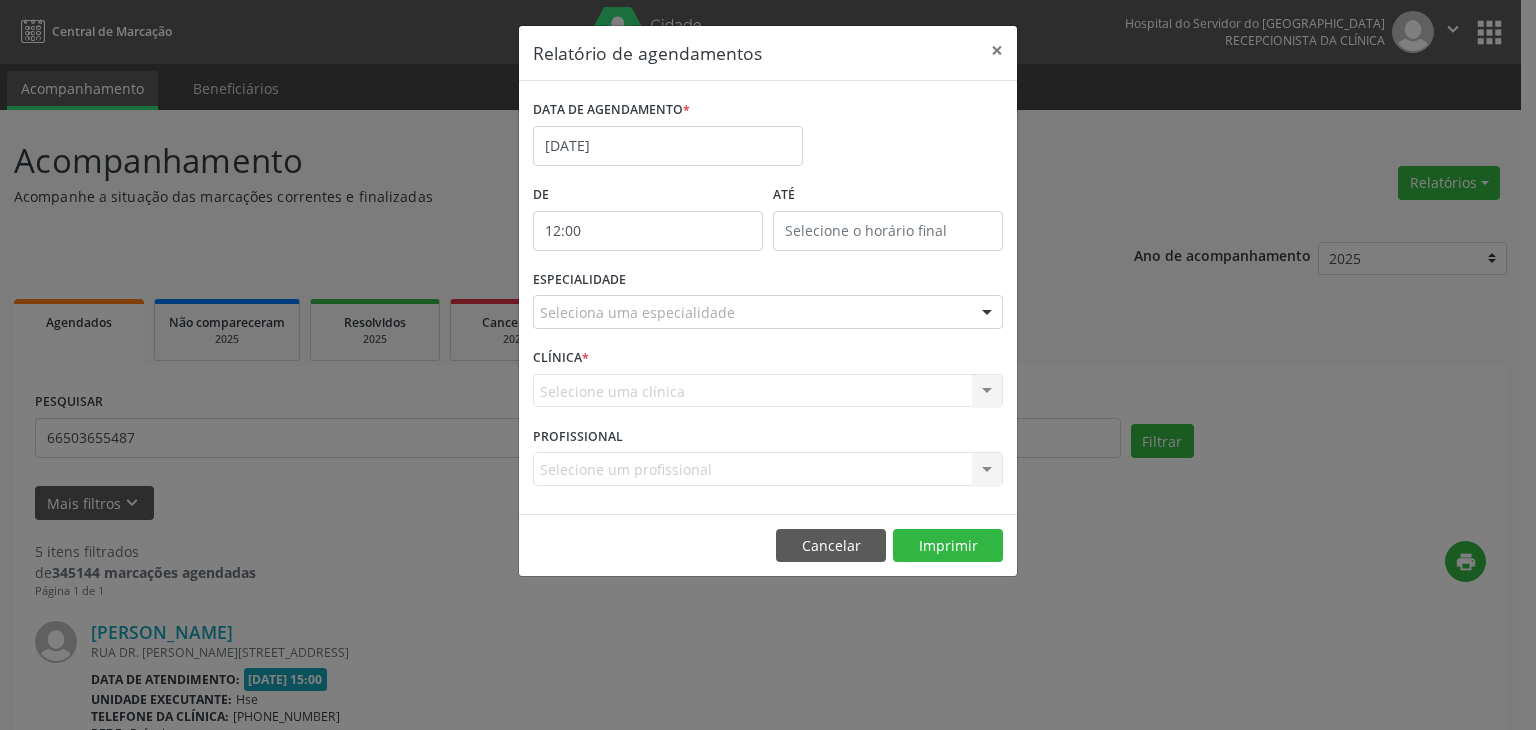 click on "12:00" at bounding box center [648, 231] 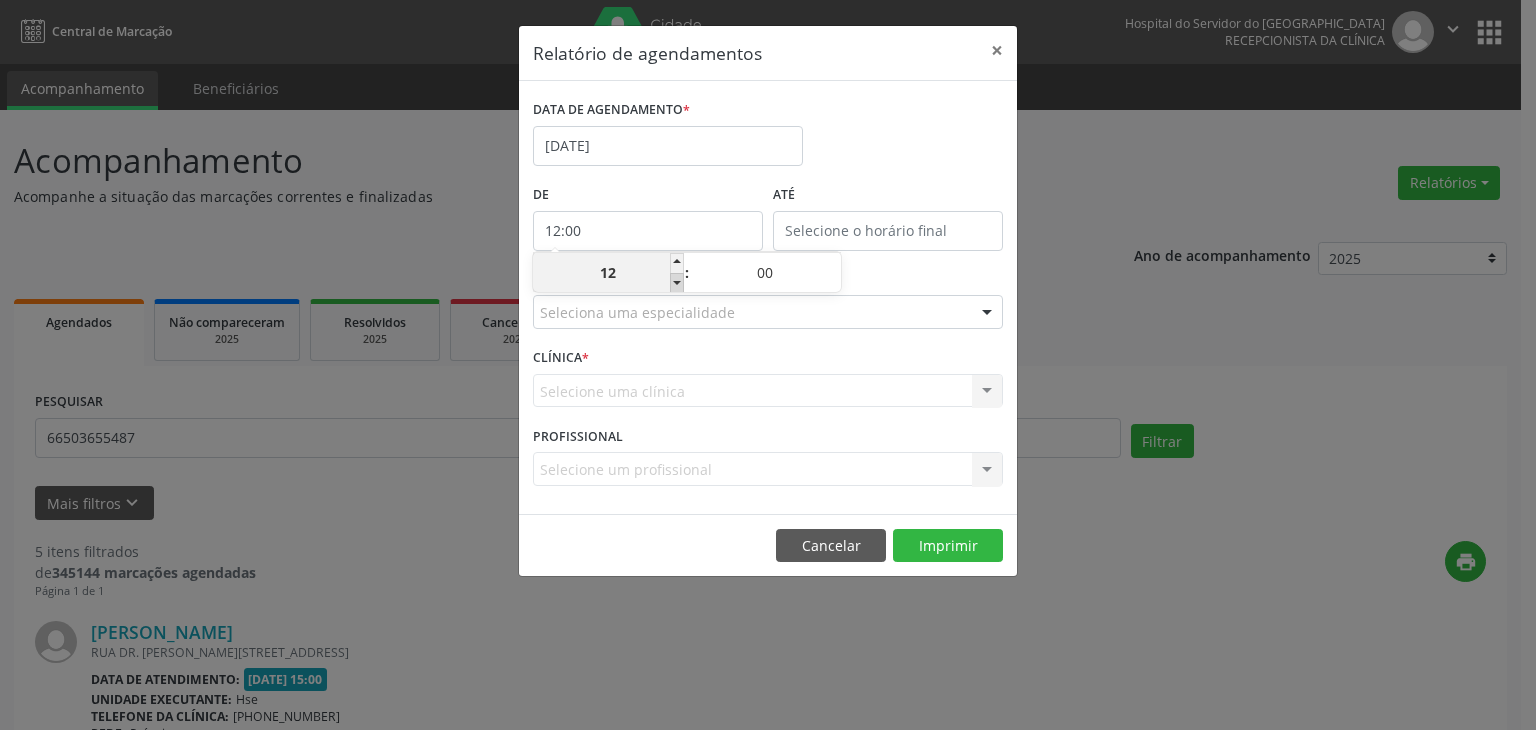 click at bounding box center [677, 283] 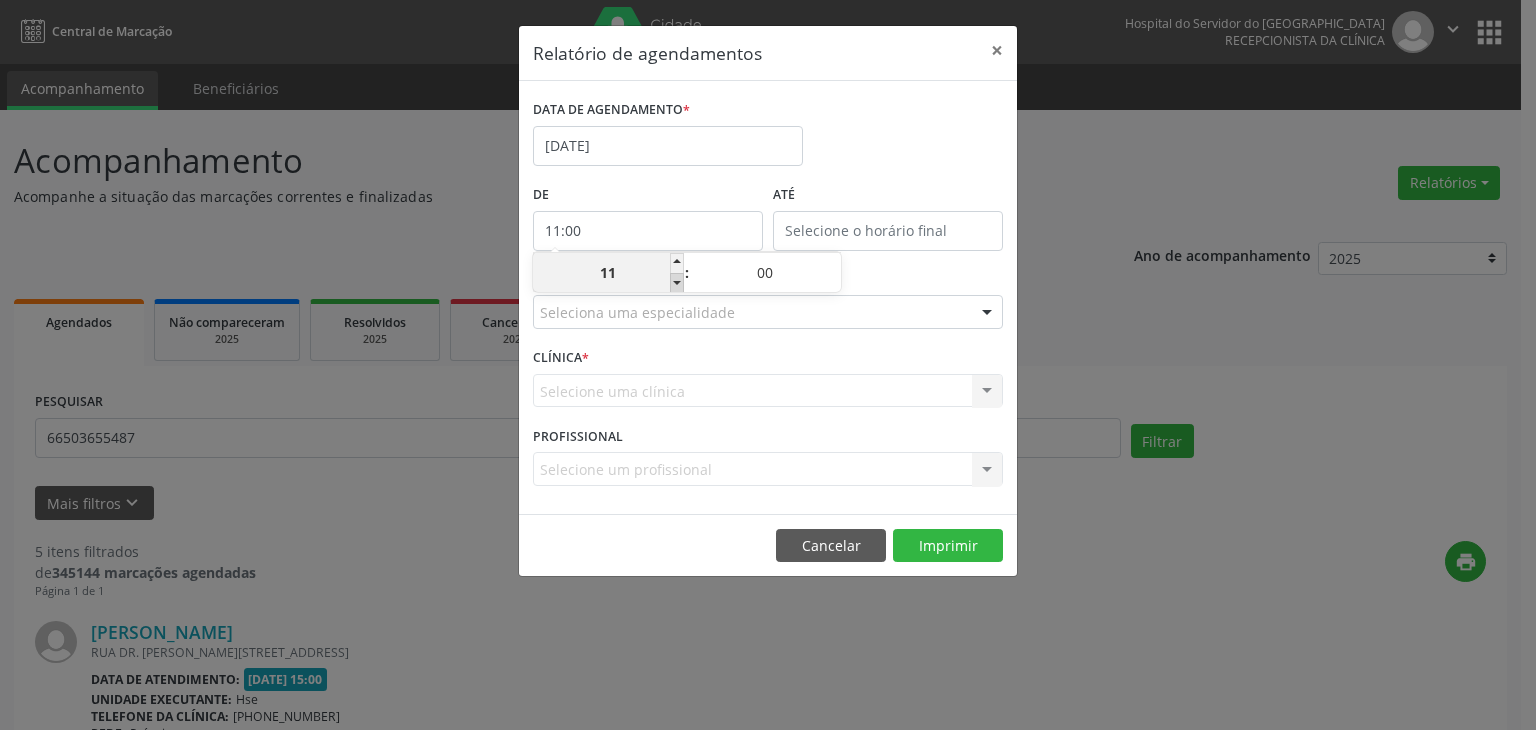 click at bounding box center [677, 283] 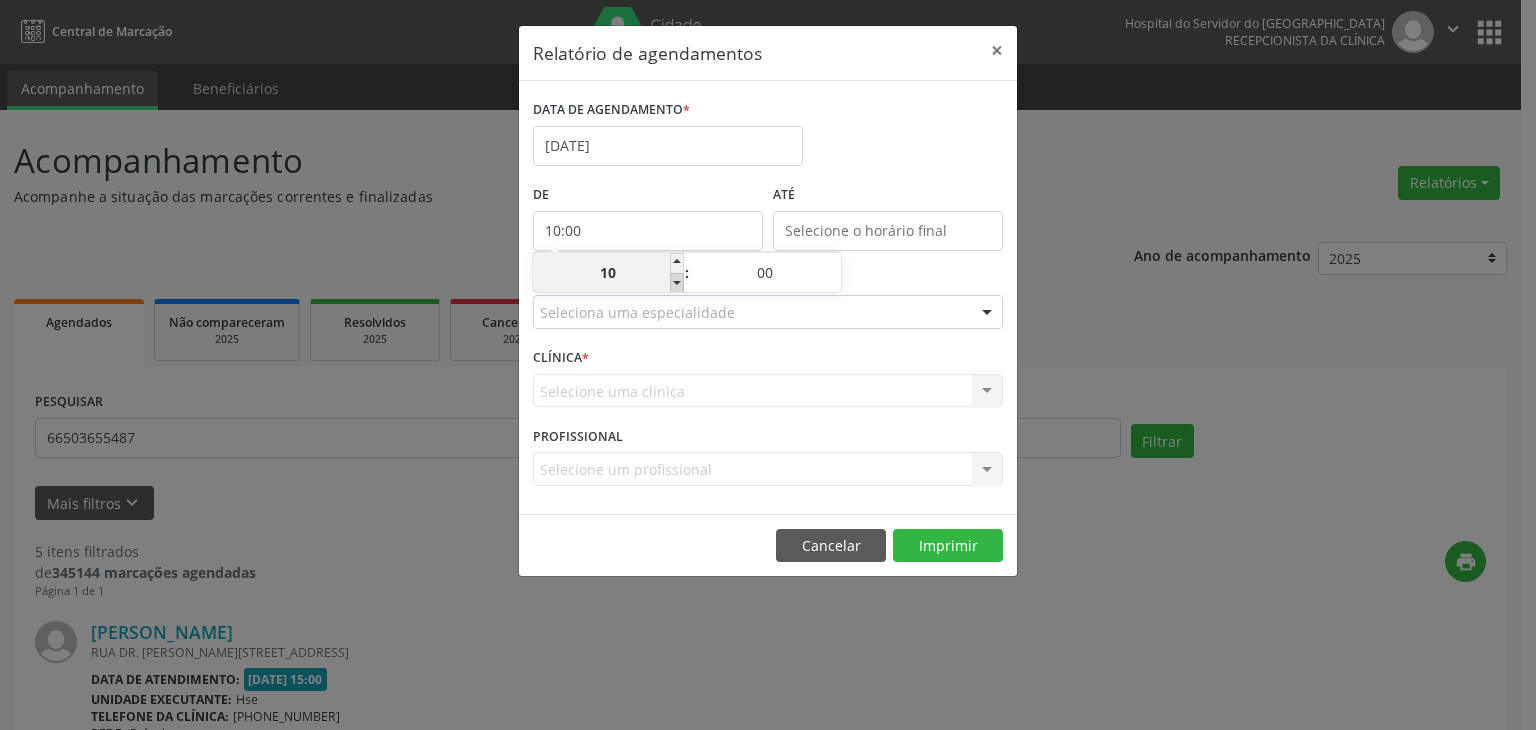 click at bounding box center (677, 283) 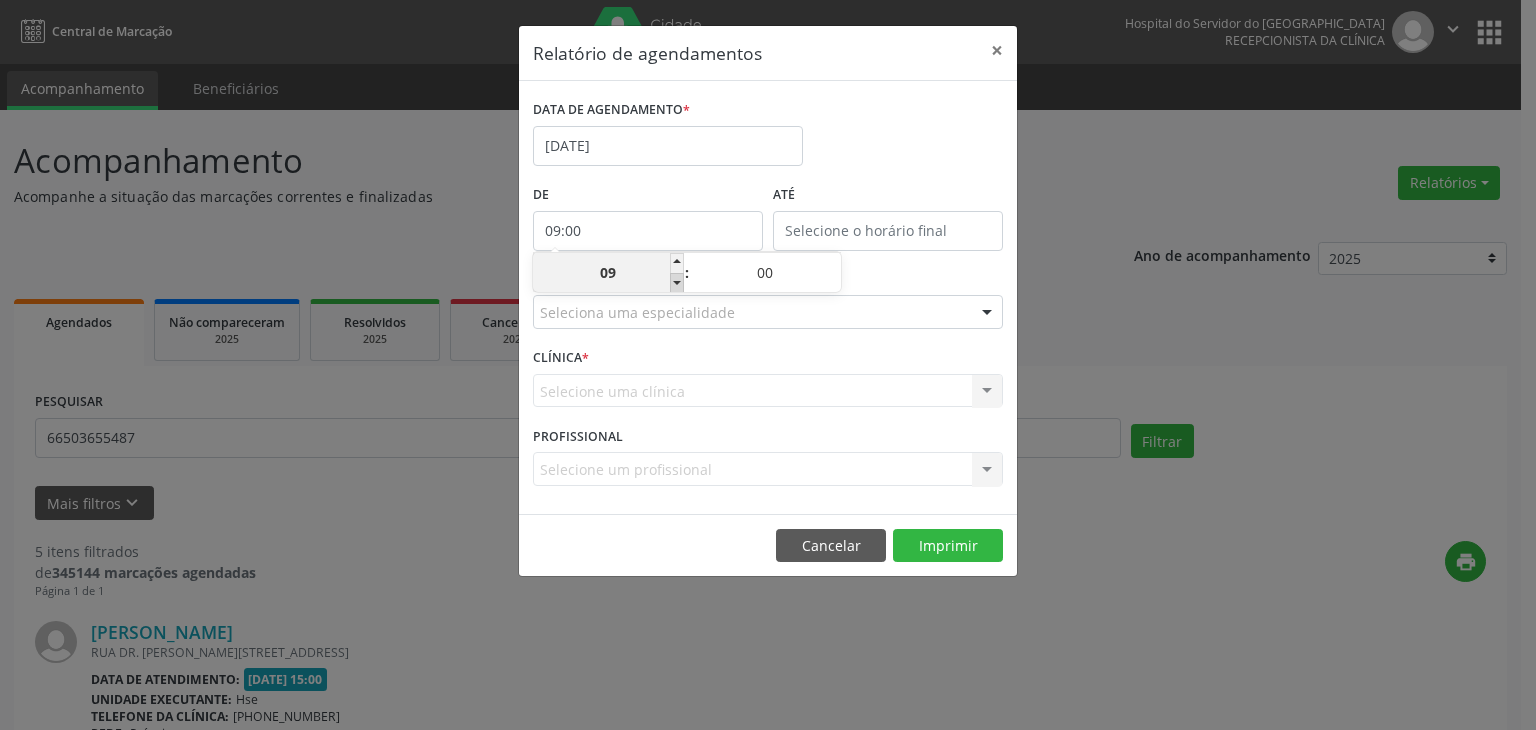 click at bounding box center (677, 283) 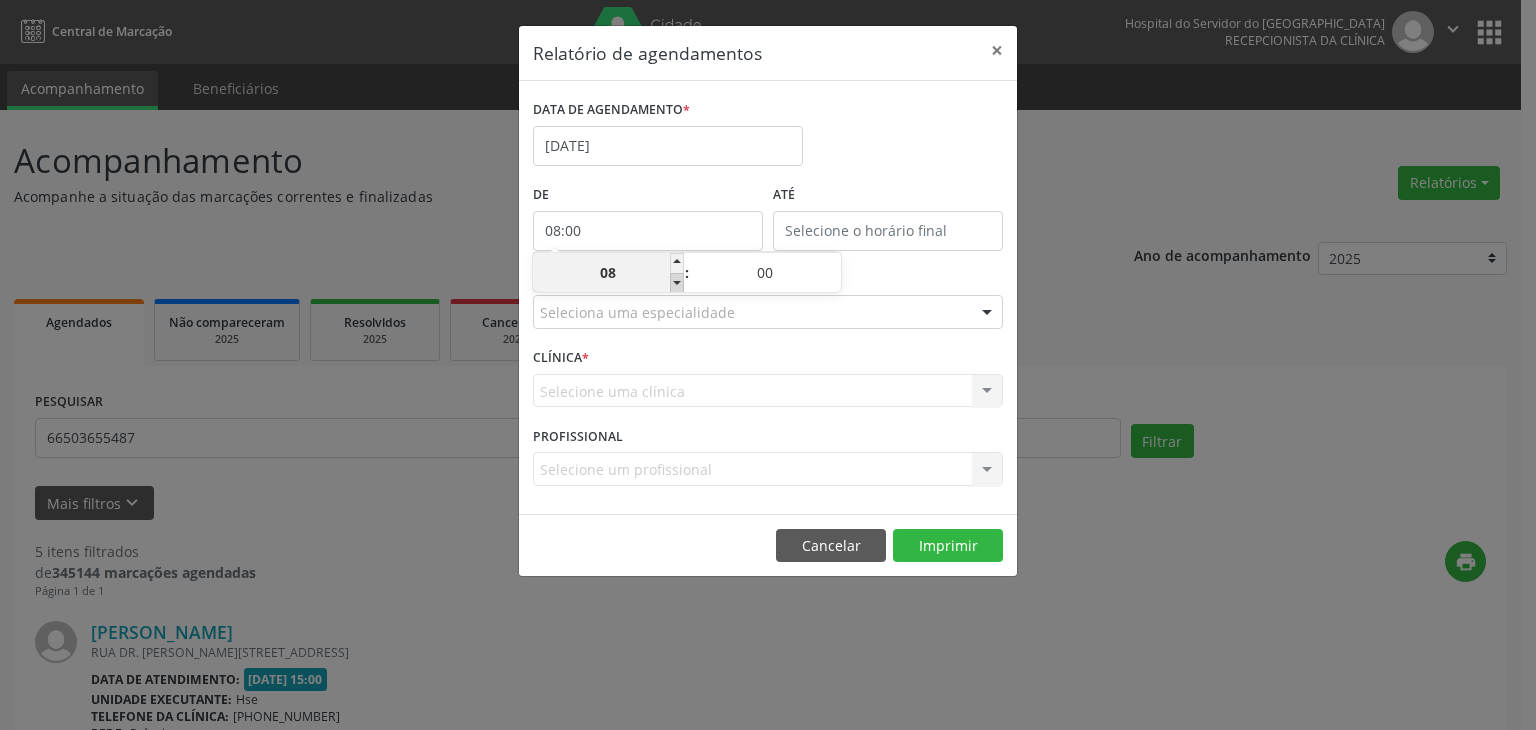 click at bounding box center [677, 283] 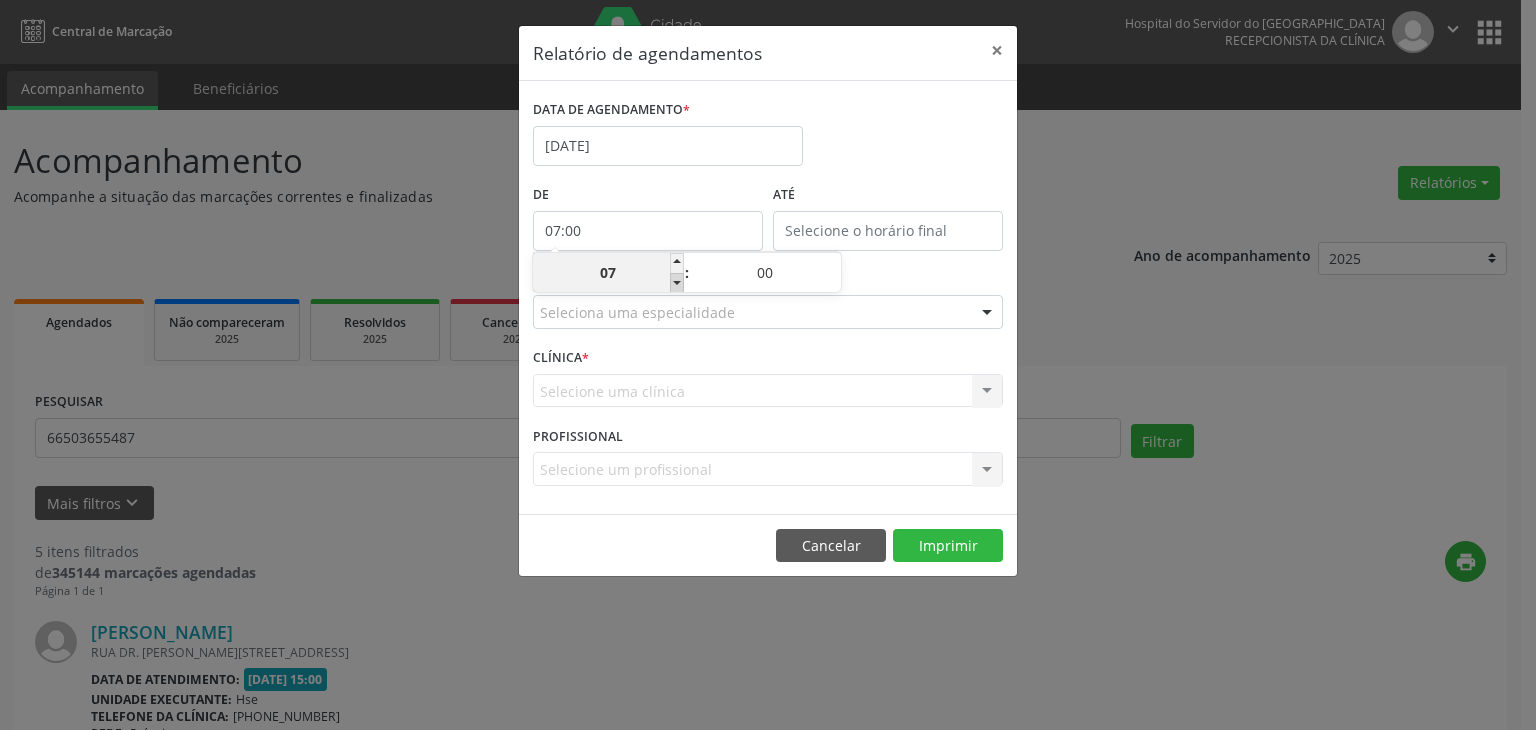 click at bounding box center (677, 283) 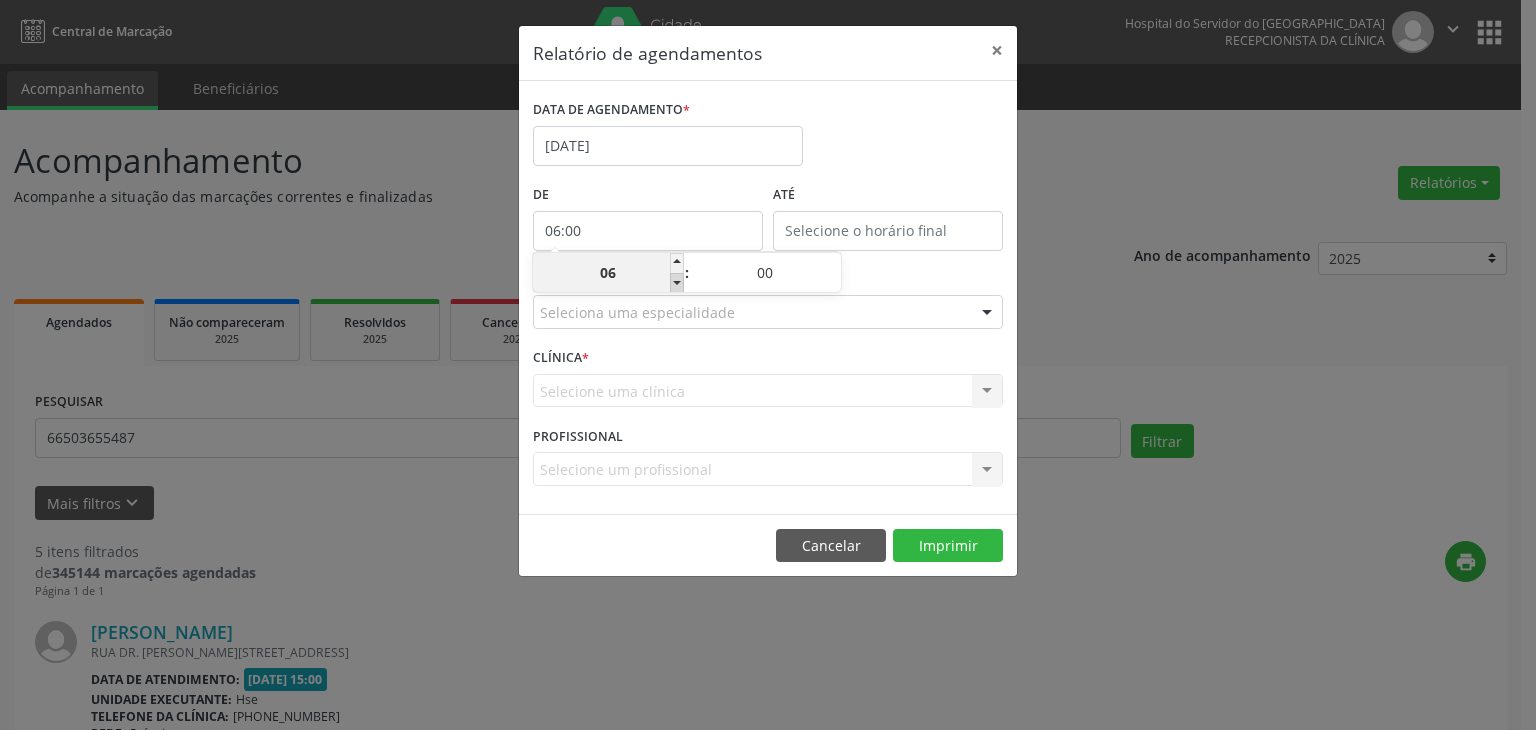 click at bounding box center [677, 283] 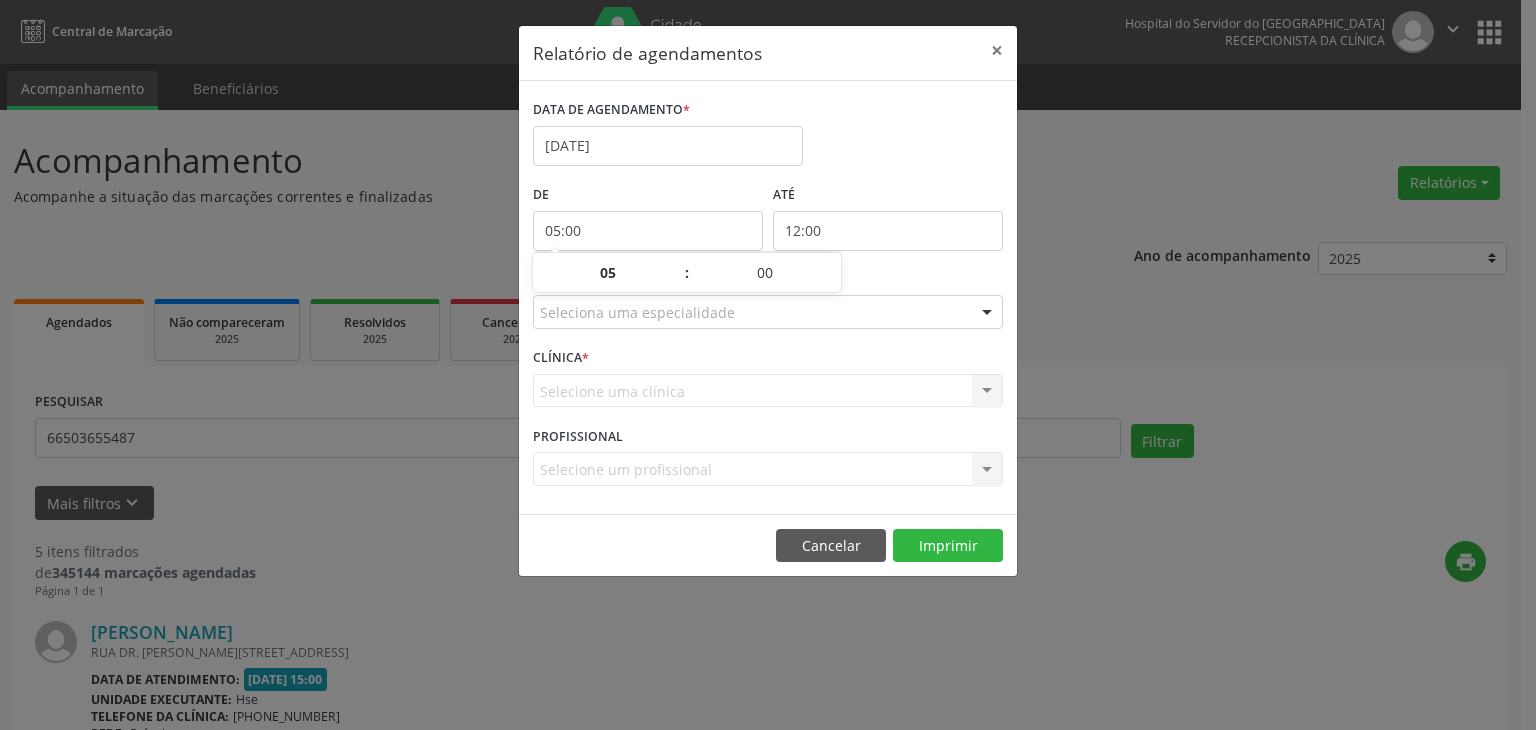 drag, startPoint x: 819, startPoint y: 229, endPoint x: 851, endPoint y: 234, distance: 32.38827 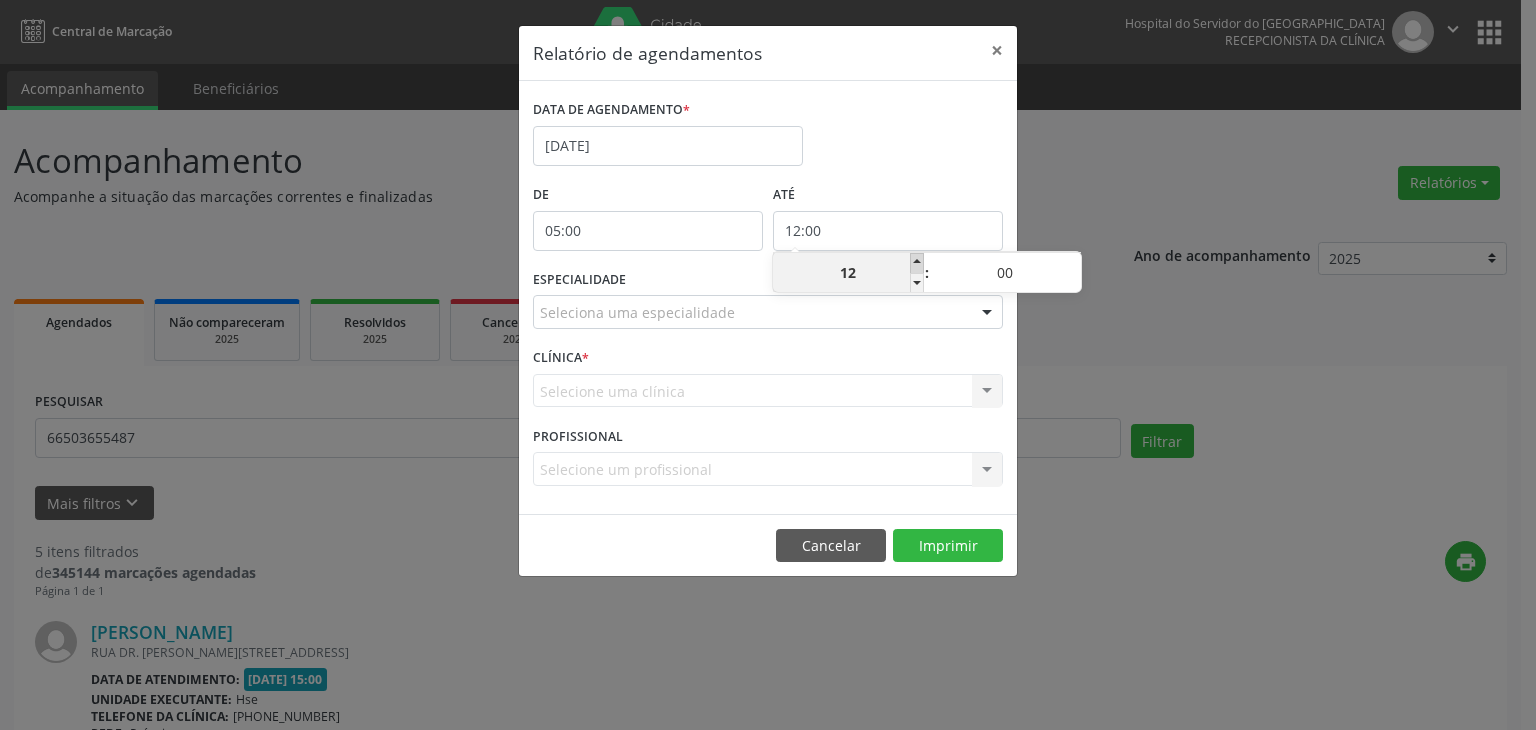 click at bounding box center [917, 263] 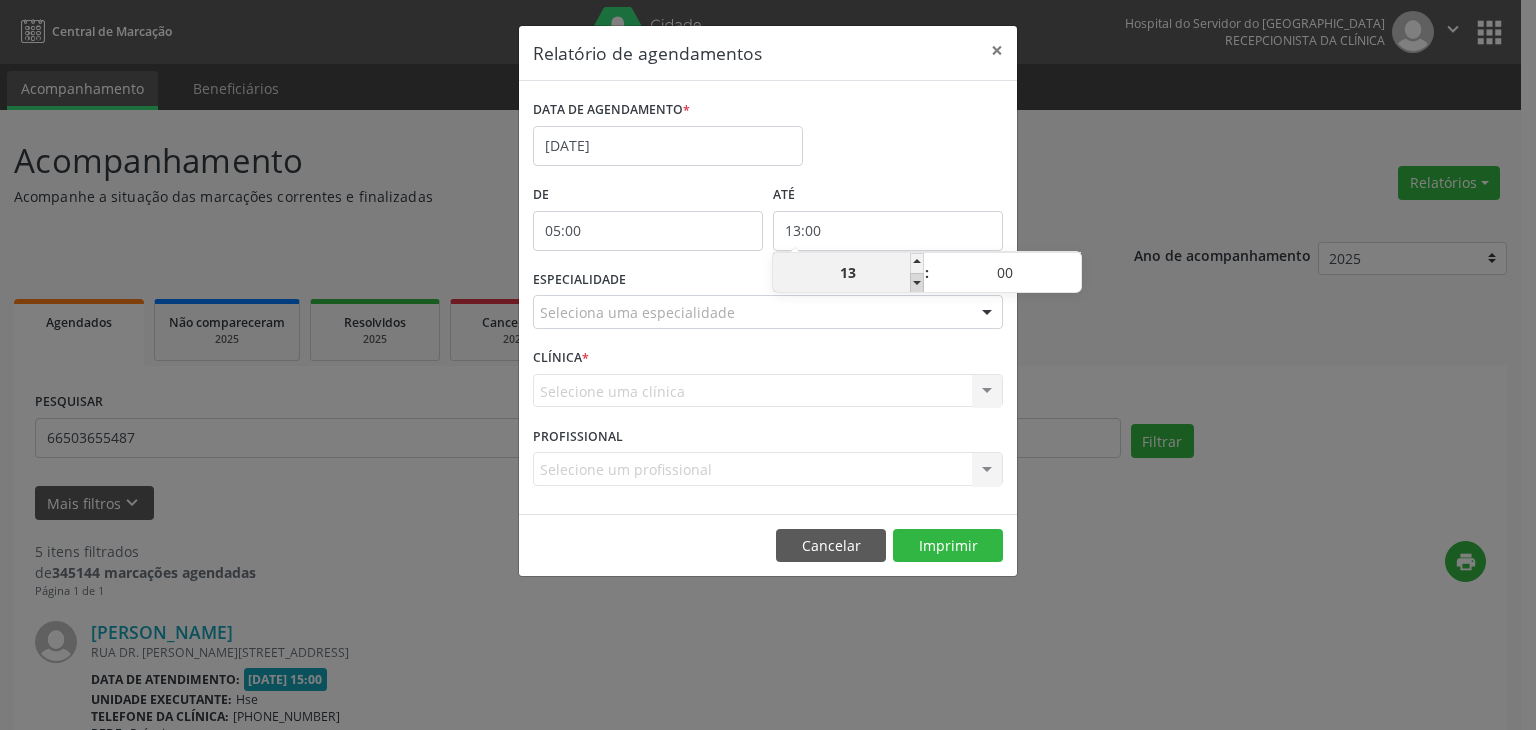 click at bounding box center [917, 283] 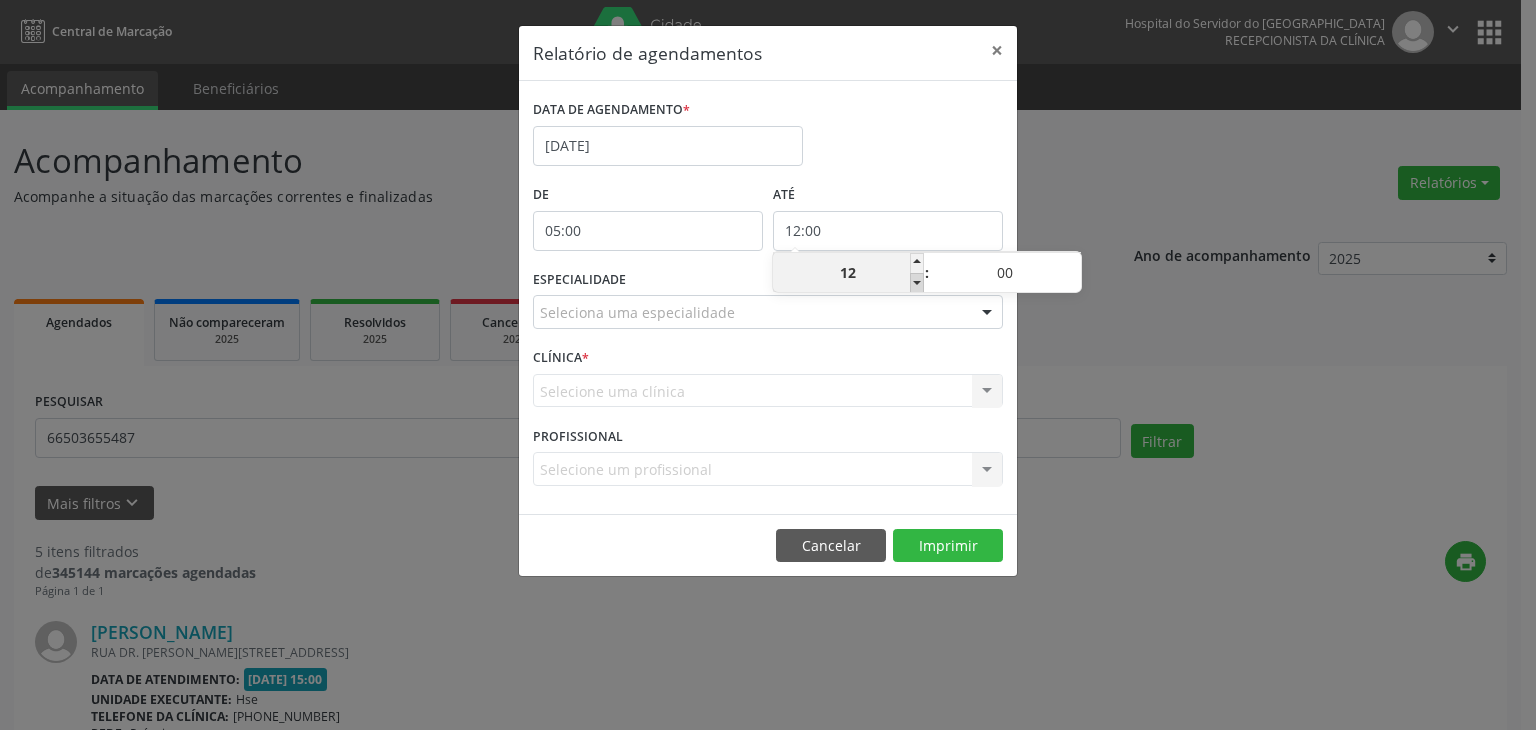 click at bounding box center [917, 283] 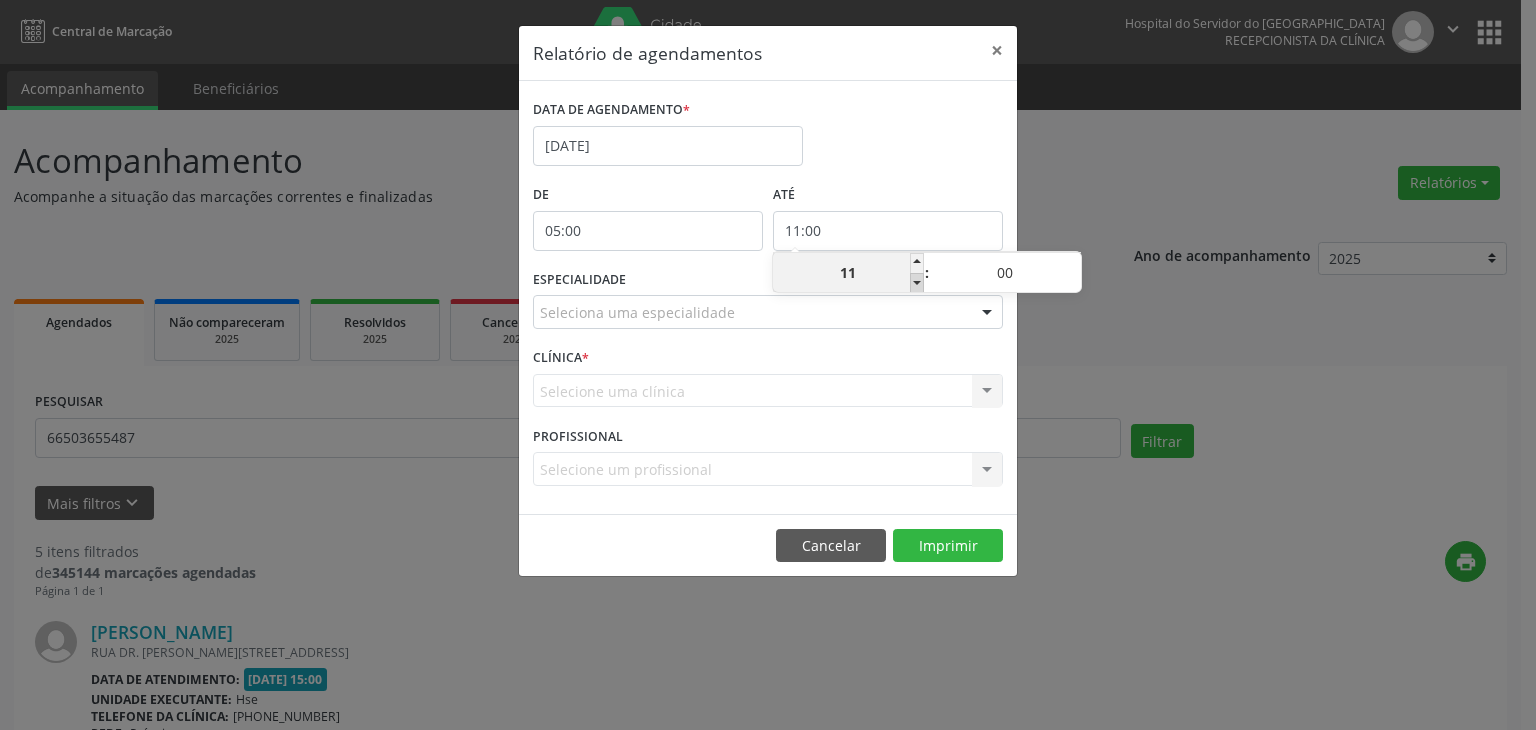 click at bounding box center [917, 283] 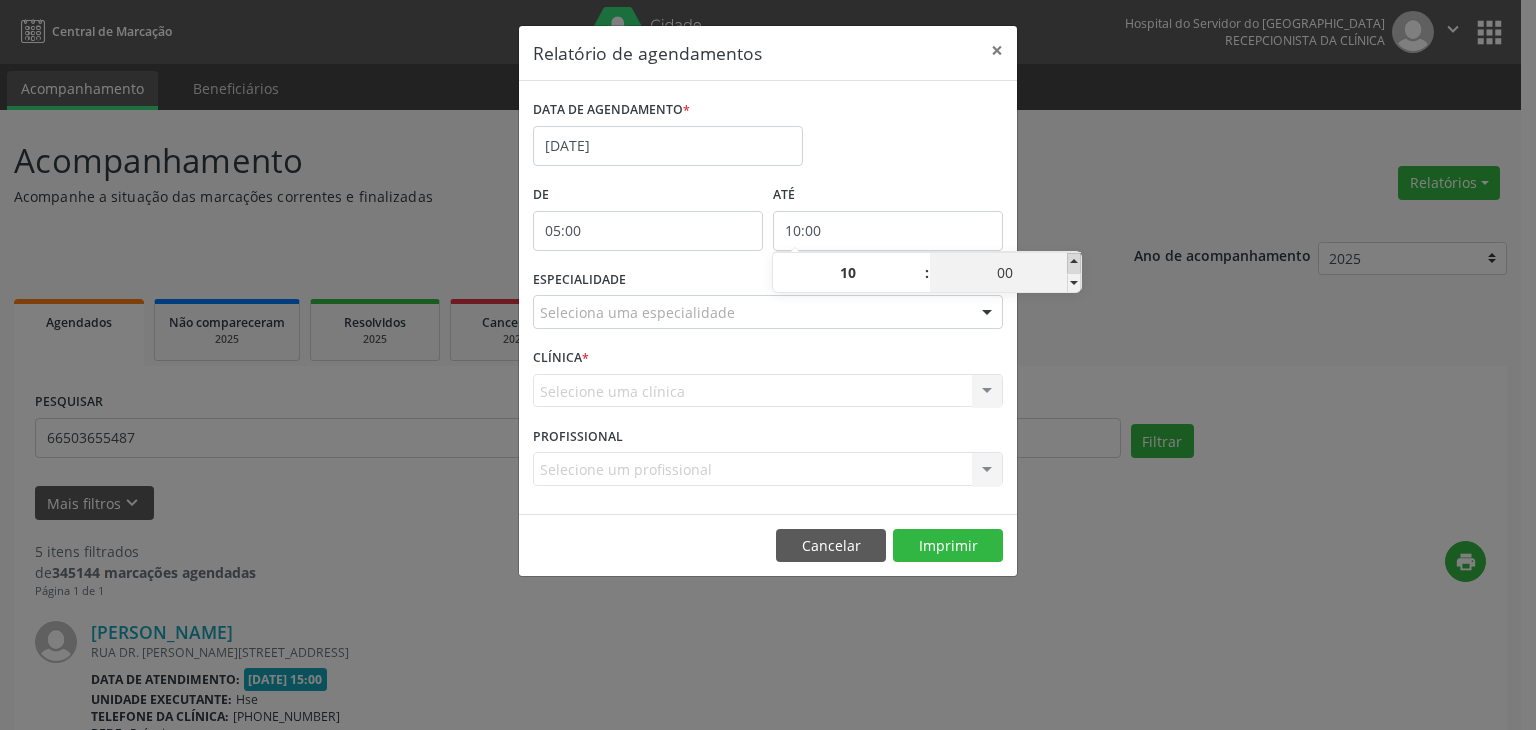click at bounding box center [1074, 263] 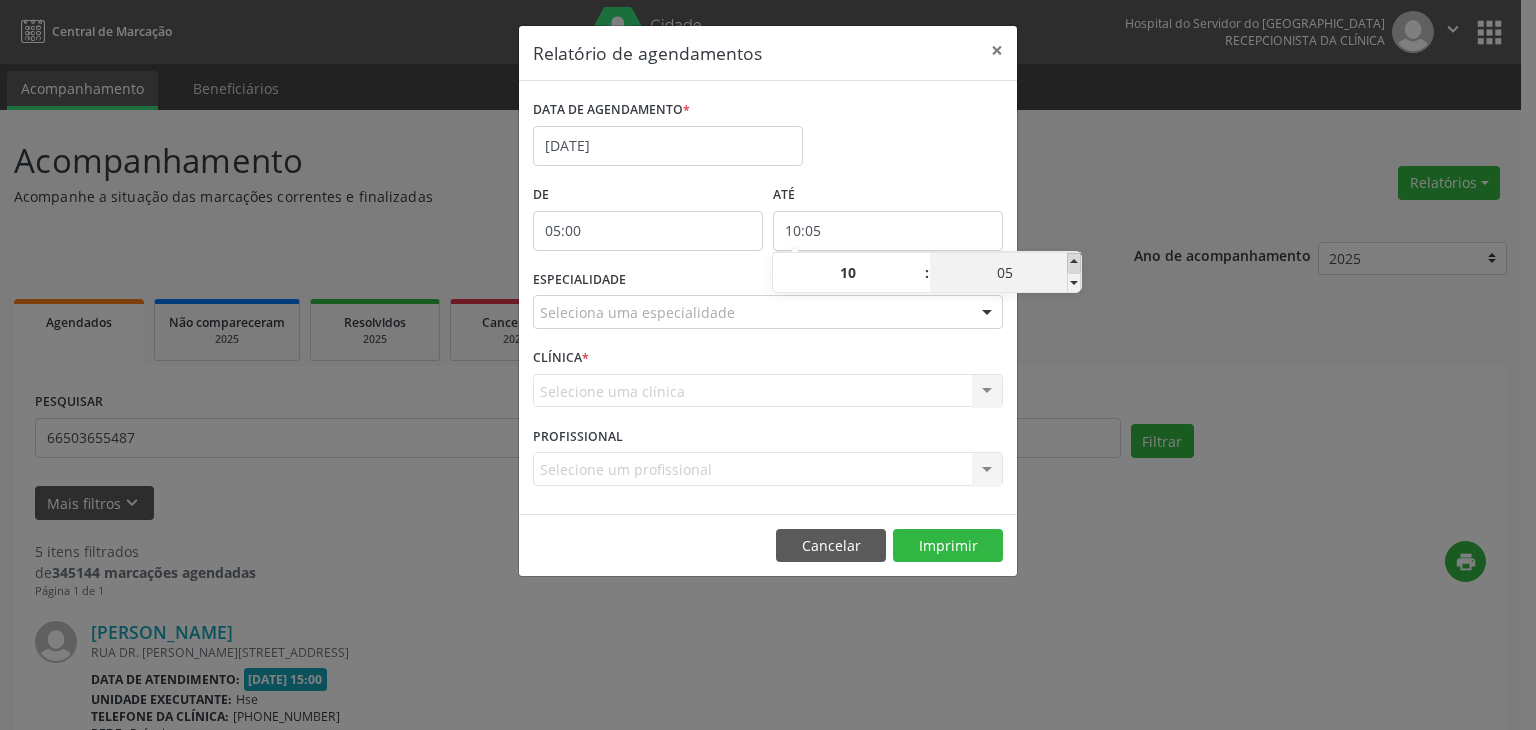 click at bounding box center [1074, 263] 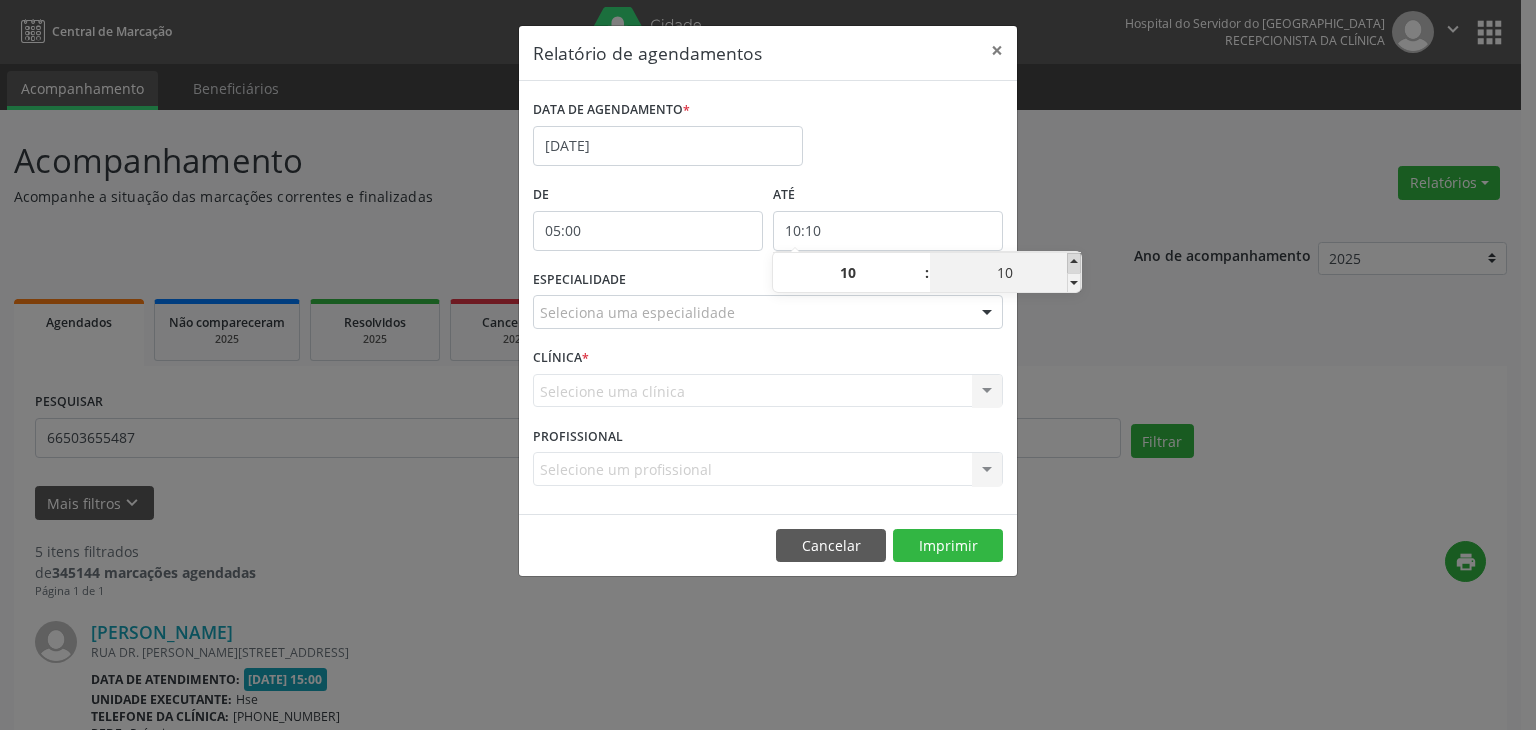click at bounding box center [1074, 263] 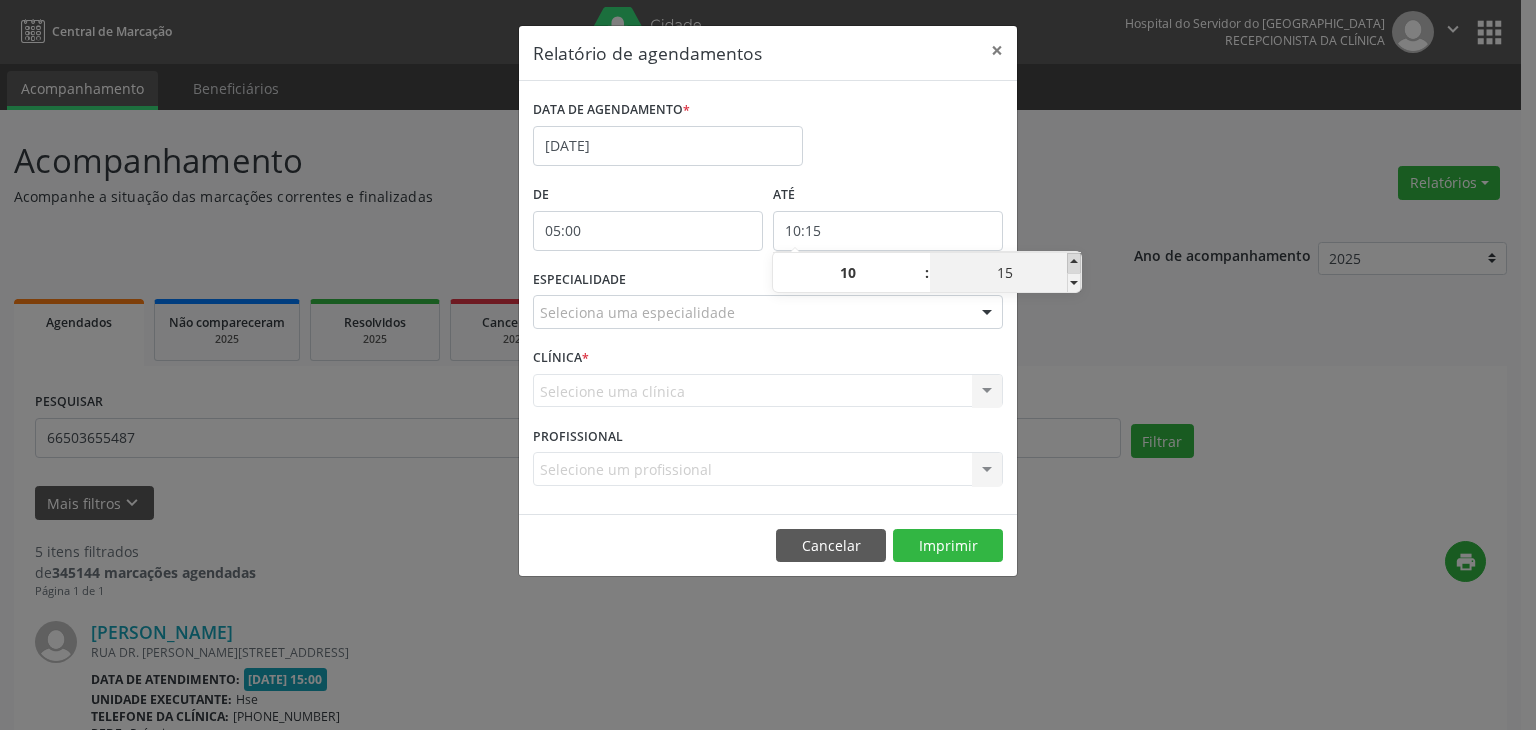 click at bounding box center [1074, 263] 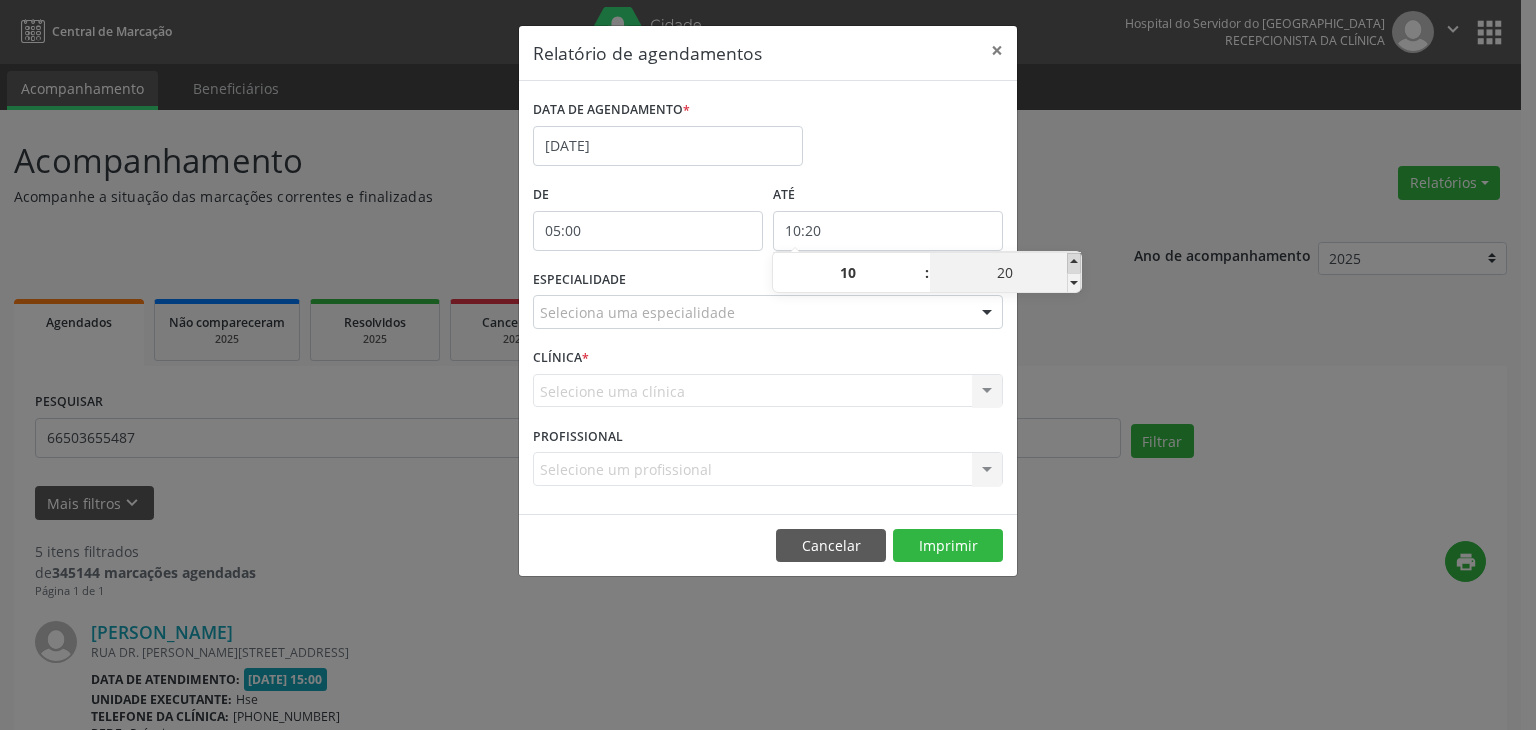 click at bounding box center (1074, 263) 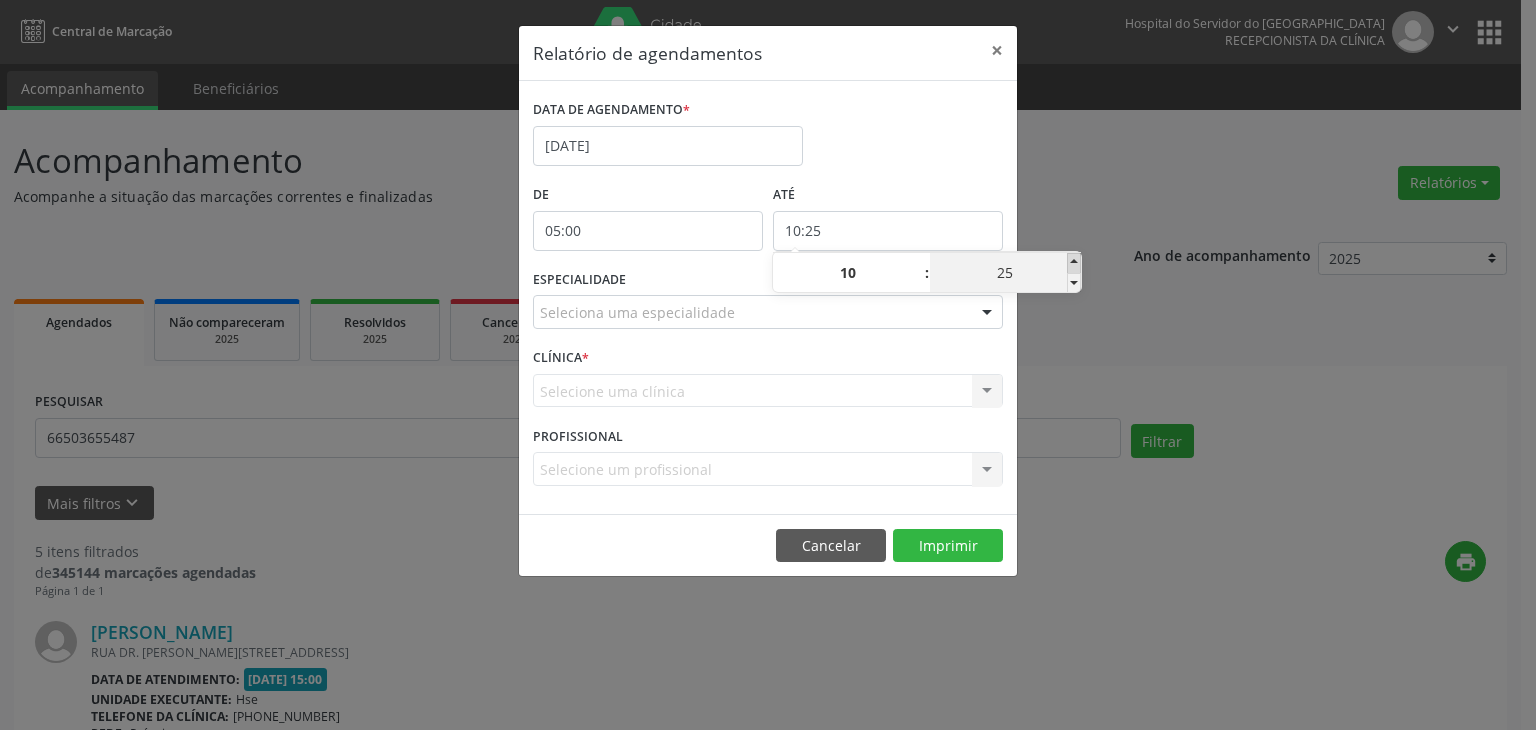 click at bounding box center [1074, 263] 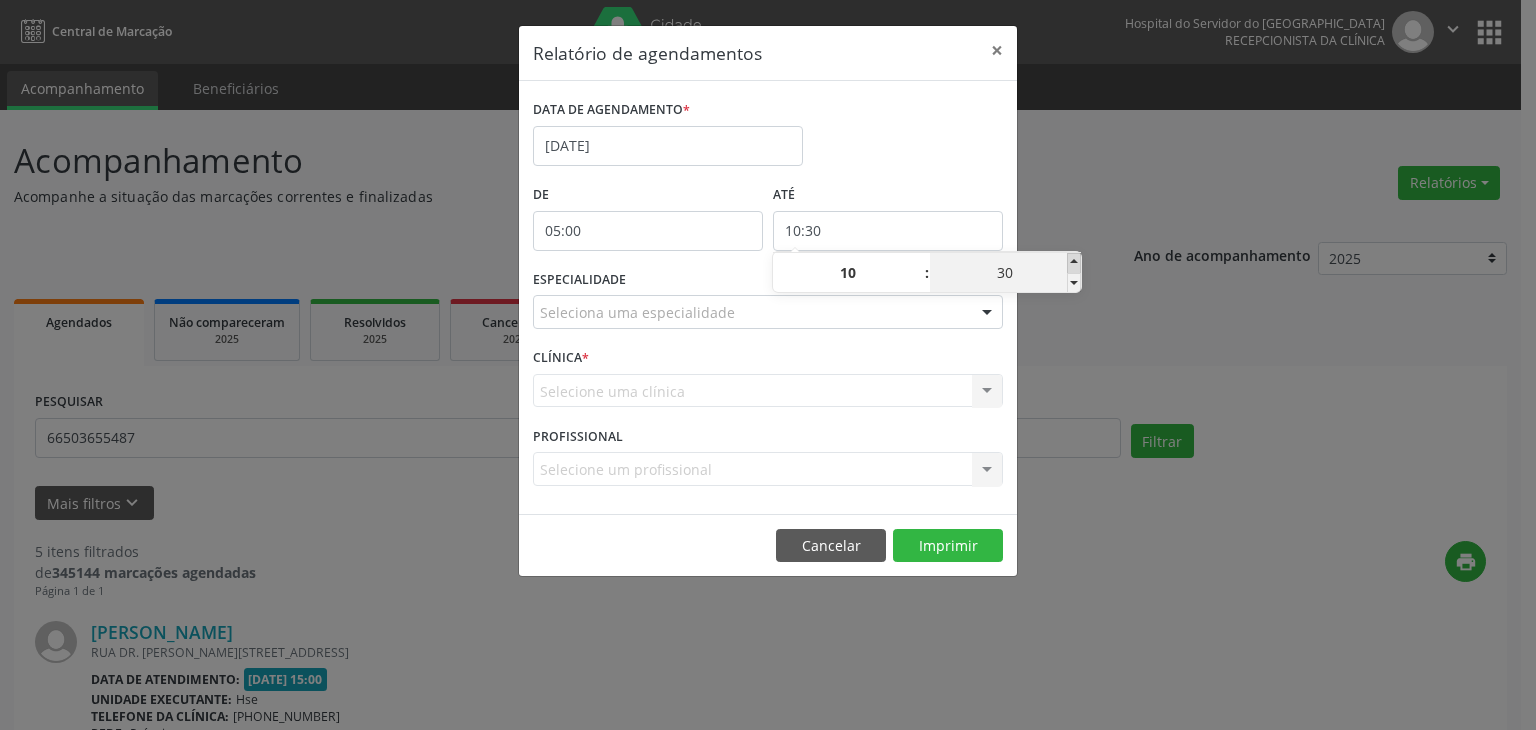 click at bounding box center (1074, 263) 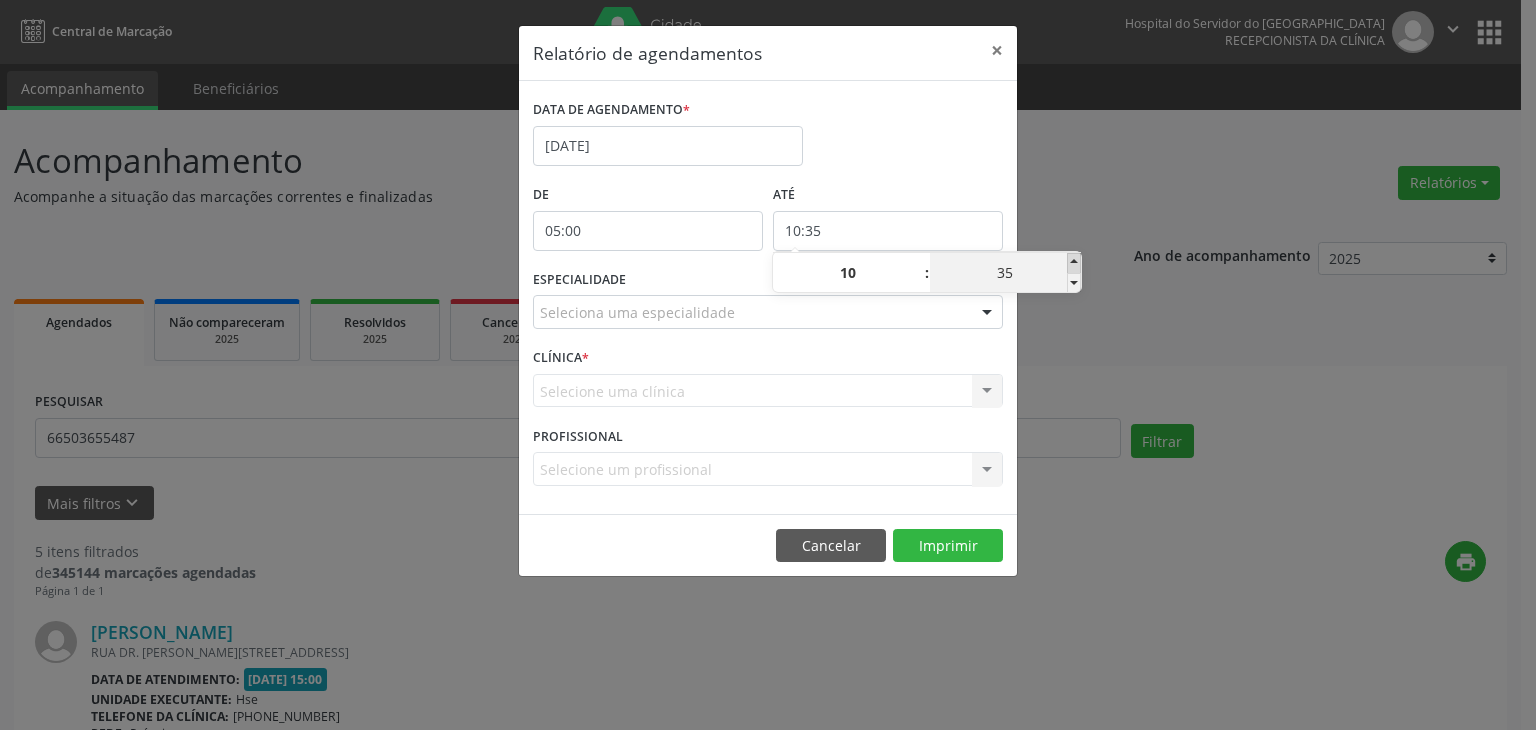 click at bounding box center (1074, 263) 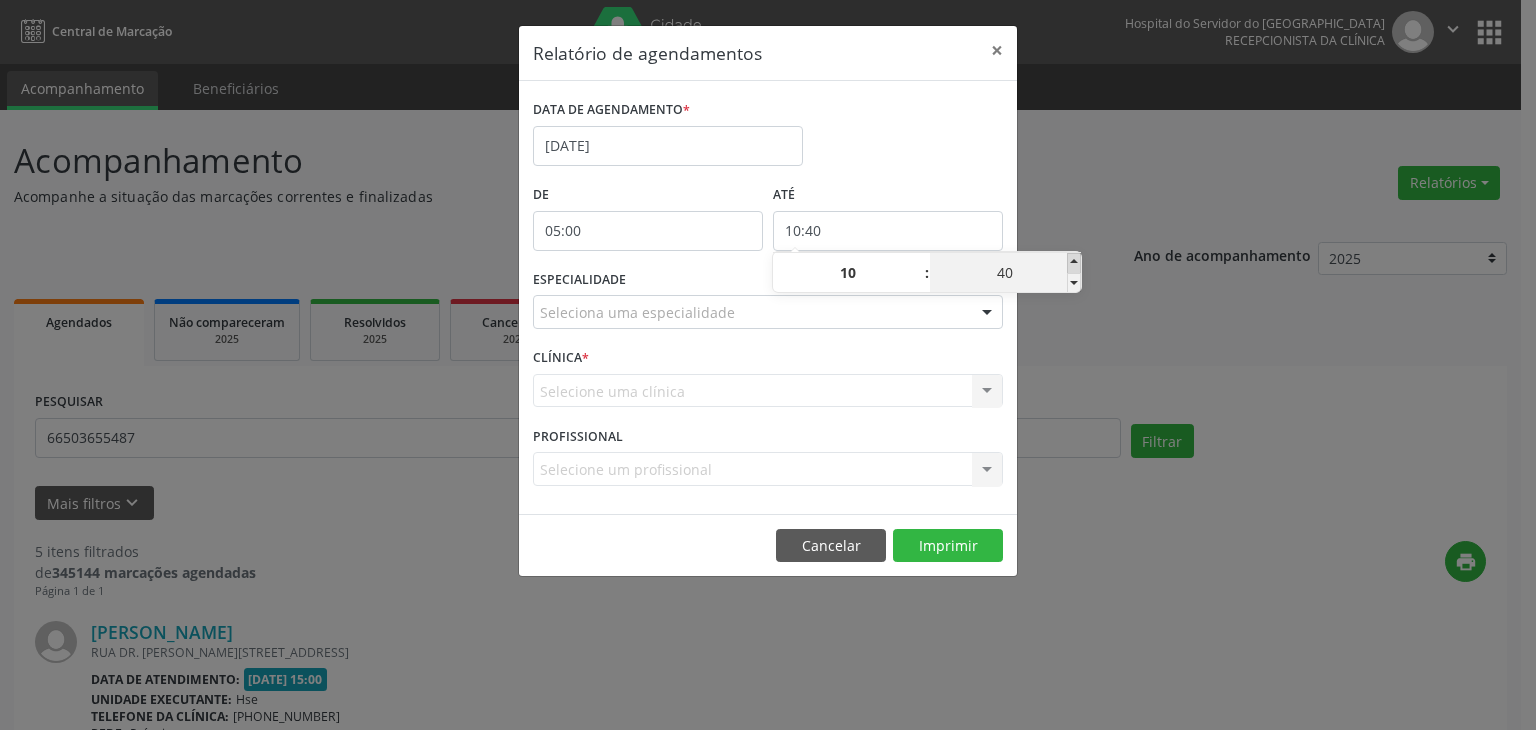 click at bounding box center (1074, 263) 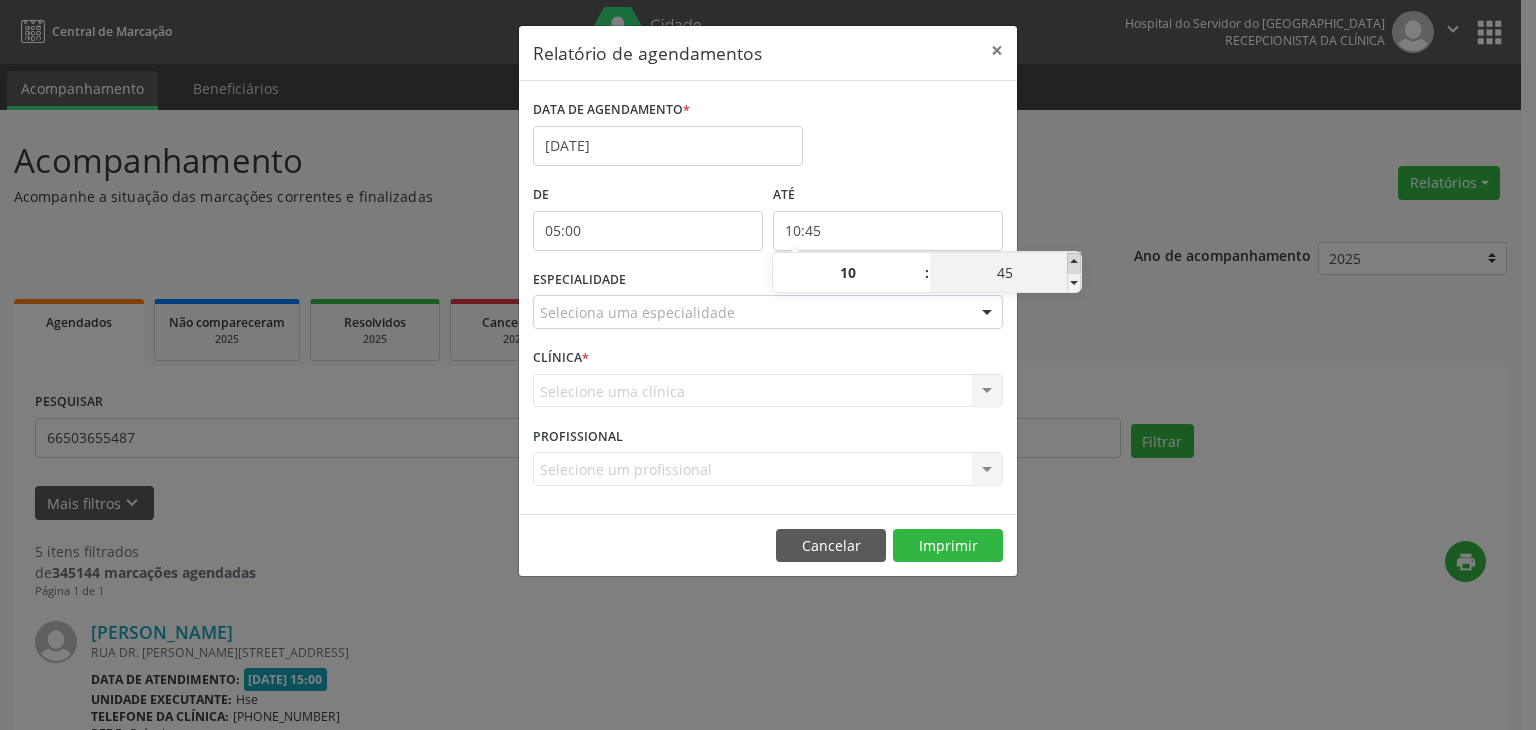 click at bounding box center (1074, 263) 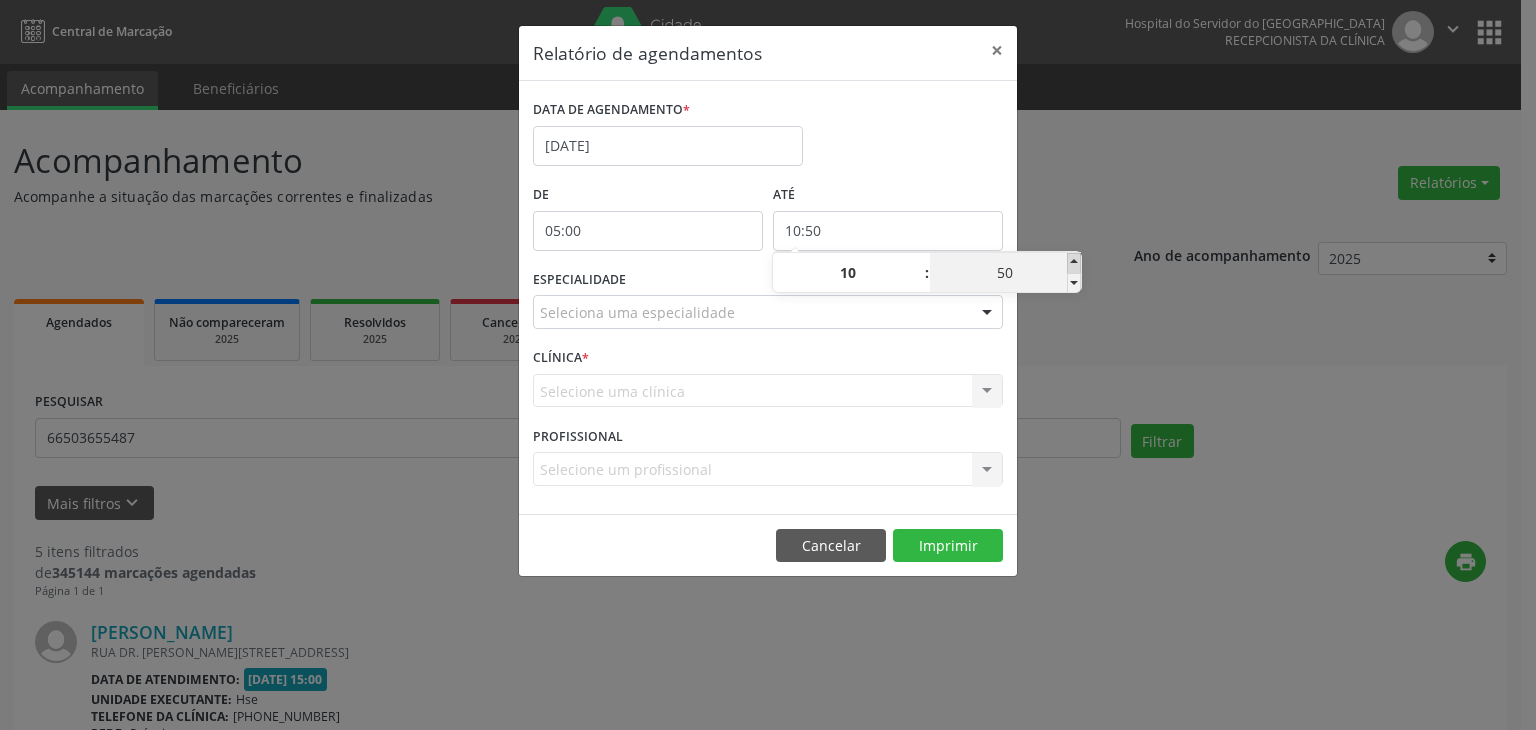 click at bounding box center [1074, 263] 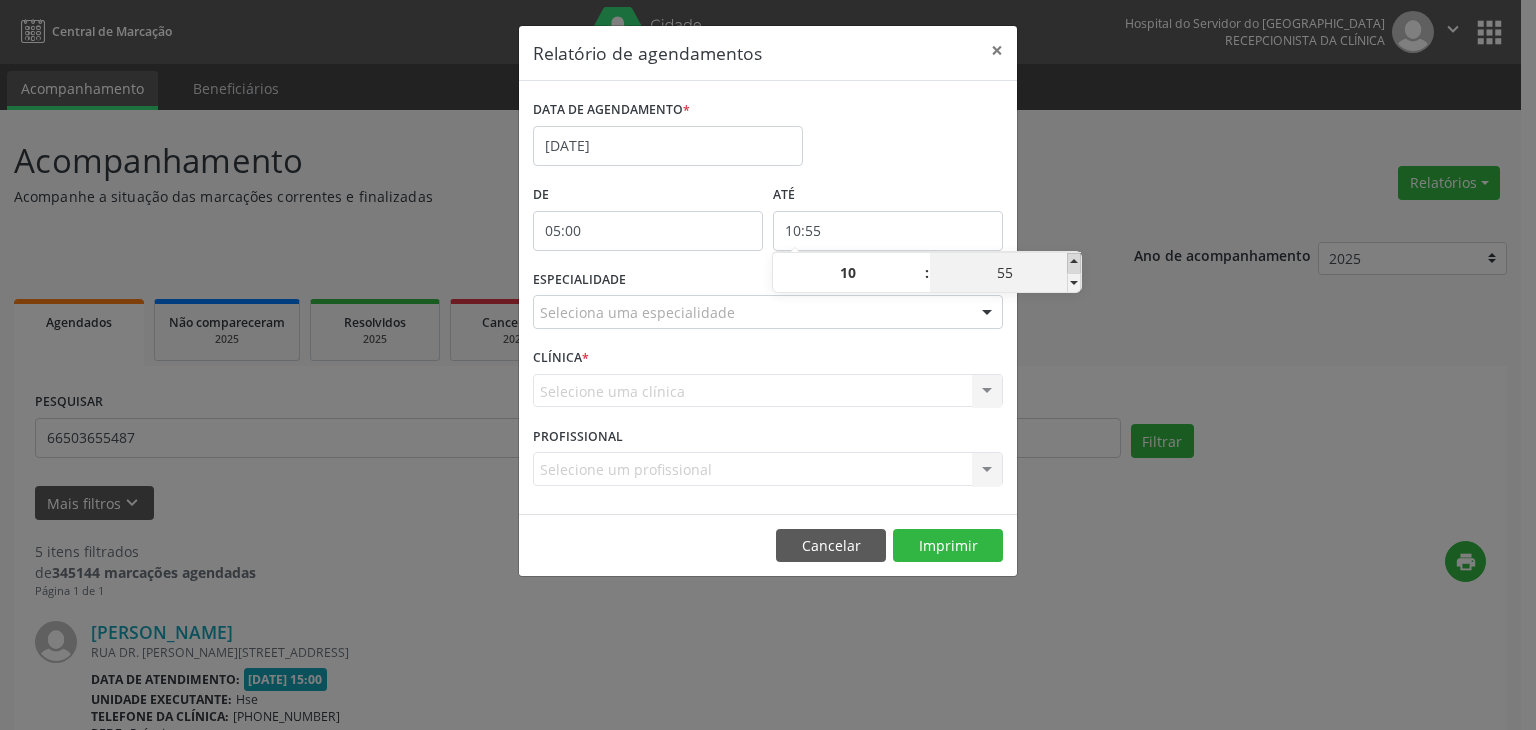 click at bounding box center (1074, 263) 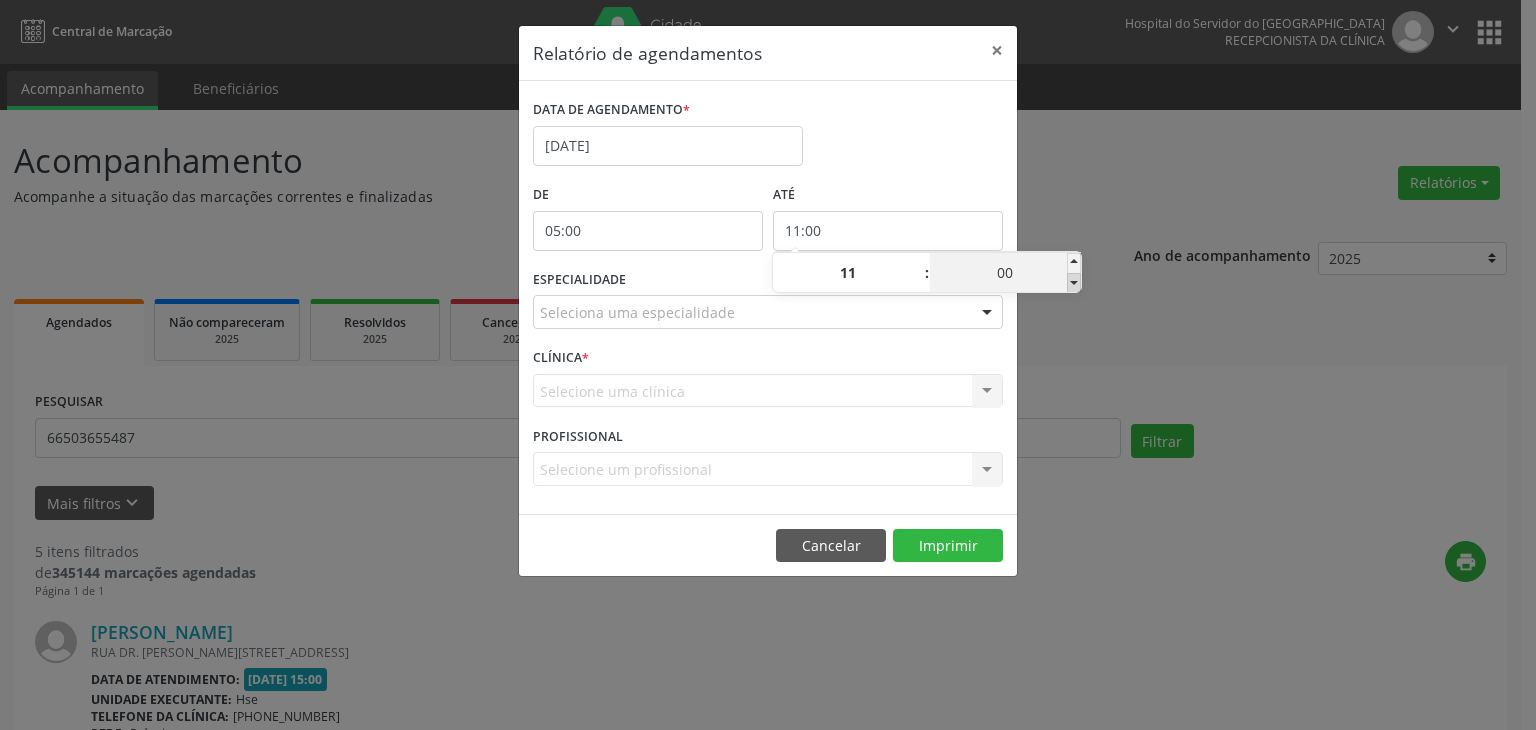click at bounding box center (1074, 283) 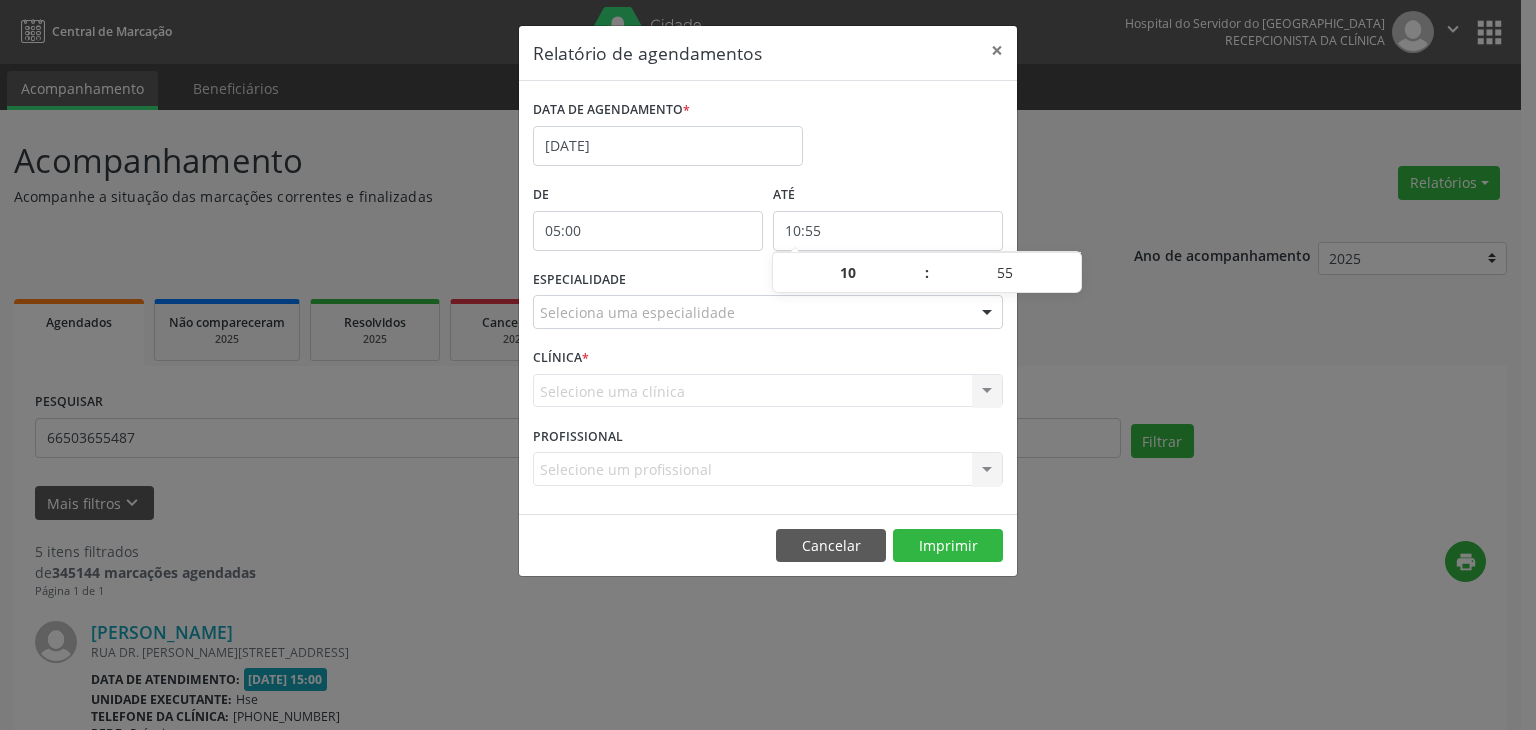 drag, startPoint x: 1080, startPoint y: 213, endPoint x: 1052, endPoint y: 235, distance: 35.608986 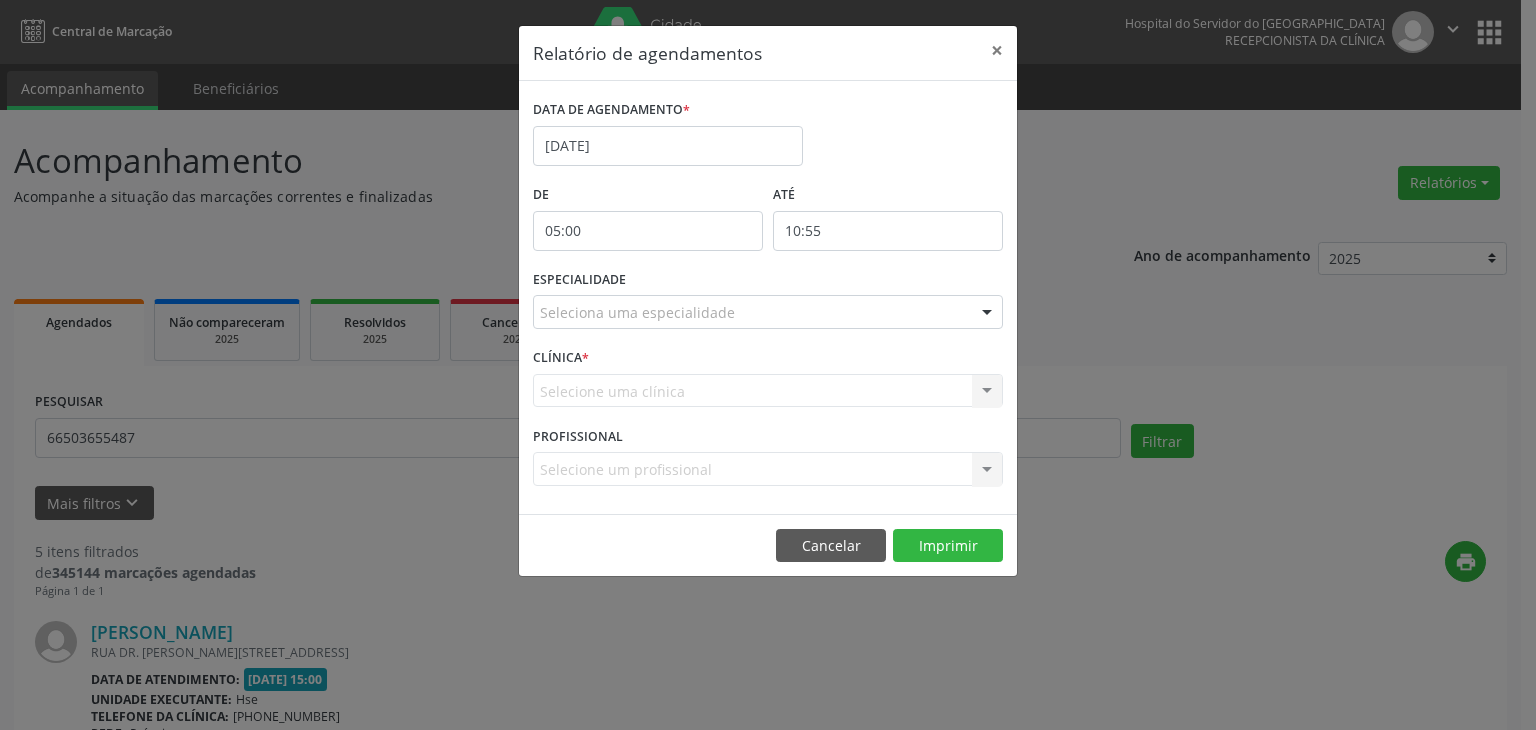 click at bounding box center (987, 313) 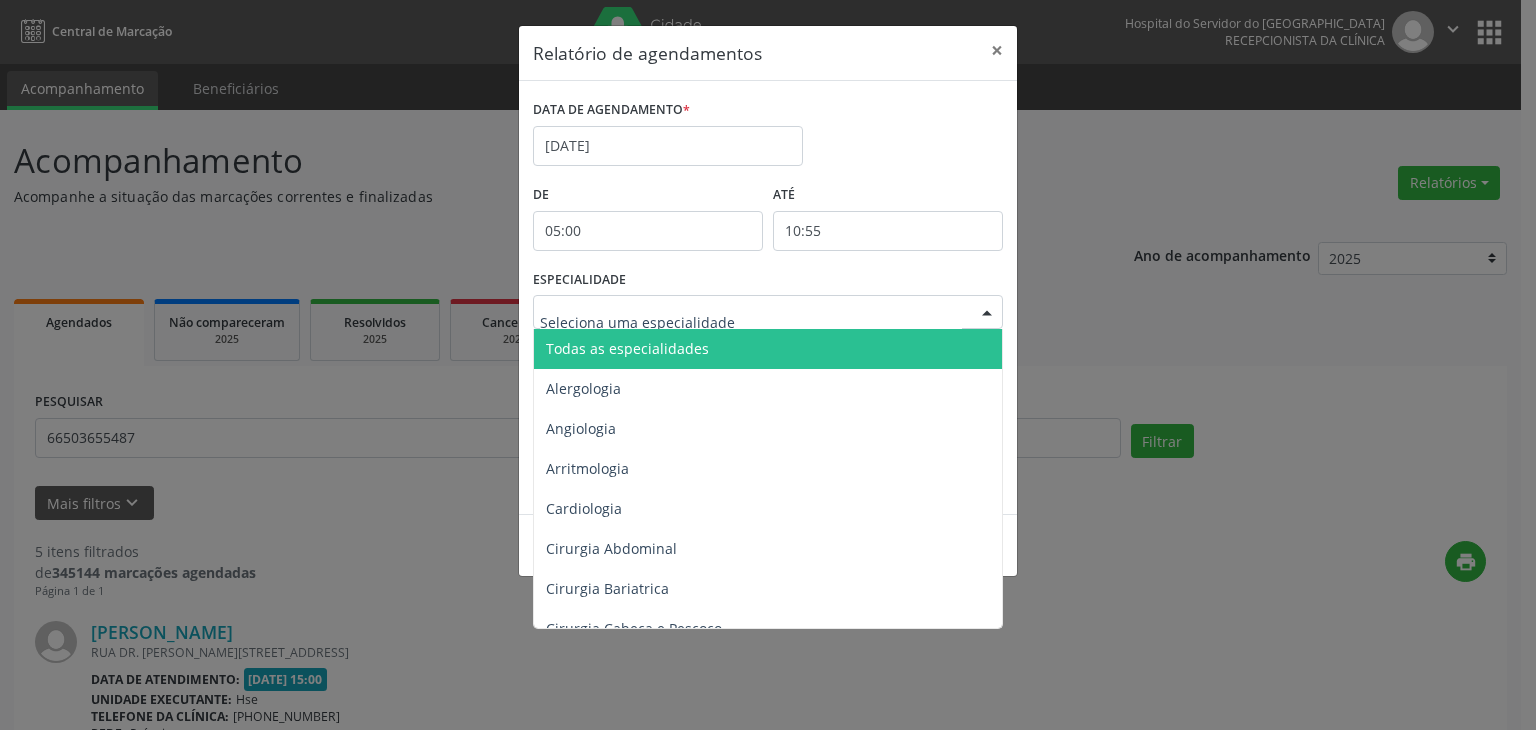 click on "Todas as especialidades" at bounding box center (769, 349) 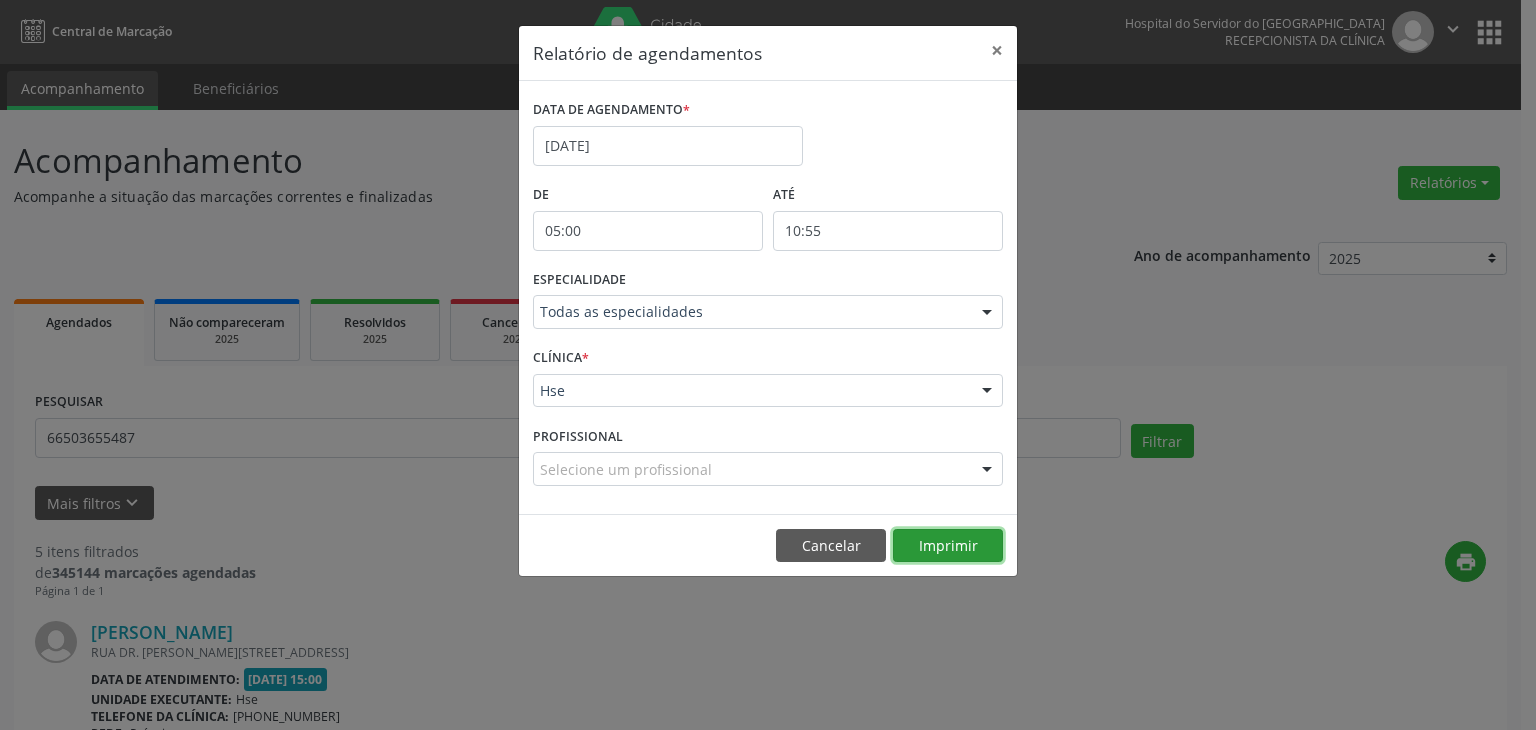 click on "Imprimir" at bounding box center (948, 546) 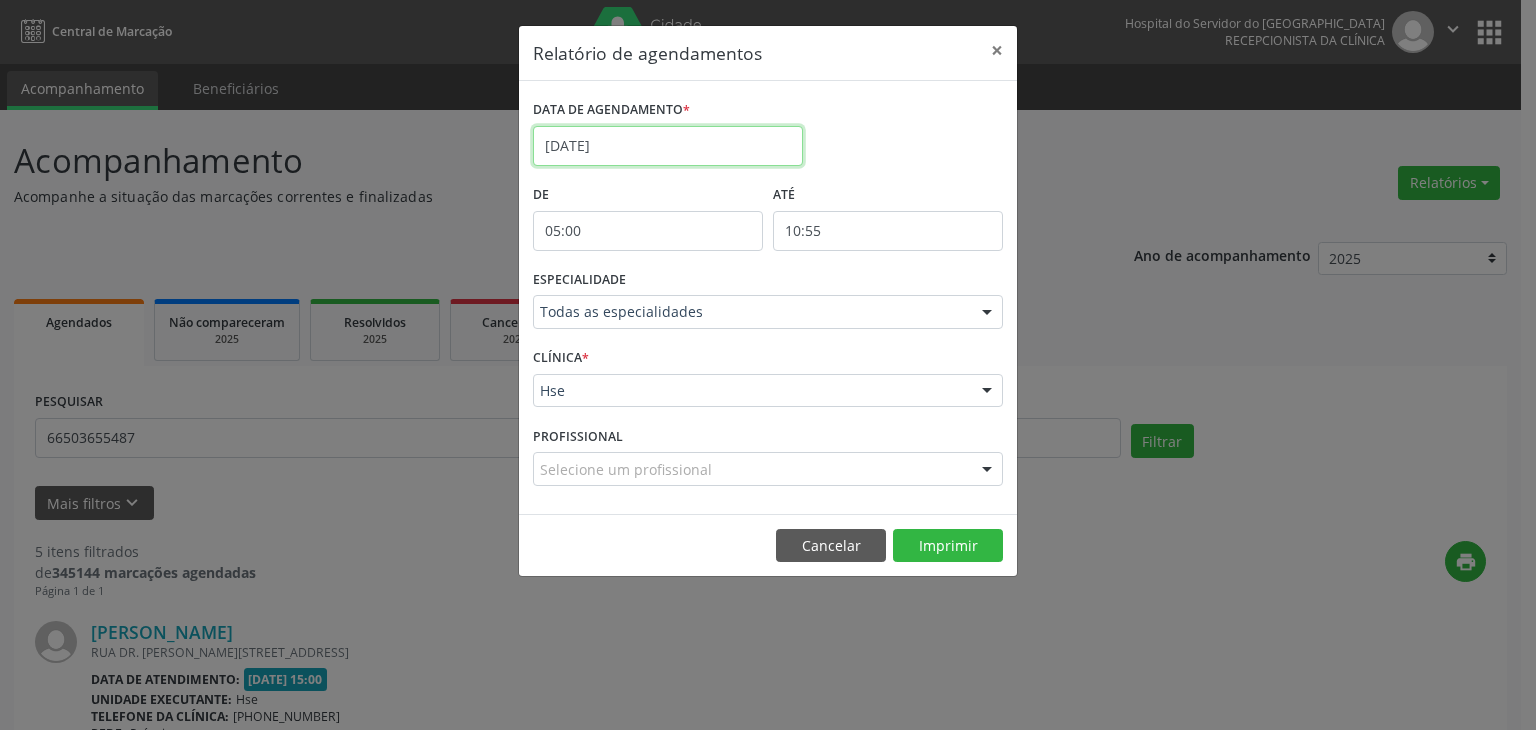 click on "[DATE]" at bounding box center [668, 146] 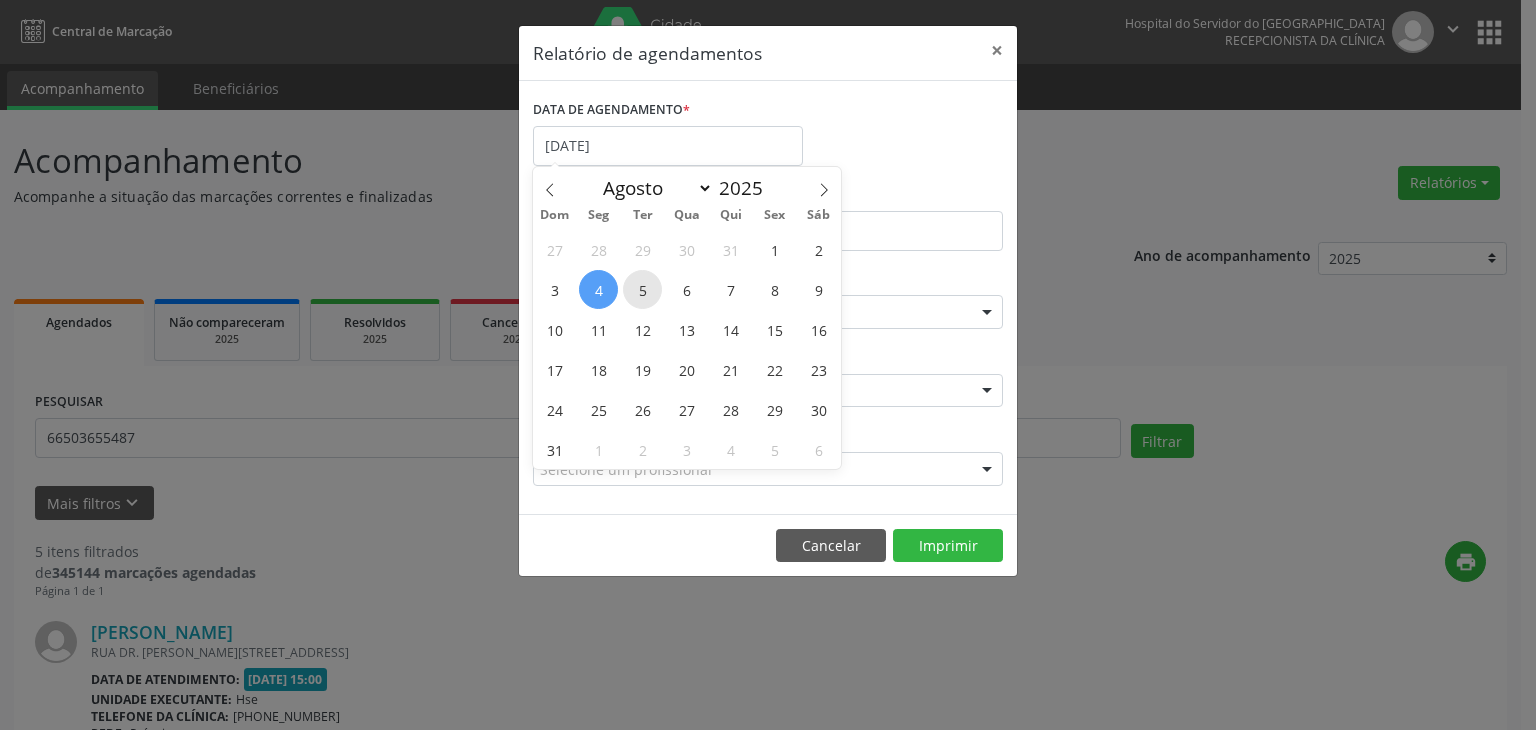 click on "5" at bounding box center (642, 289) 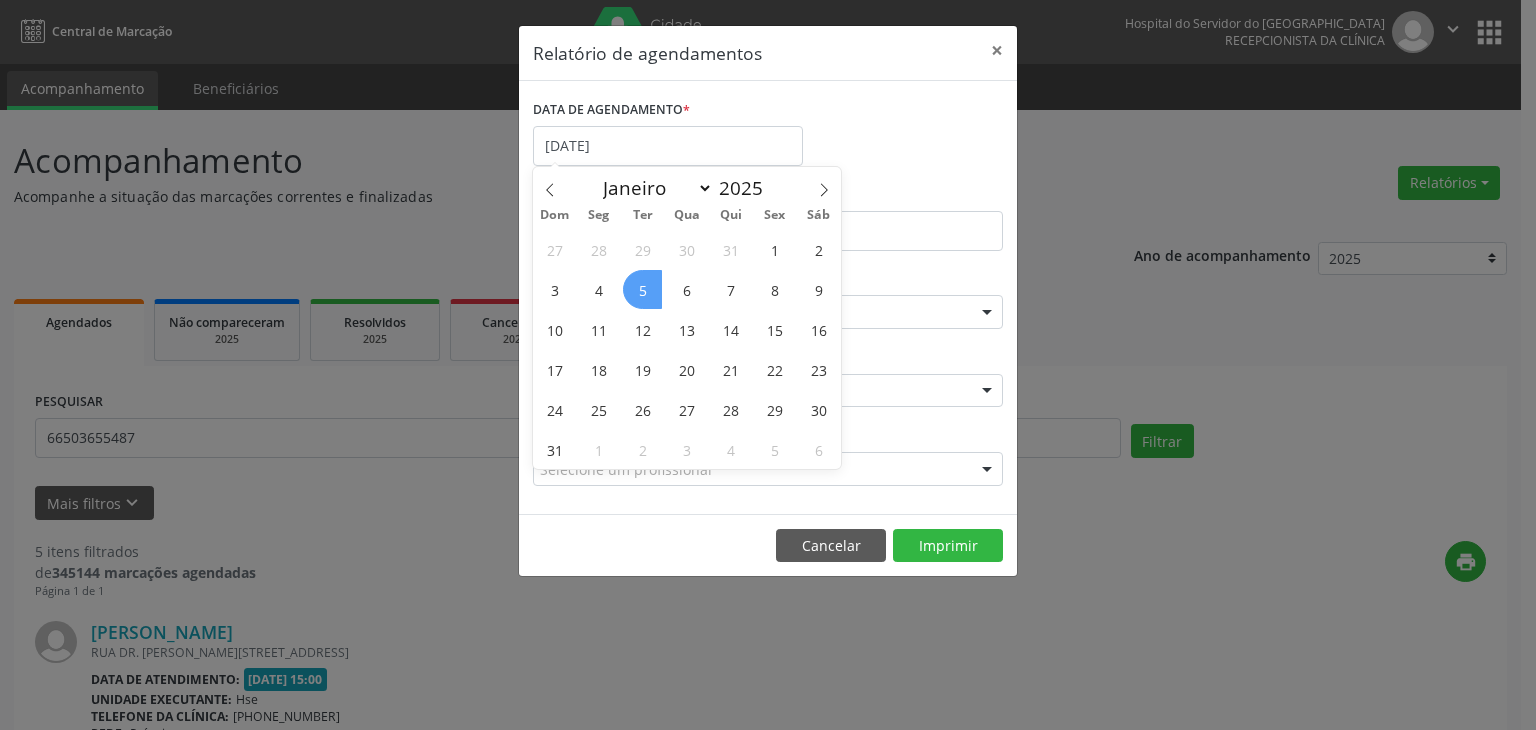 click on "5" at bounding box center [642, 289] 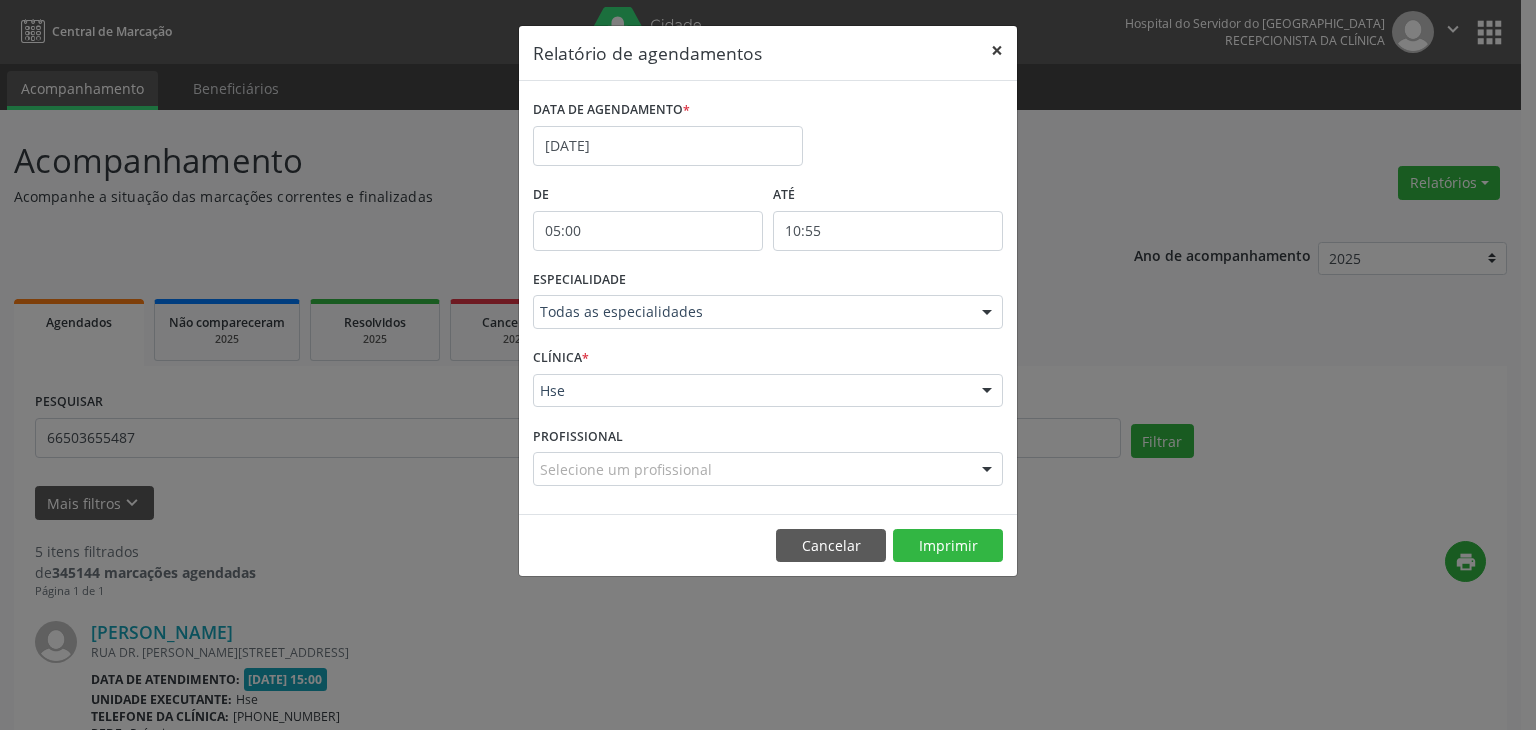 click on "×" at bounding box center (997, 50) 